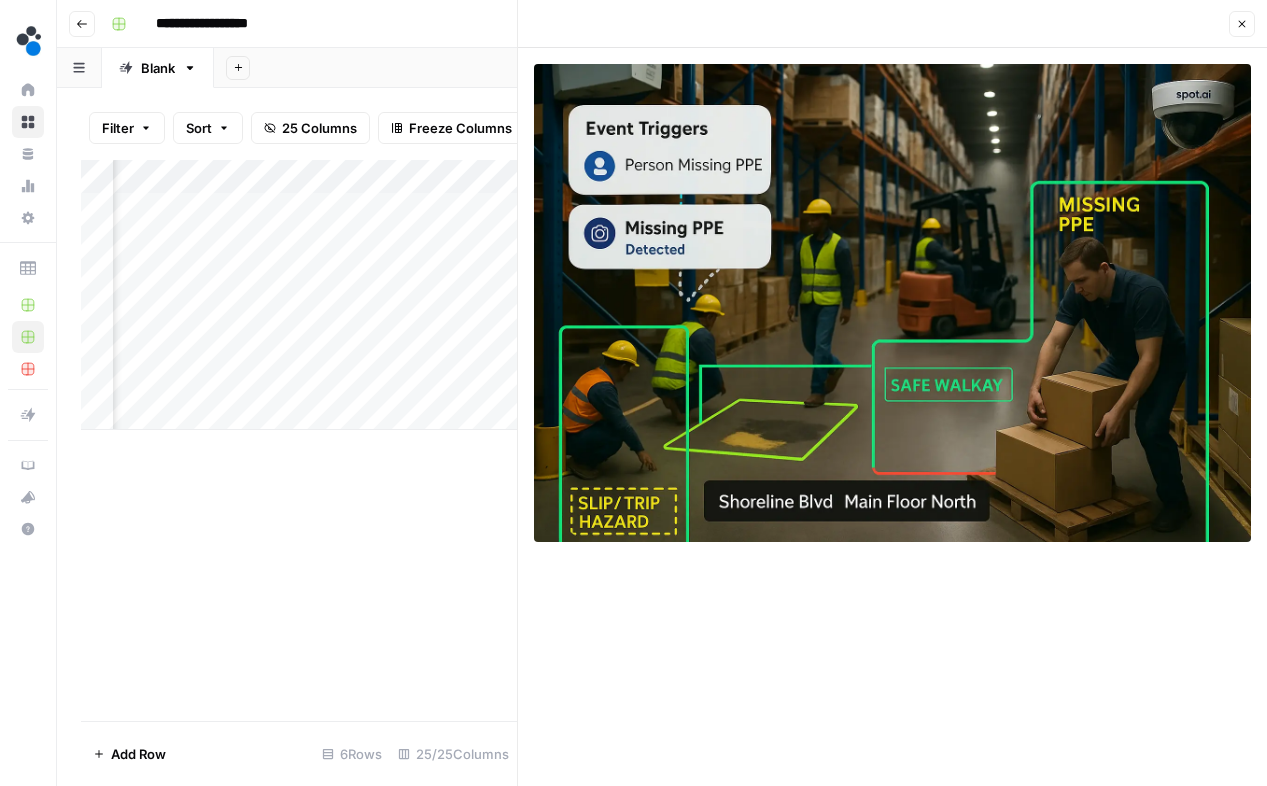 scroll, scrollTop: 0, scrollLeft: 0, axis: both 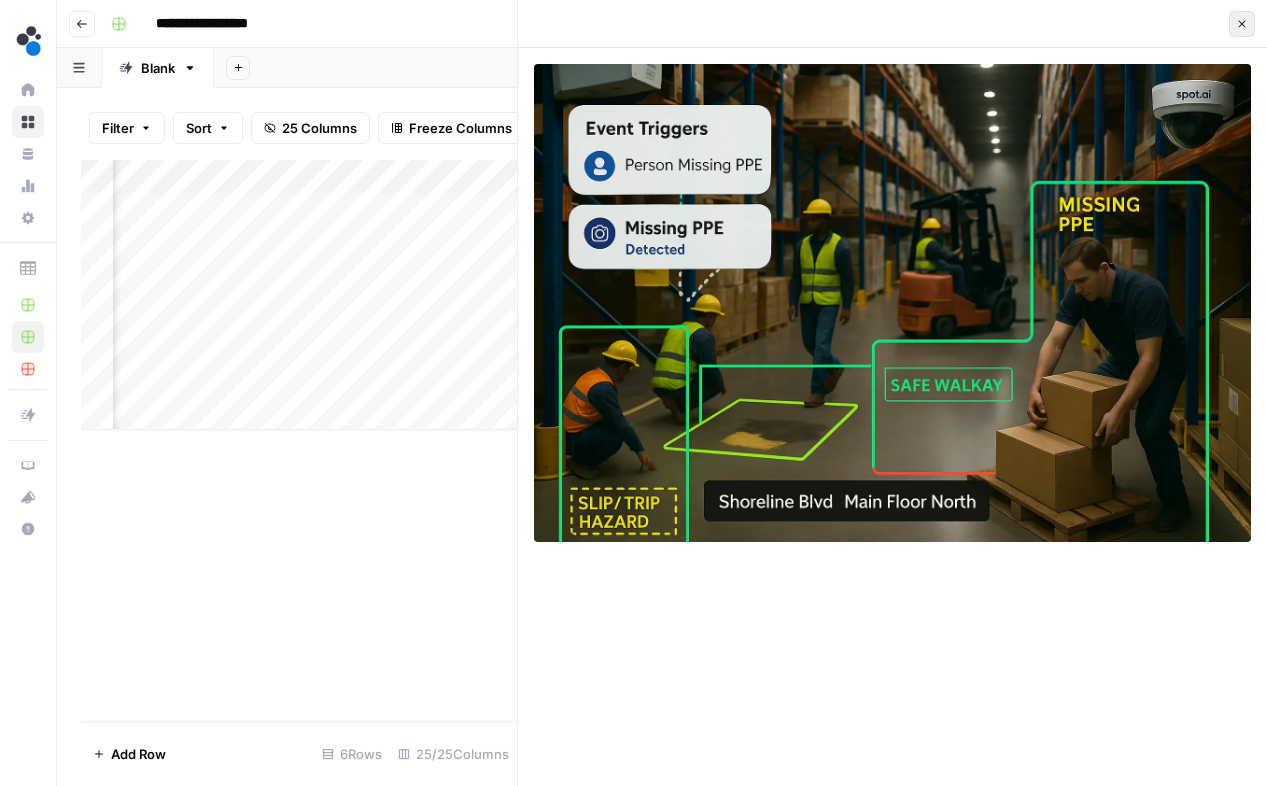 click 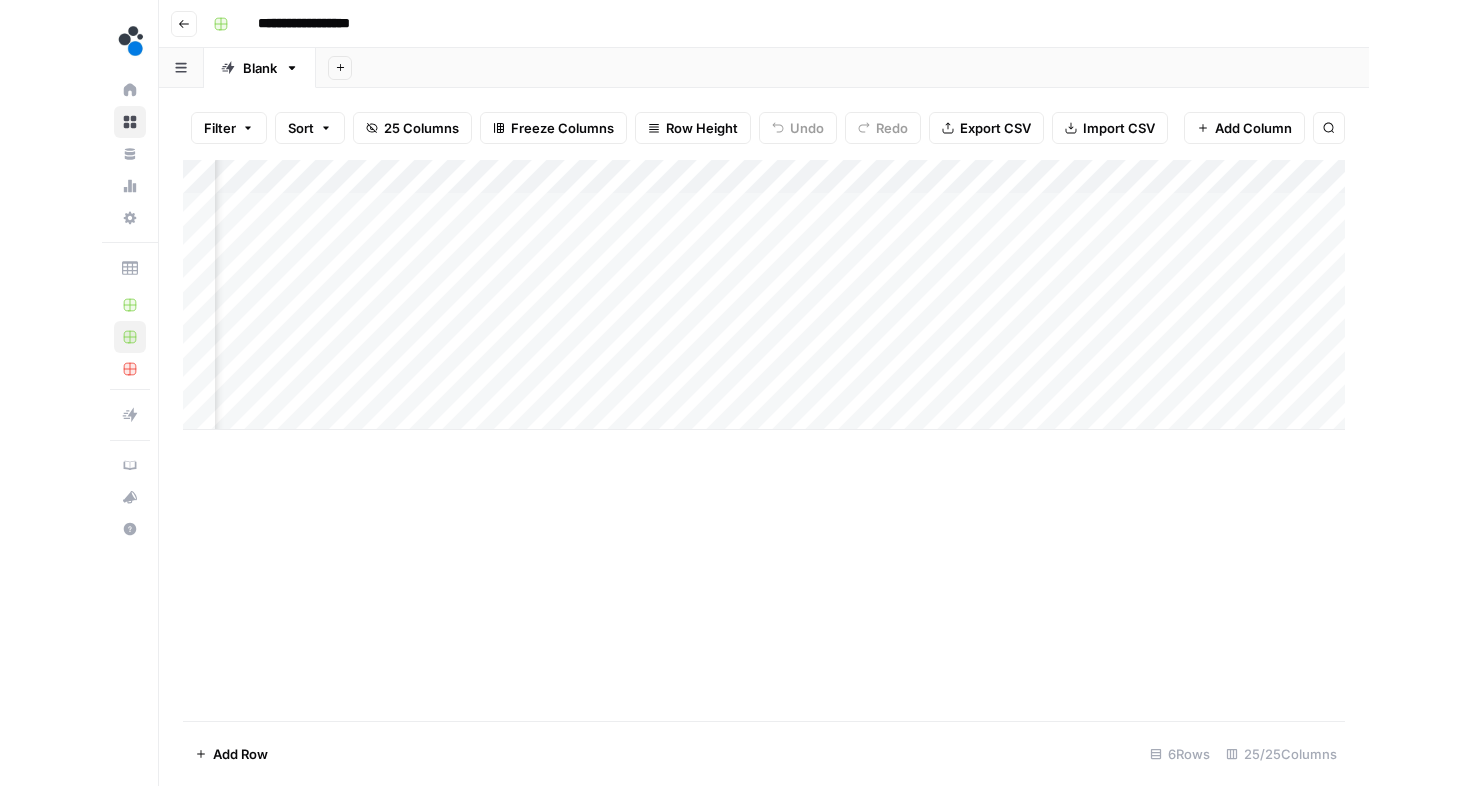 scroll, scrollTop: 0, scrollLeft: 1192, axis: horizontal 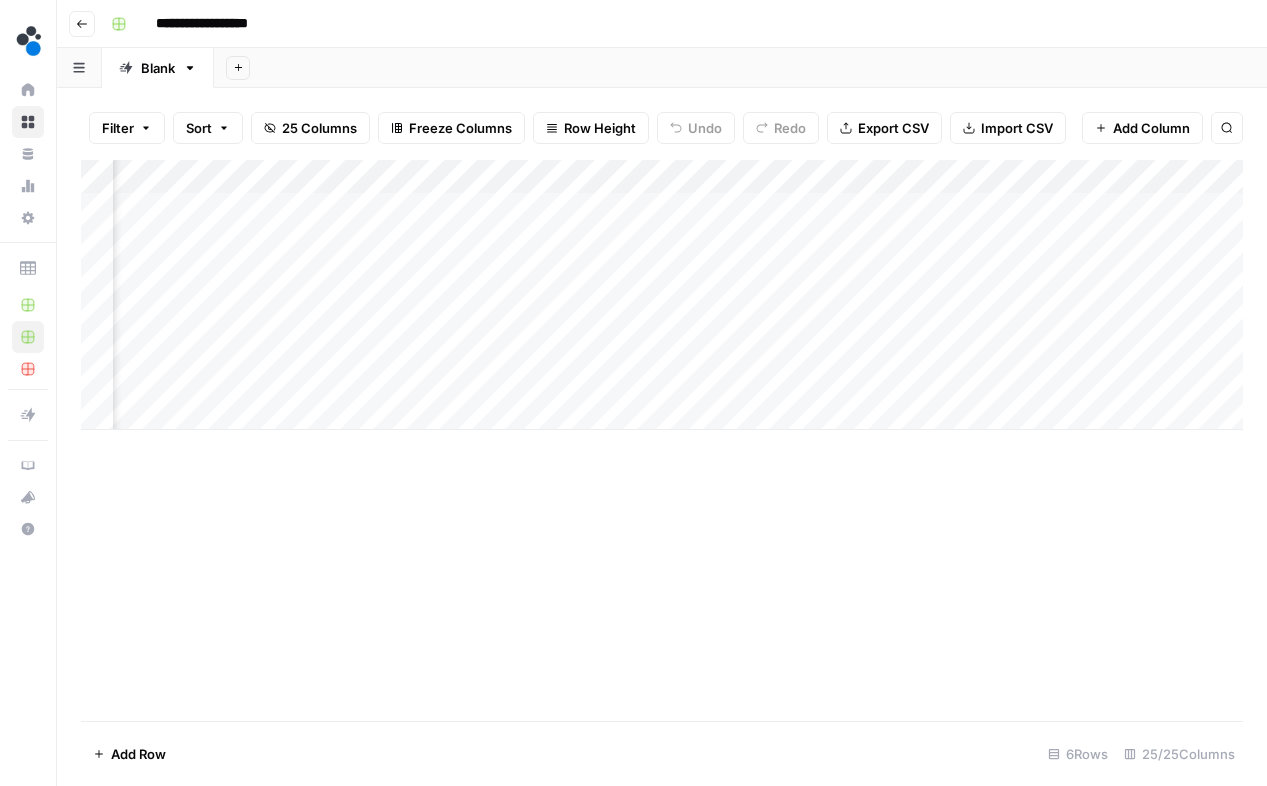 click on "Add Column" at bounding box center (662, 295) 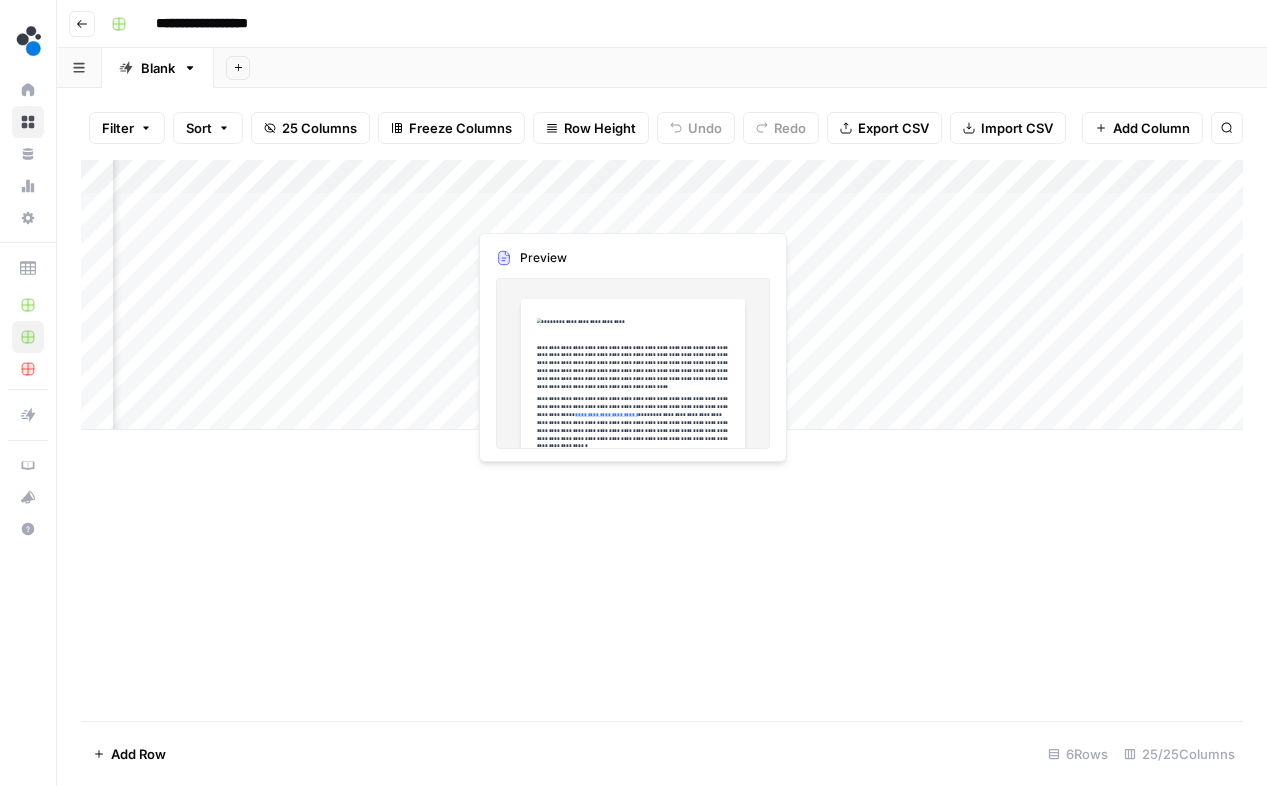 click on "Add Column" at bounding box center [662, 295] 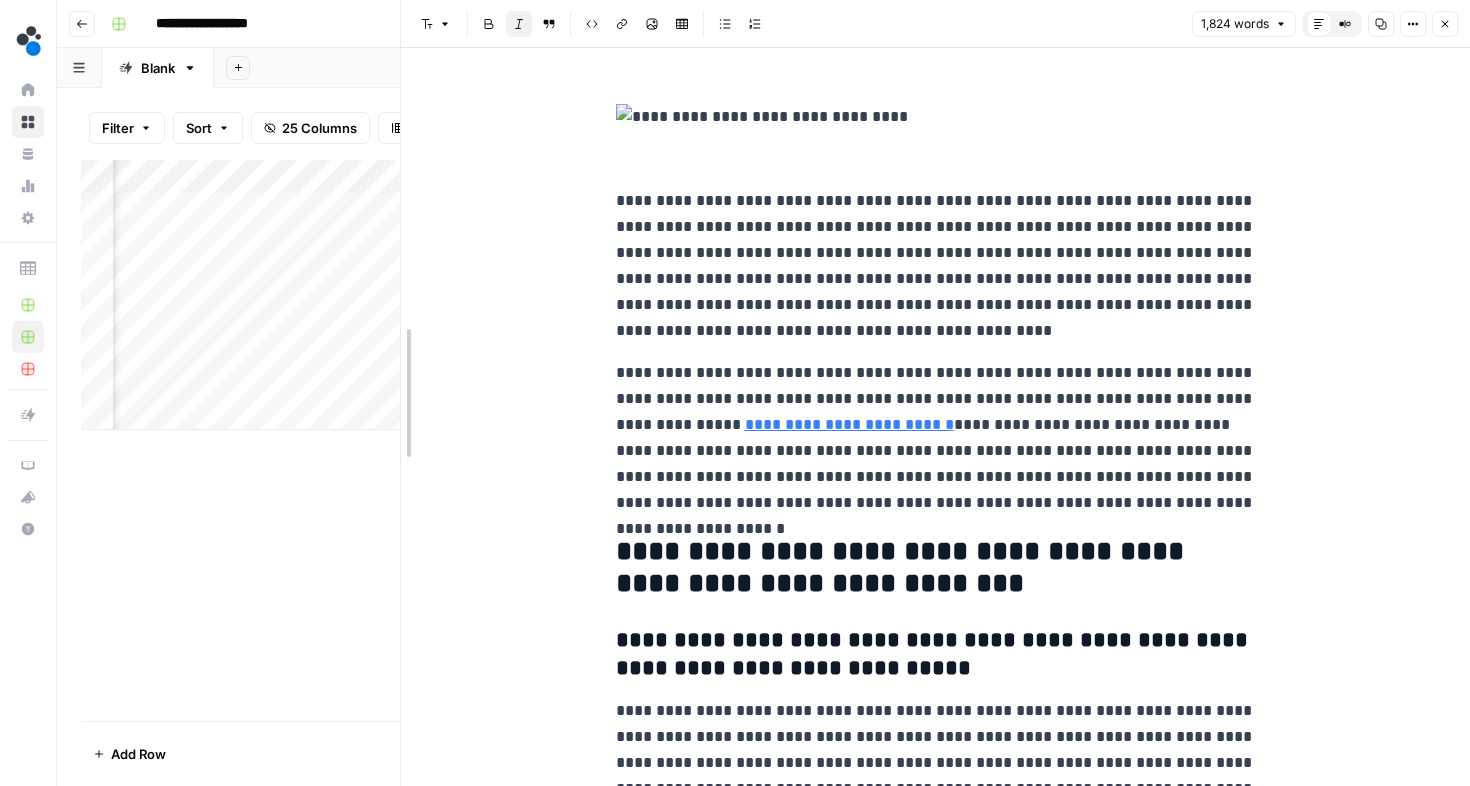 drag, startPoint x: 720, startPoint y: 271, endPoint x: 269, endPoint y: 258, distance: 451.18732 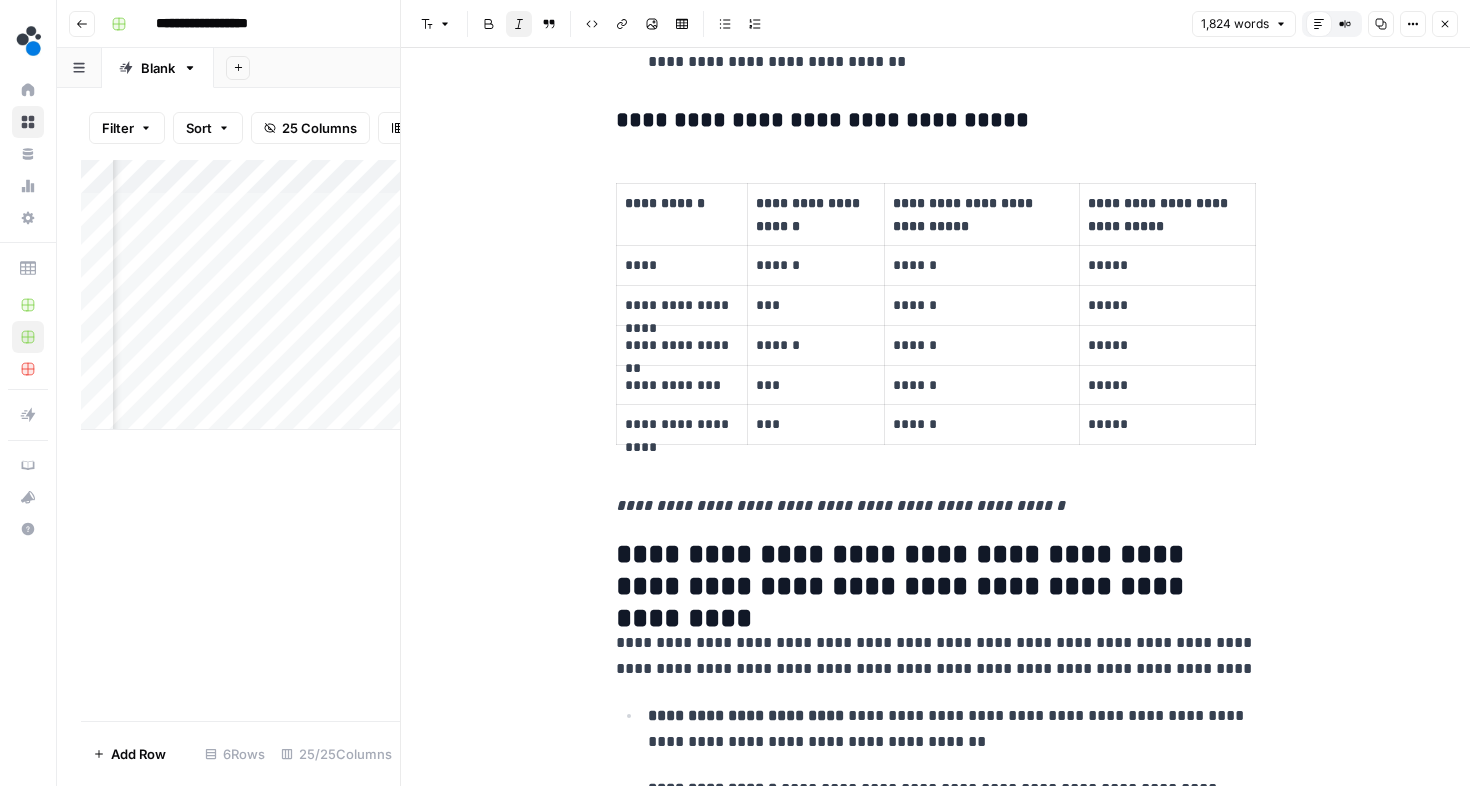 scroll, scrollTop: 4578, scrollLeft: 0, axis: vertical 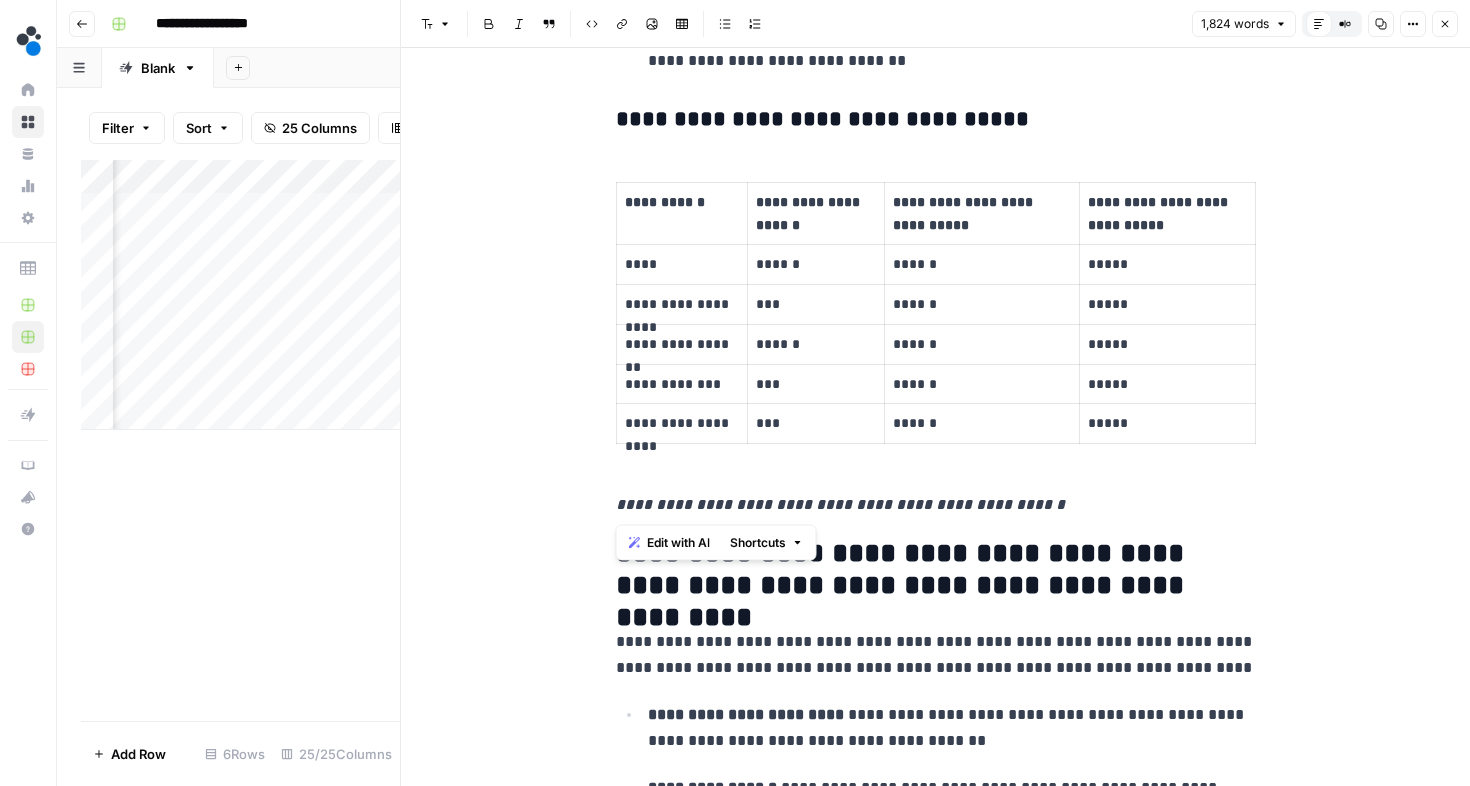 drag, startPoint x: 611, startPoint y: 114, endPoint x: 1180, endPoint y: 497, distance: 685.89355 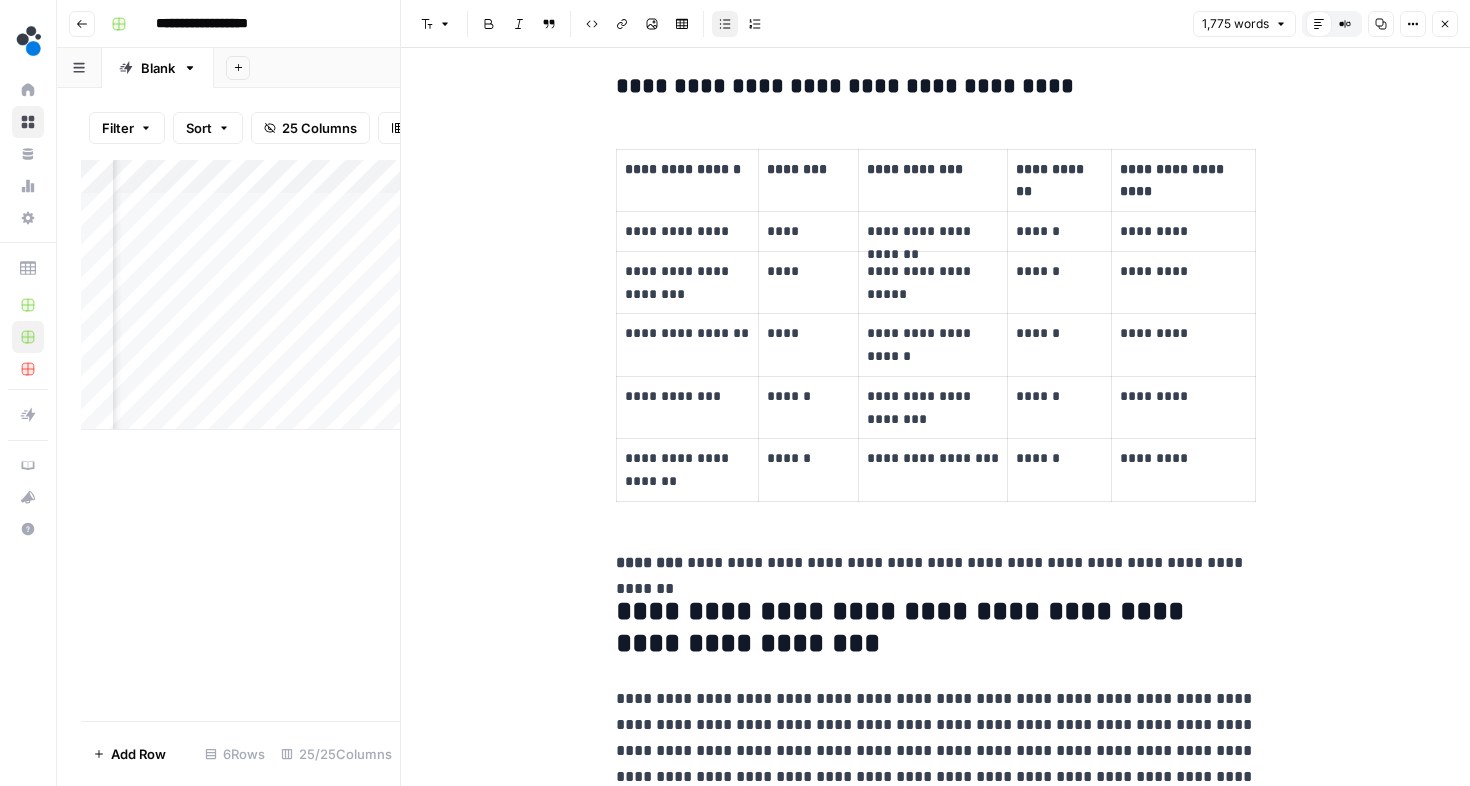 scroll, scrollTop: 6305, scrollLeft: 0, axis: vertical 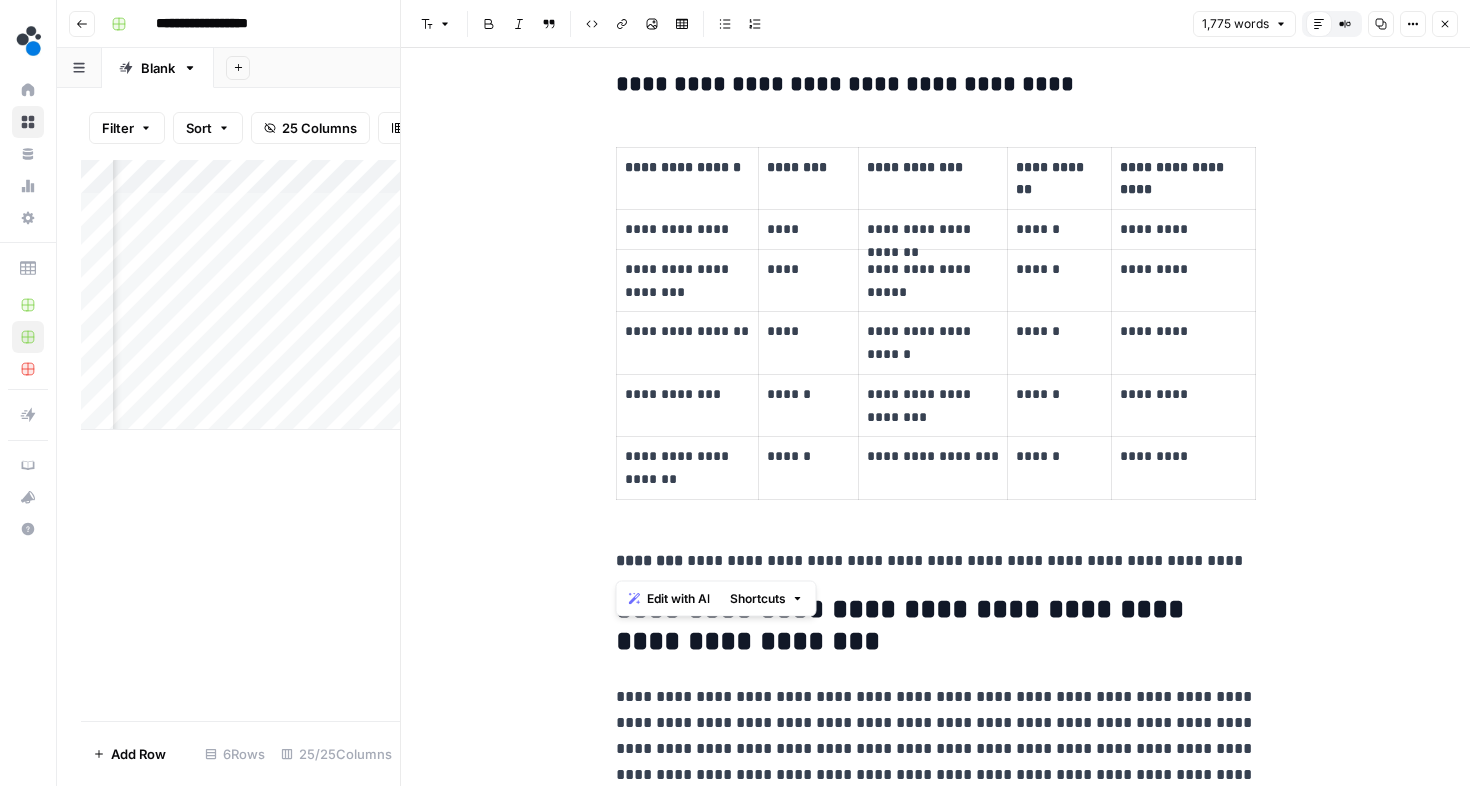 drag, startPoint x: 610, startPoint y: 87, endPoint x: 1285, endPoint y: 505, distance: 793.9452 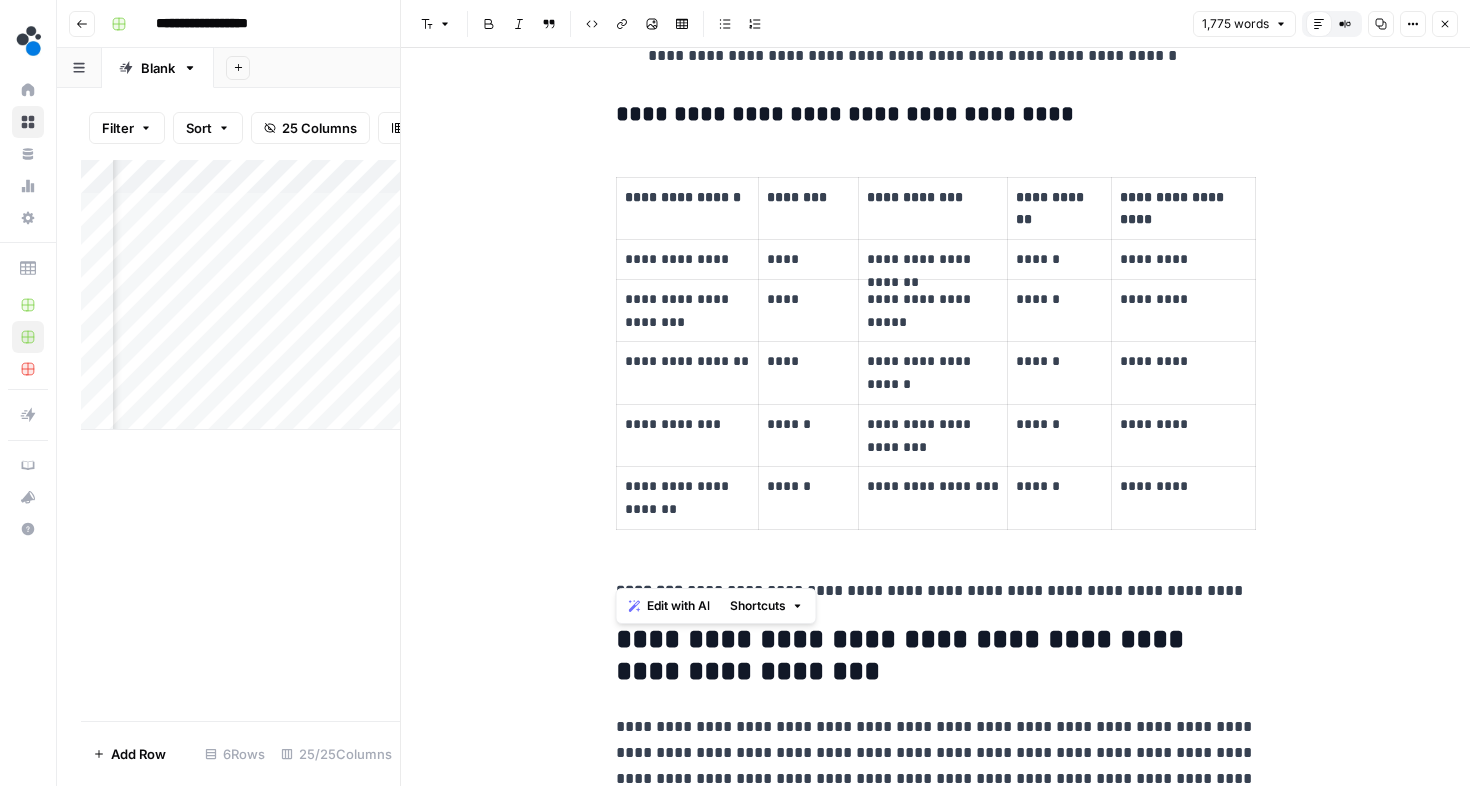 scroll, scrollTop: 6297, scrollLeft: 0, axis: vertical 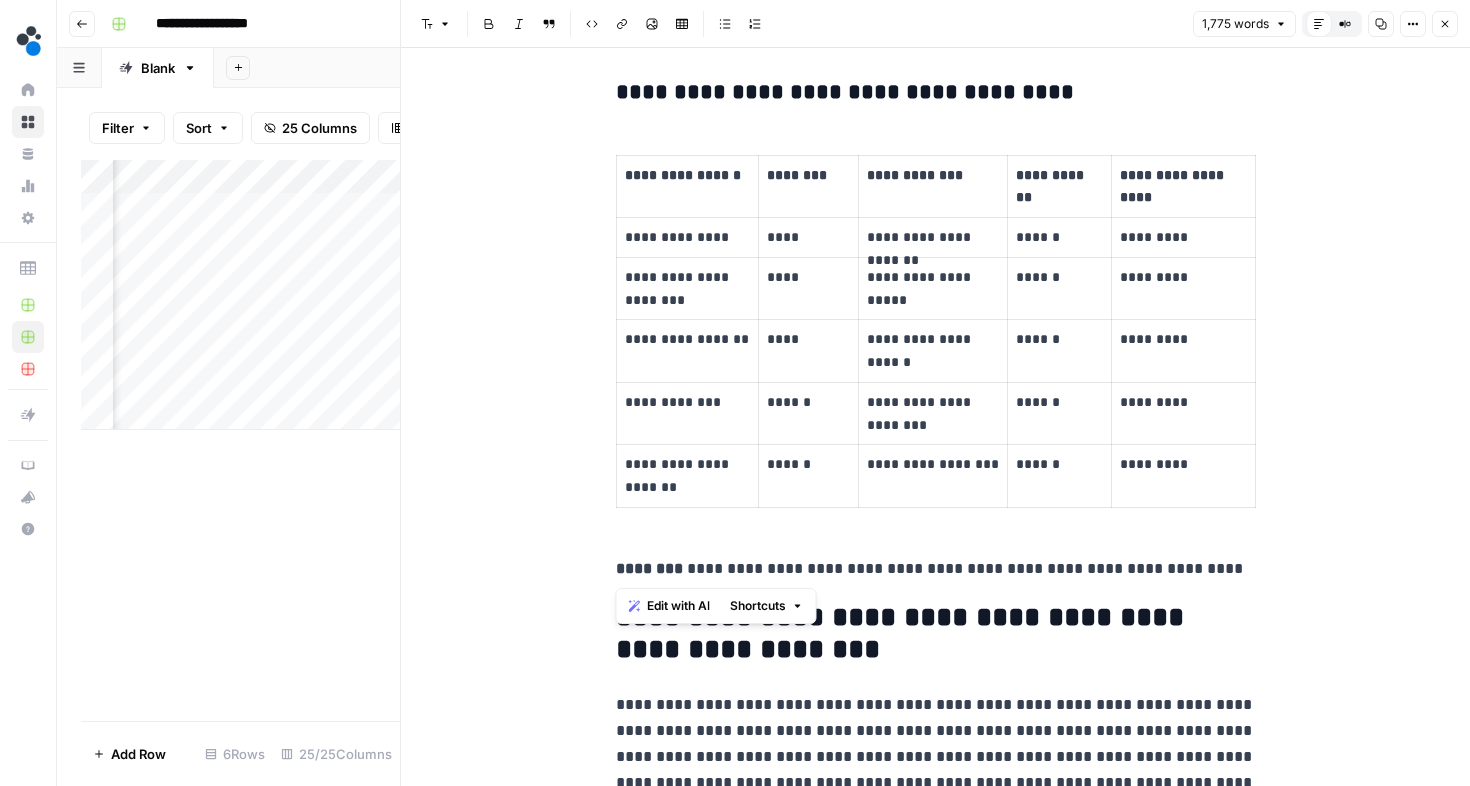 click on "**********" at bounding box center (936, 569) 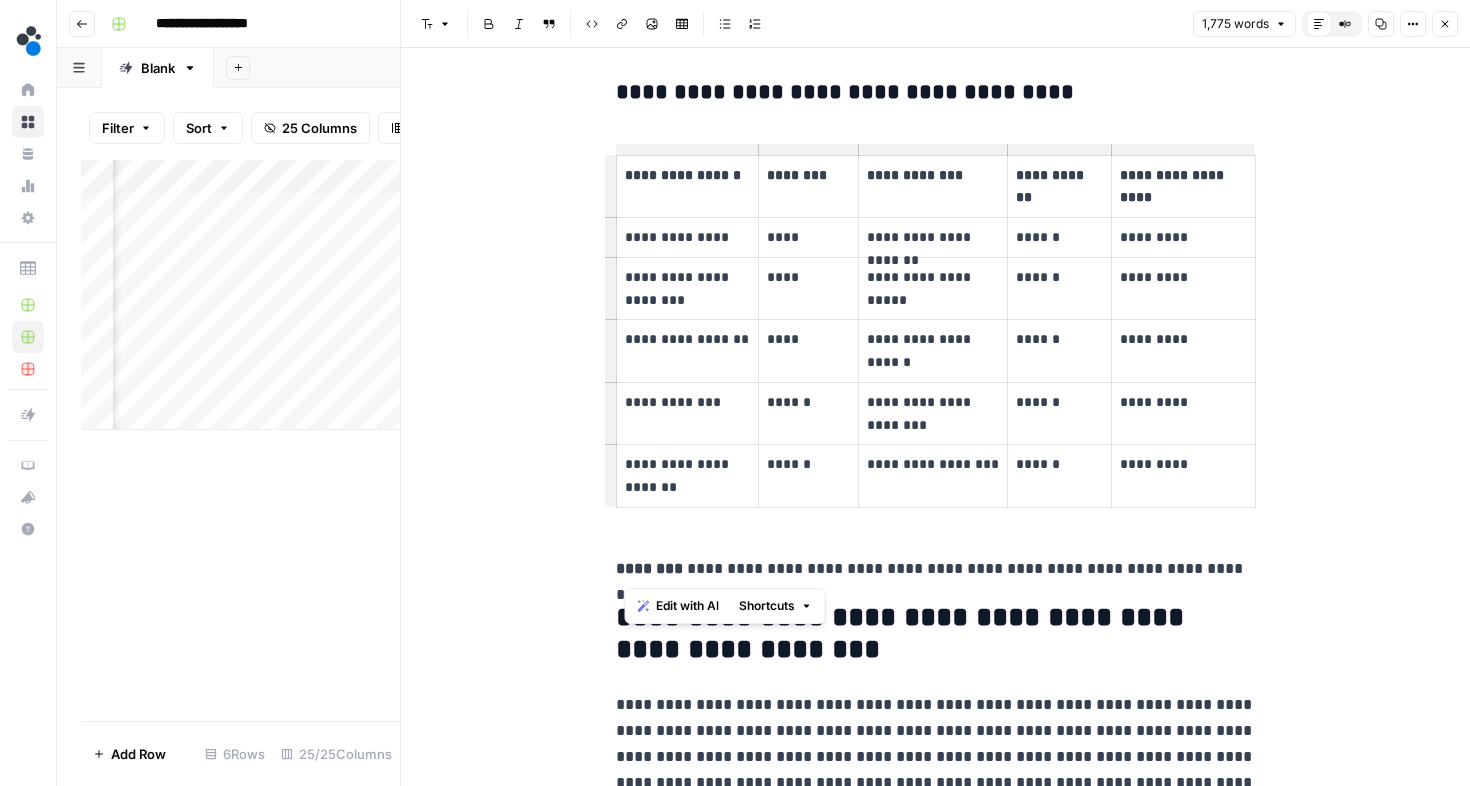 drag, startPoint x: 1269, startPoint y: 564, endPoint x: 612, endPoint y: 115, distance: 795.7701 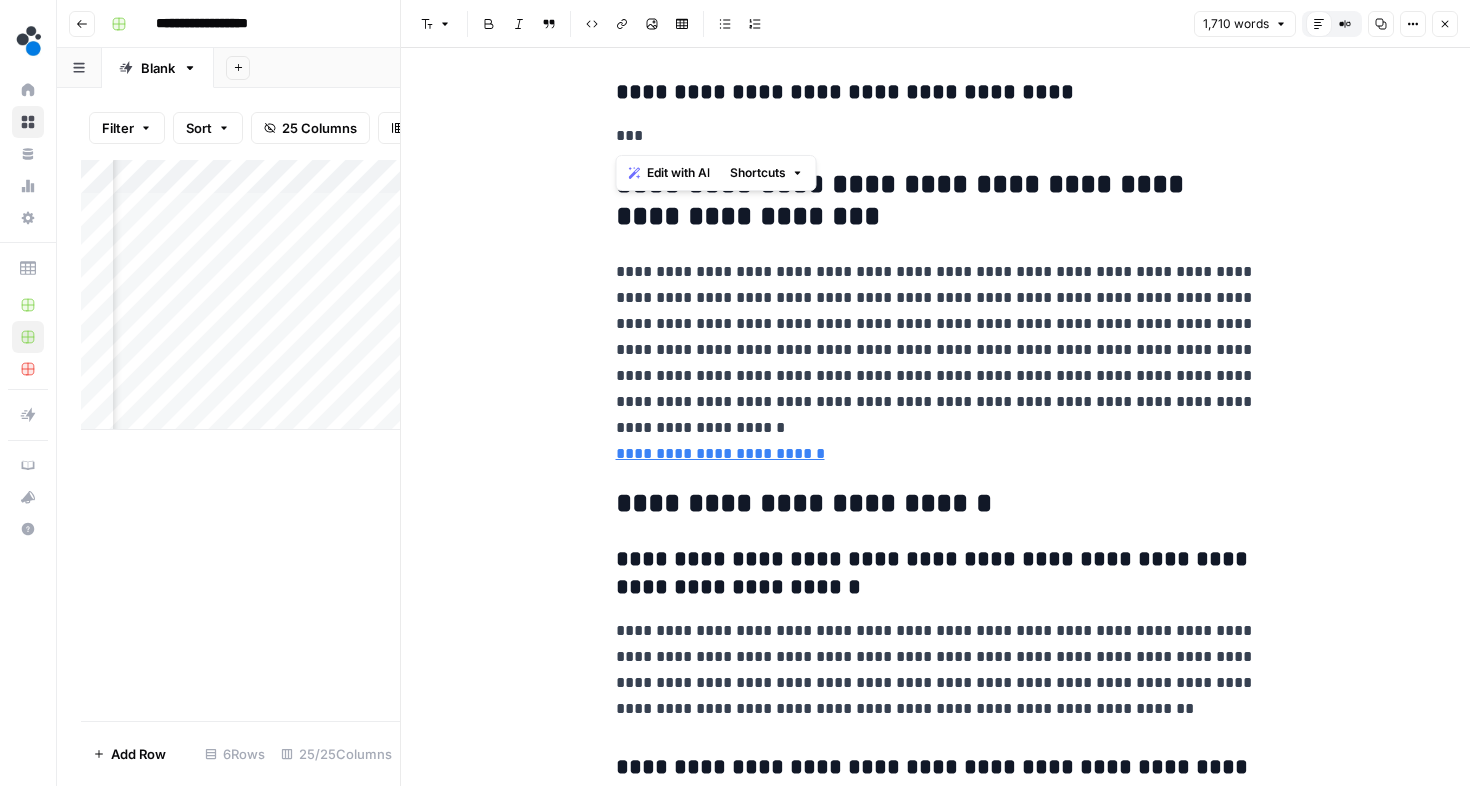 drag, startPoint x: 656, startPoint y: 134, endPoint x: 614, endPoint y: 86, distance: 63.780876 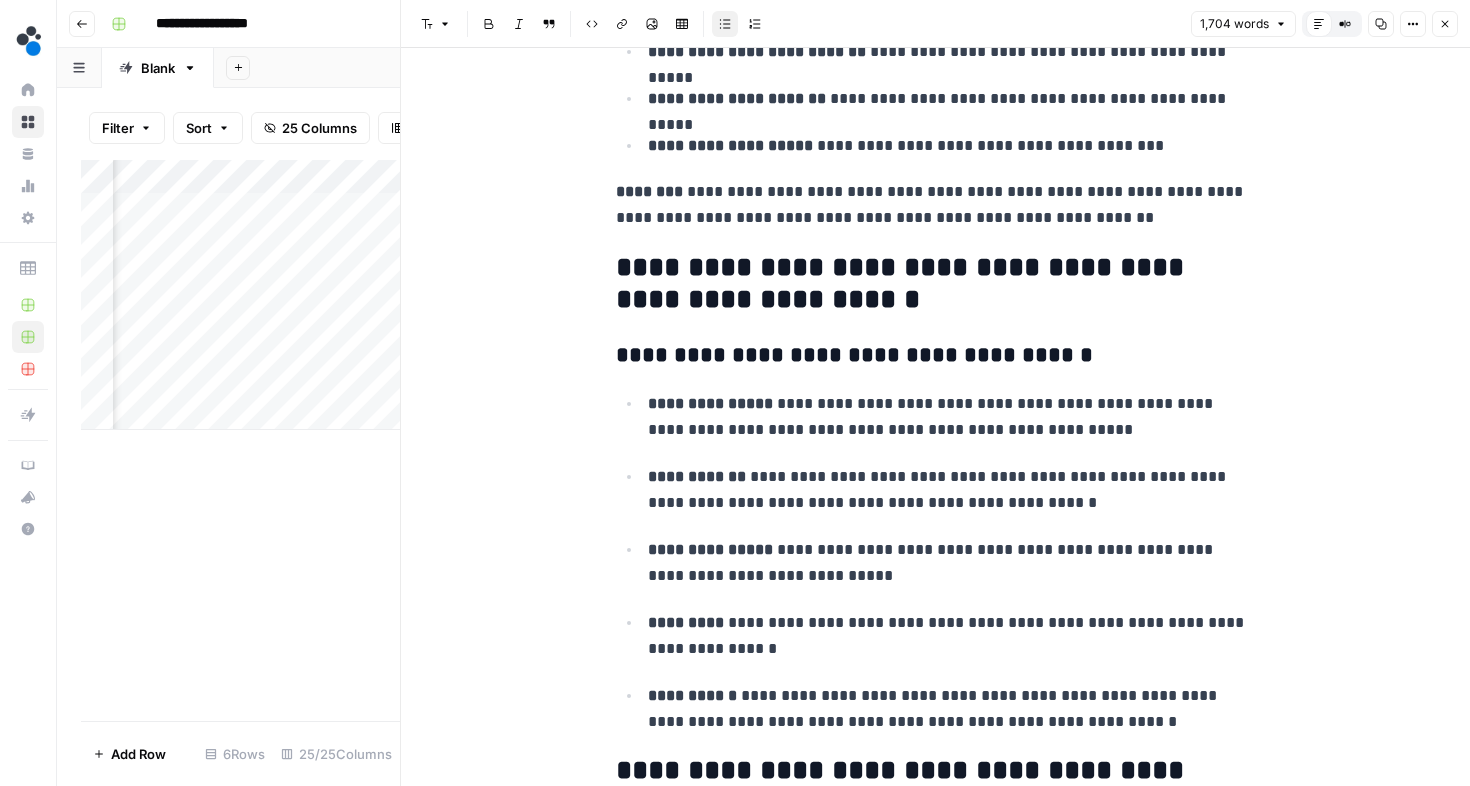scroll, scrollTop: 5612, scrollLeft: 0, axis: vertical 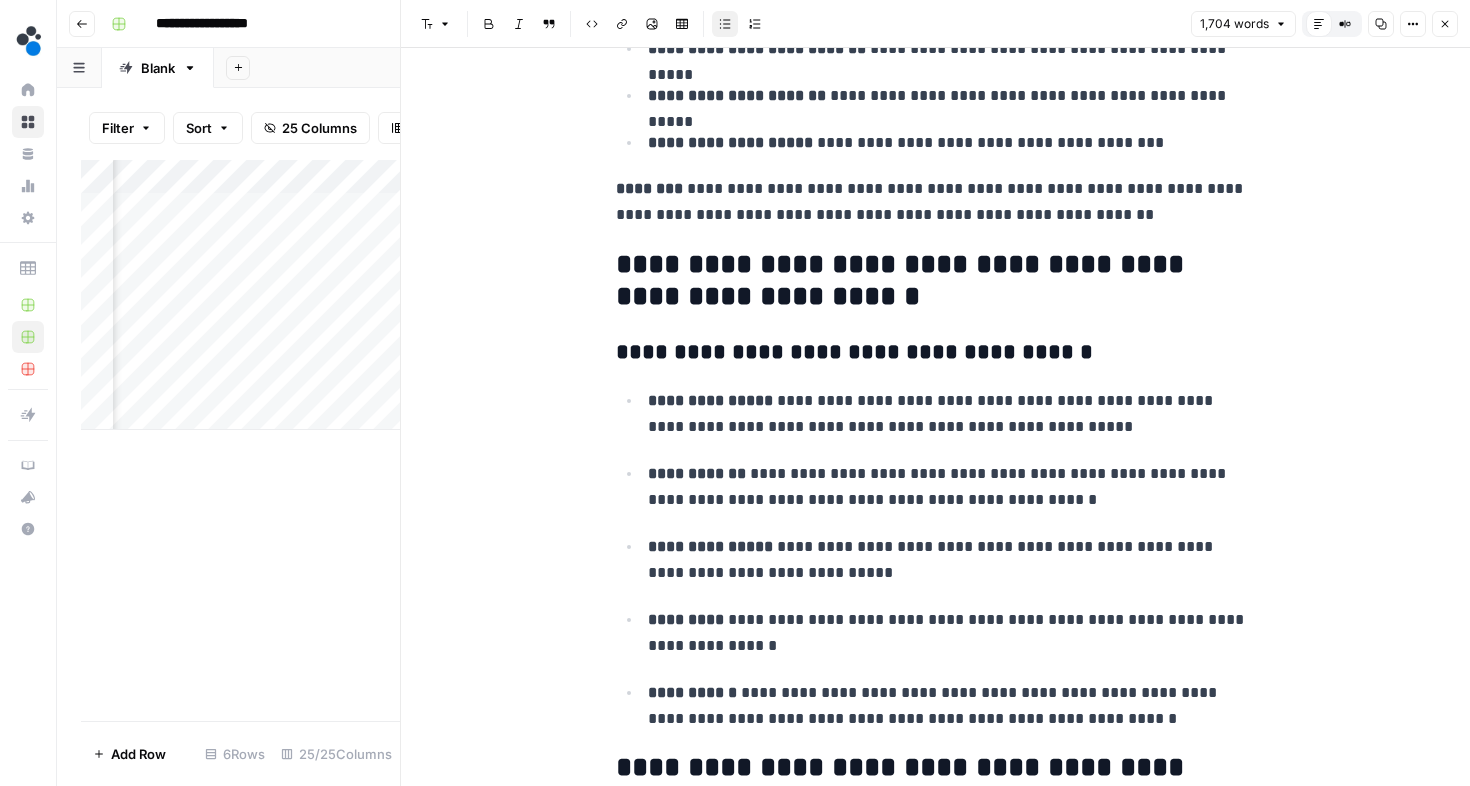 click on "**********" at bounding box center (936, 202) 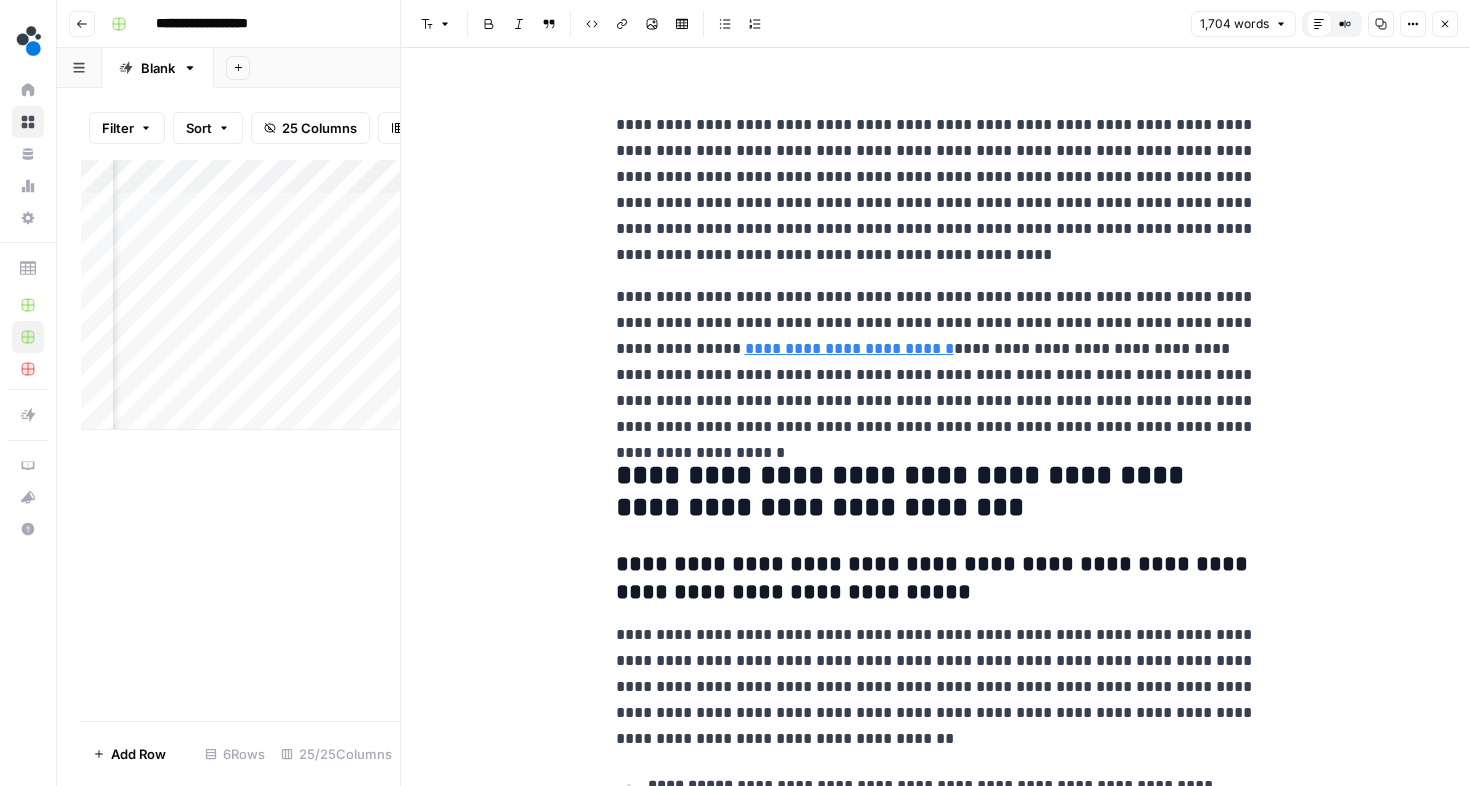scroll, scrollTop: 77, scrollLeft: 0, axis: vertical 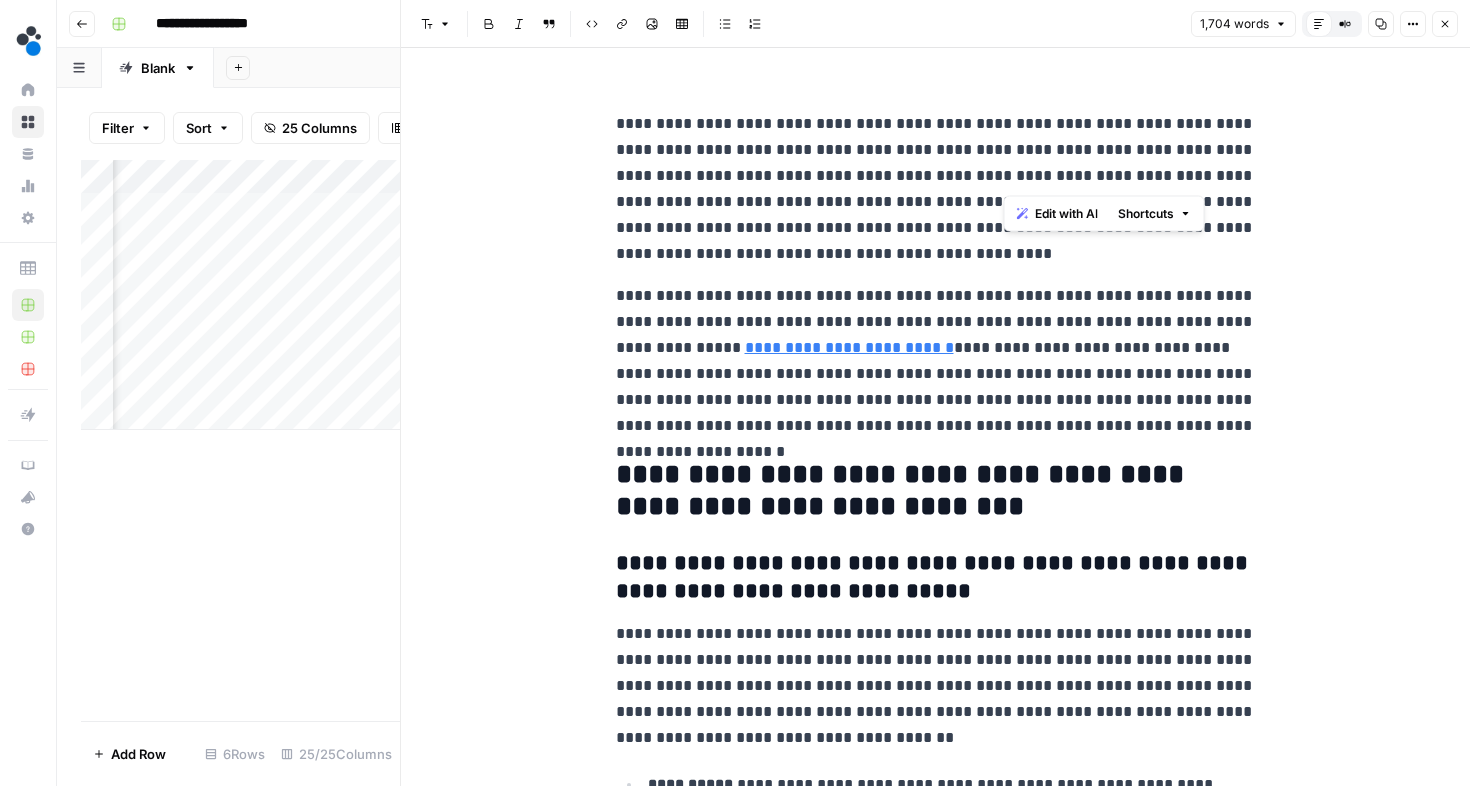 drag, startPoint x: 1050, startPoint y: 148, endPoint x: 1005, endPoint y: 186, distance: 58.898216 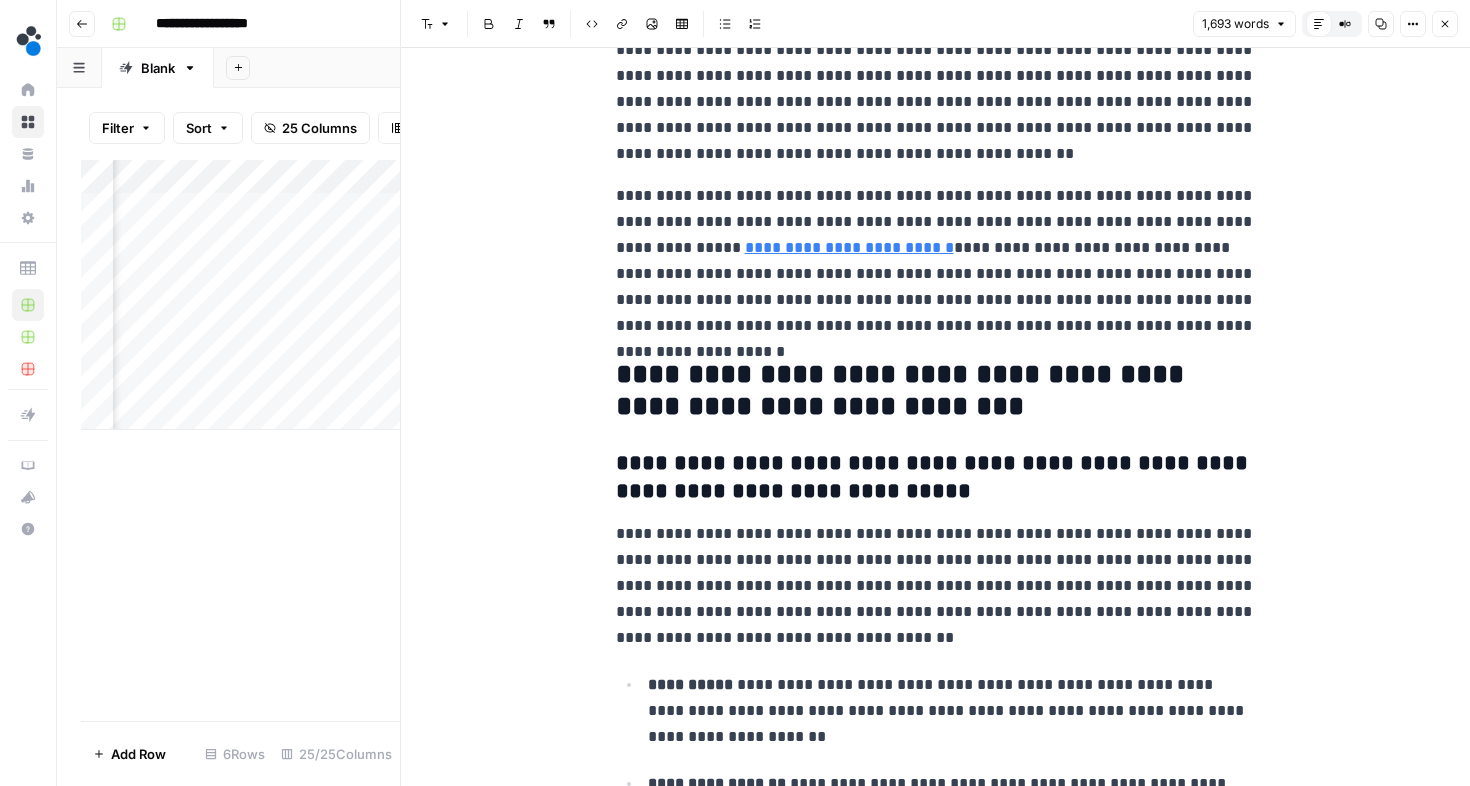 scroll, scrollTop: 158, scrollLeft: 0, axis: vertical 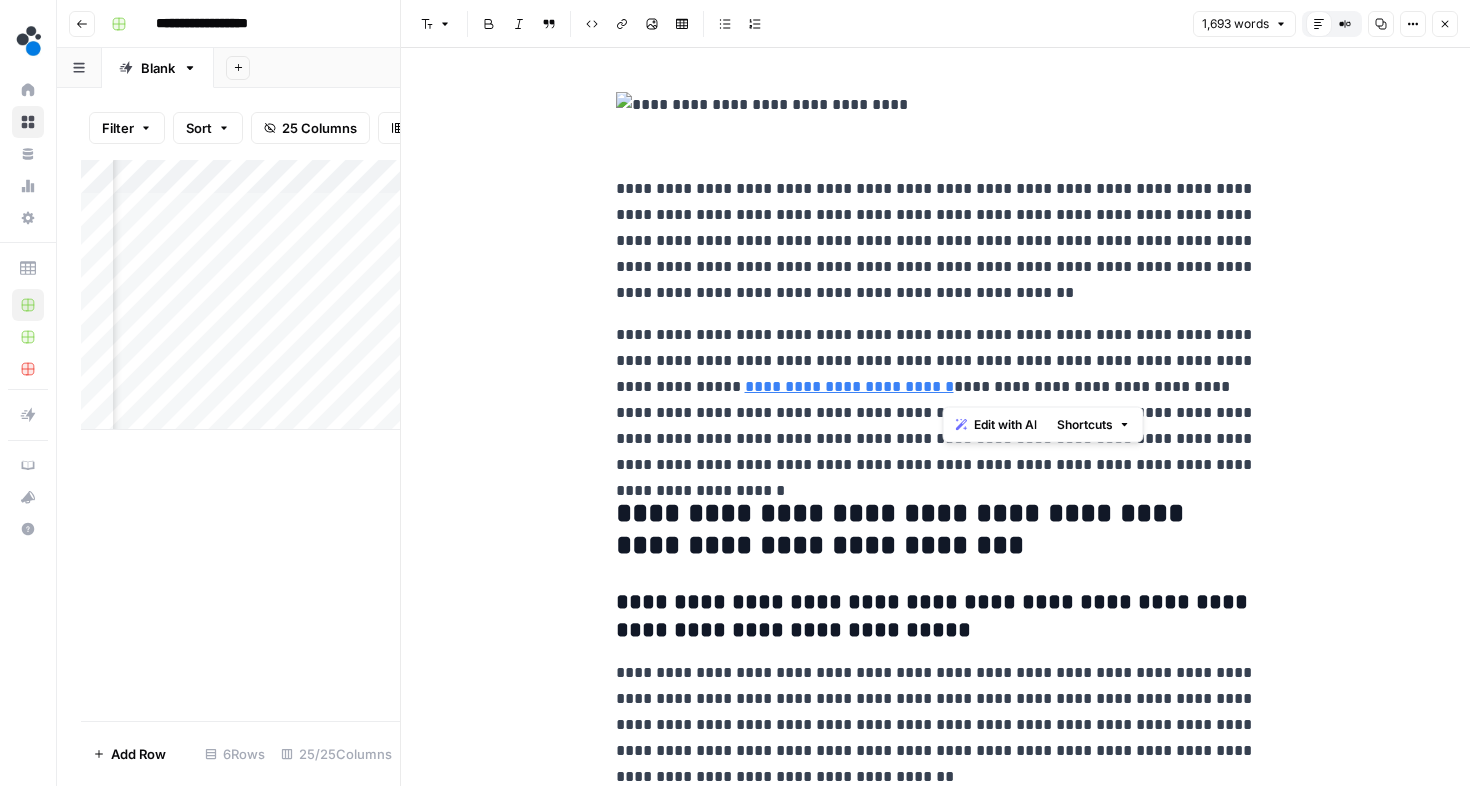 drag, startPoint x: 935, startPoint y: 336, endPoint x: 1183, endPoint y: 371, distance: 250.45758 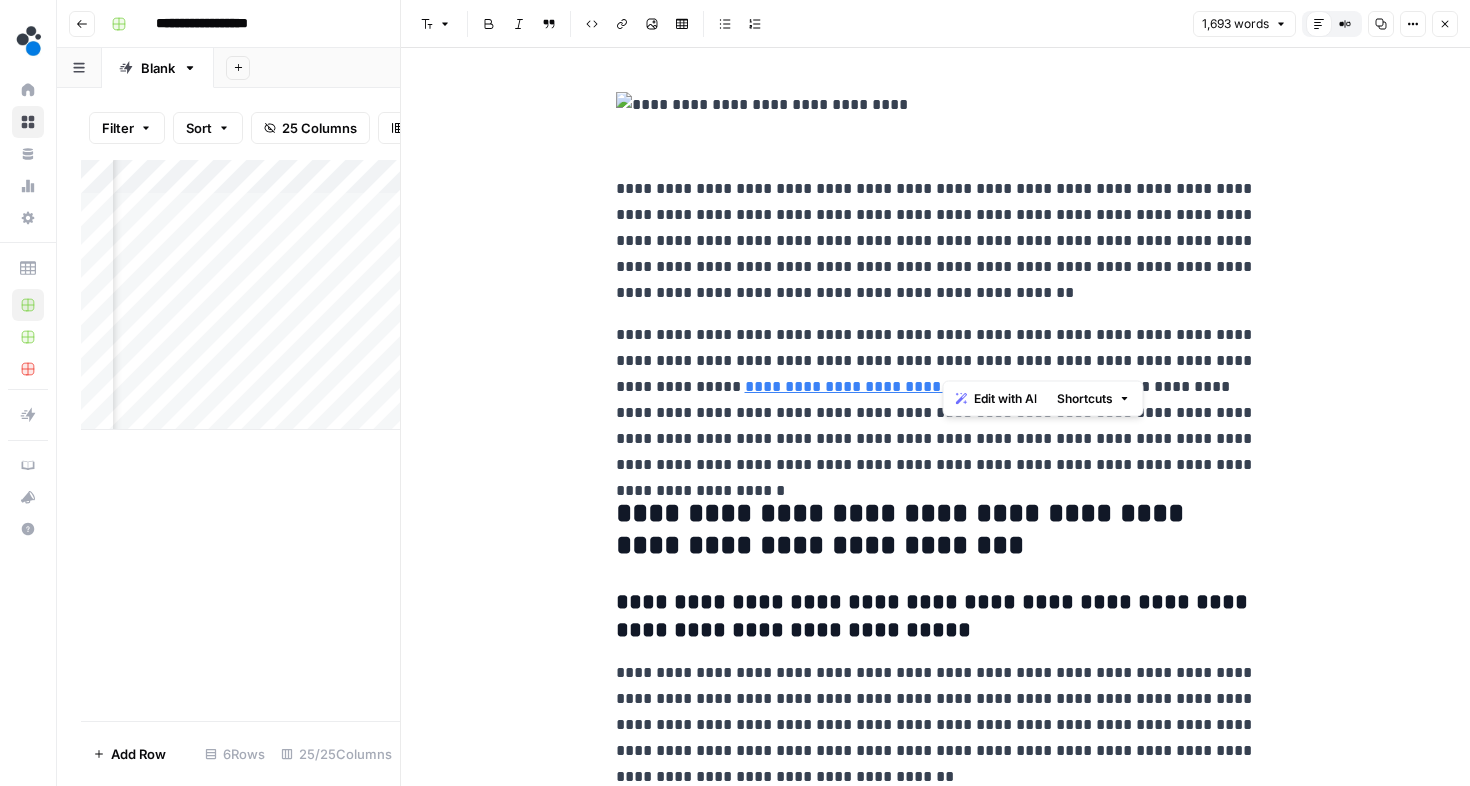 click on "**********" at bounding box center [936, 400] 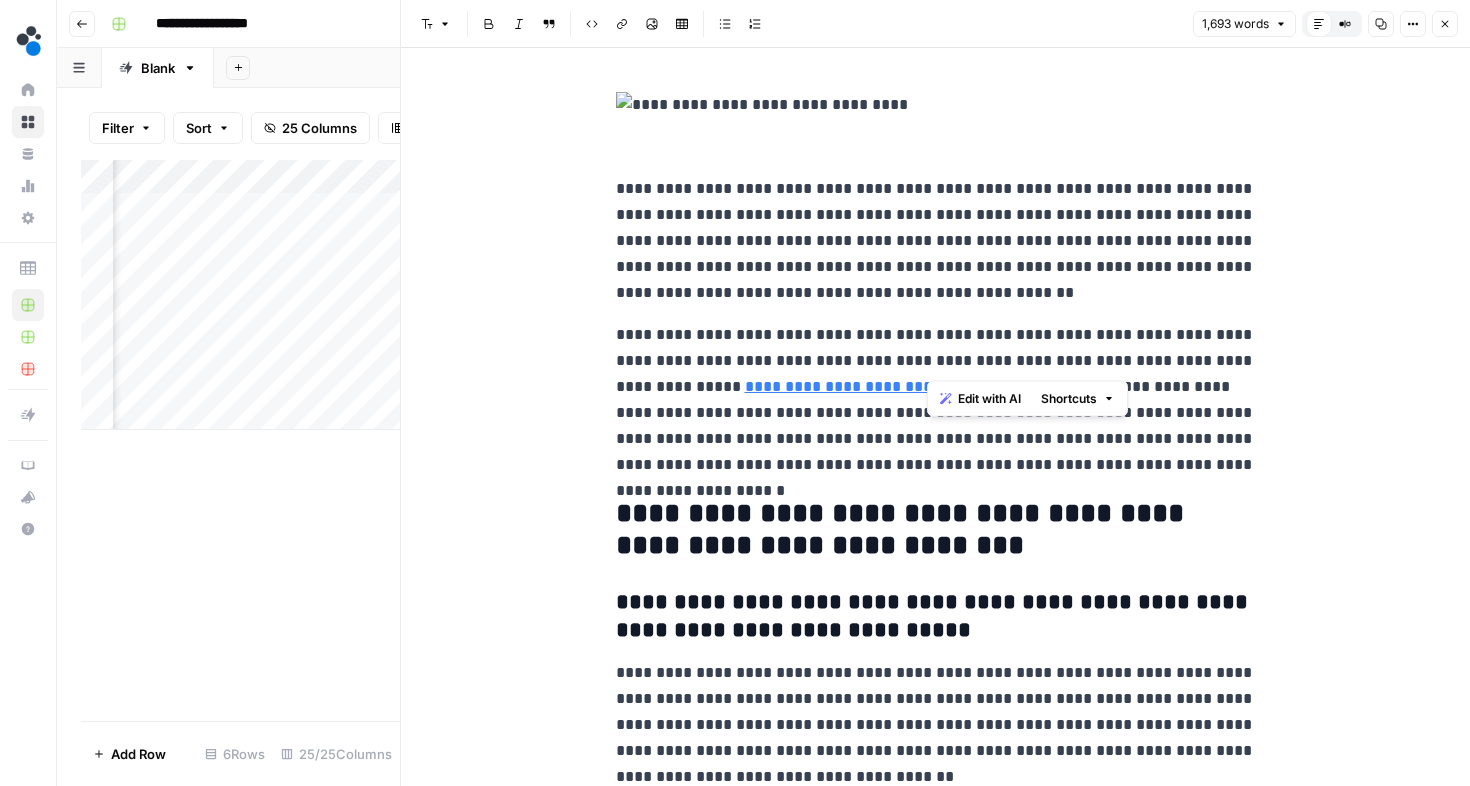 drag, startPoint x: 929, startPoint y: 332, endPoint x: 1231, endPoint y: 348, distance: 302.42355 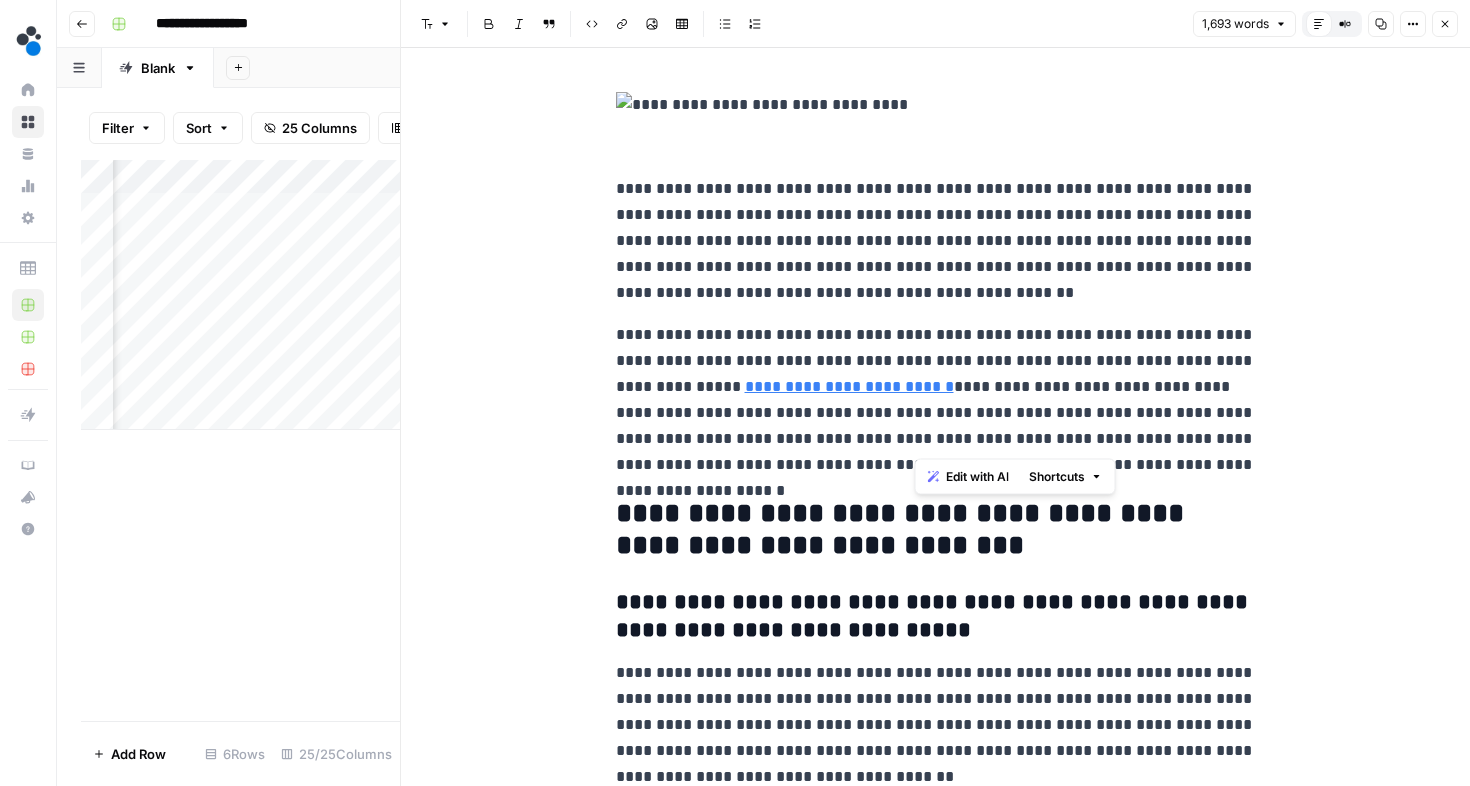 drag, startPoint x: 914, startPoint y: 413, endPoint x: 1023, endPoint y: 444, distance: 113.32255 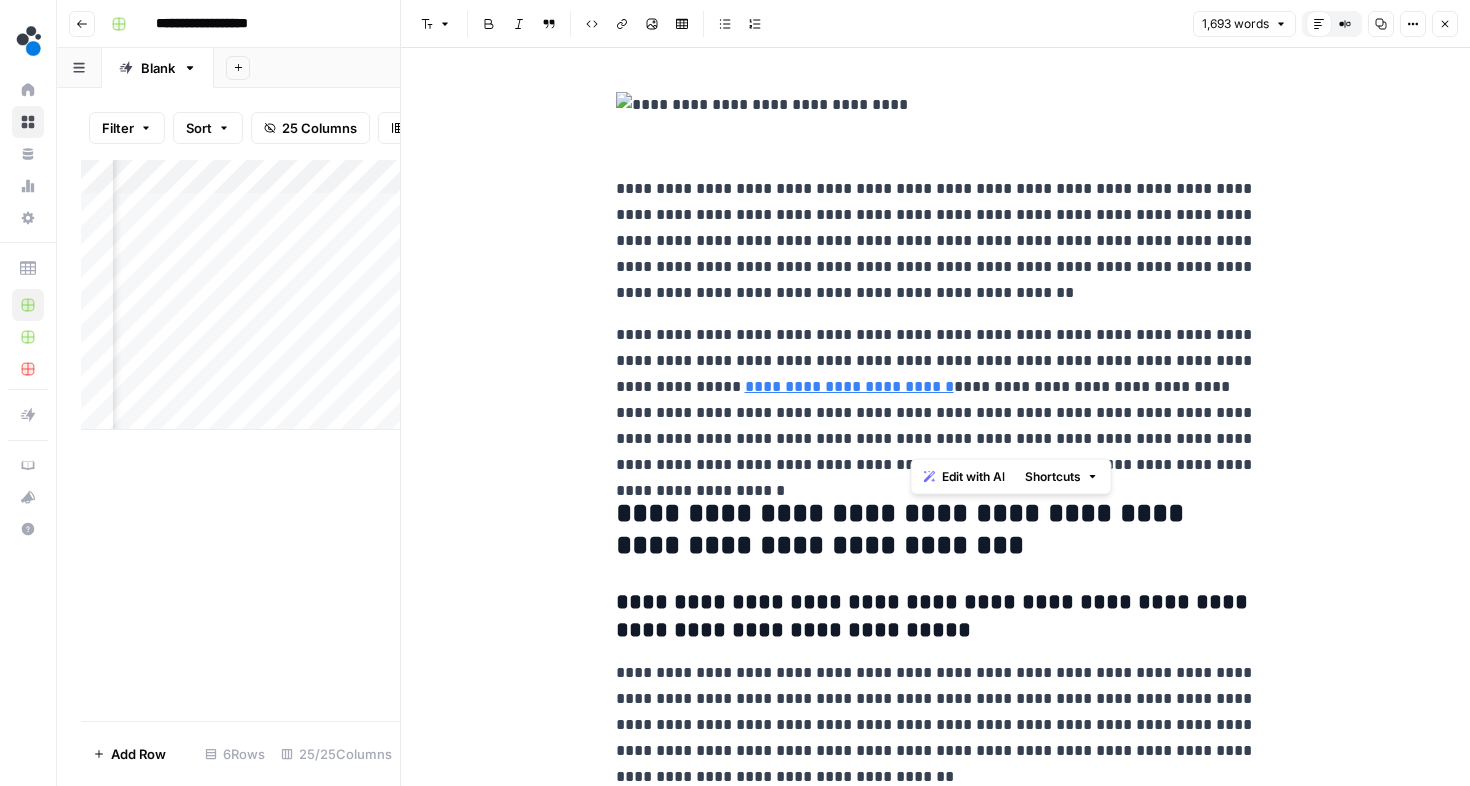 drag, startPoint x: 1016, startPoint y: 439, endPoint x: 910, endPoint y: 417, distance: 108.25895 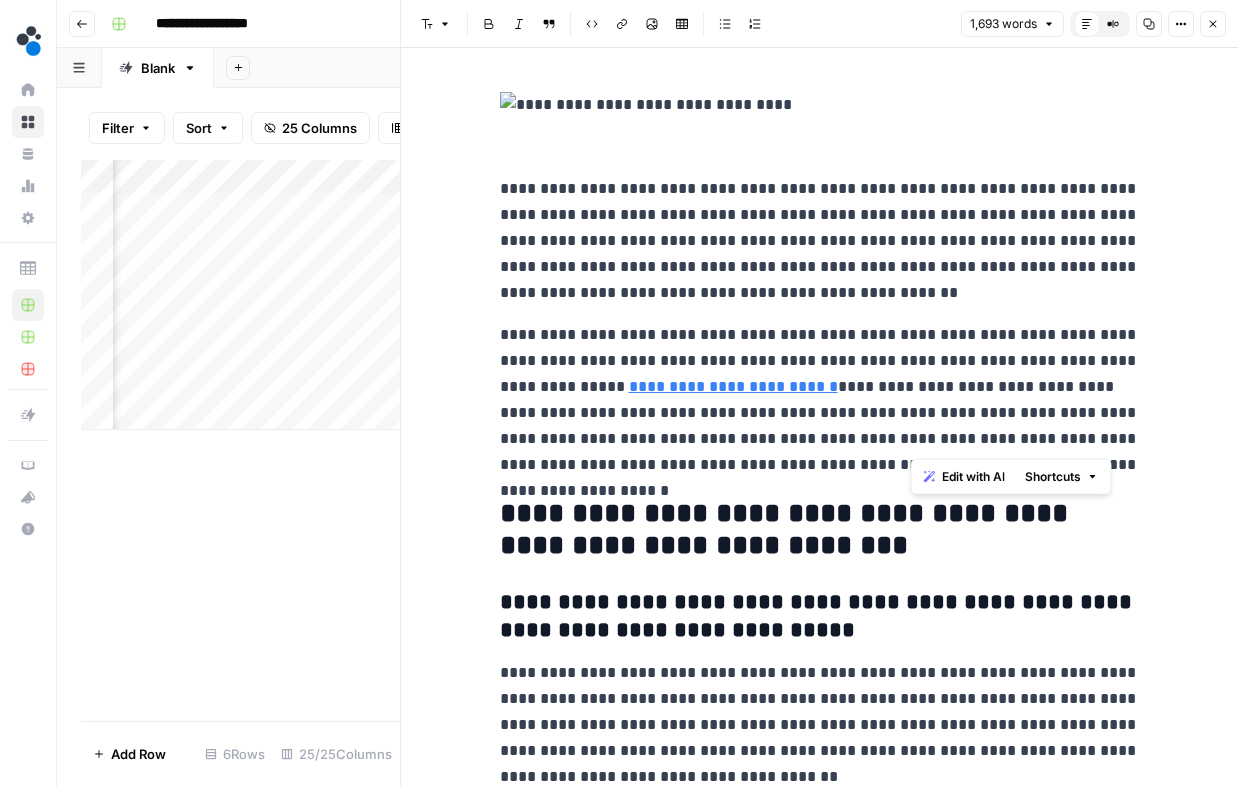 click on "**********" at bounding box center [820, 400] 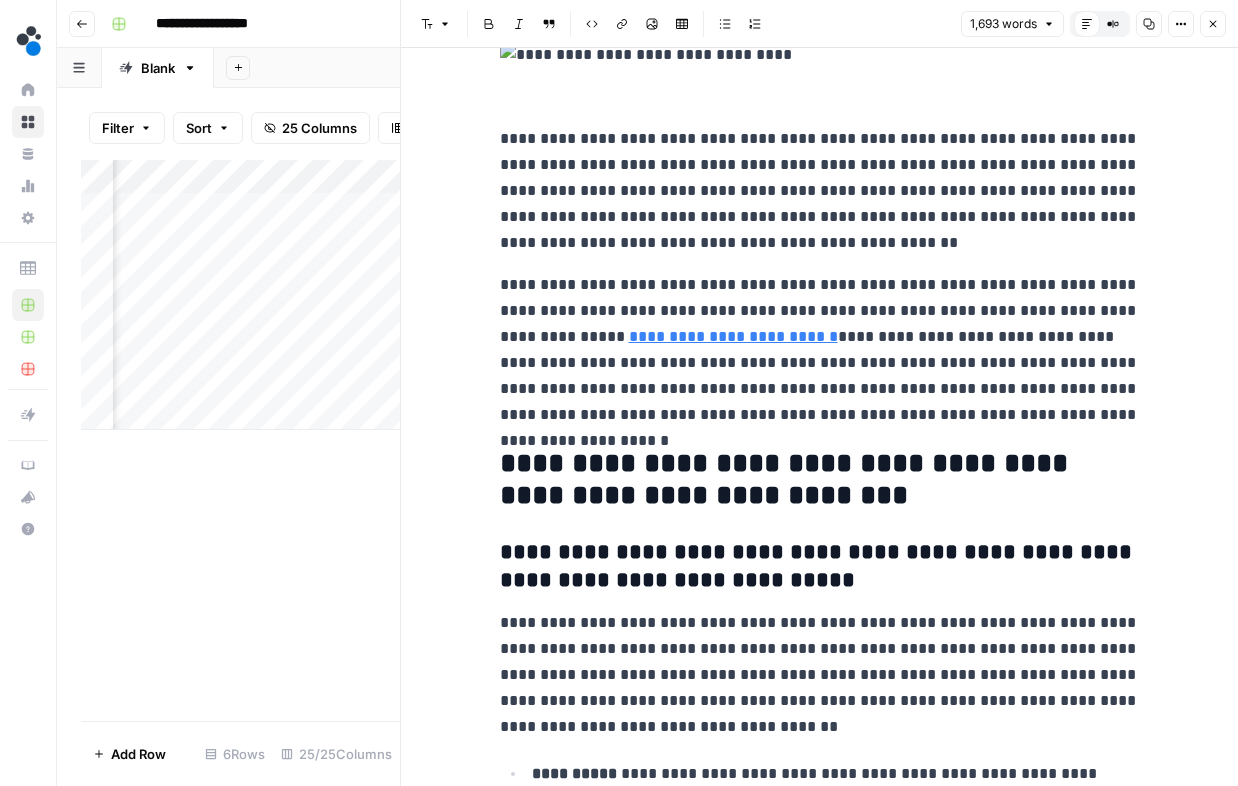 scroll, scrollTop: 68, scrollLeft: 0, axis: vertical 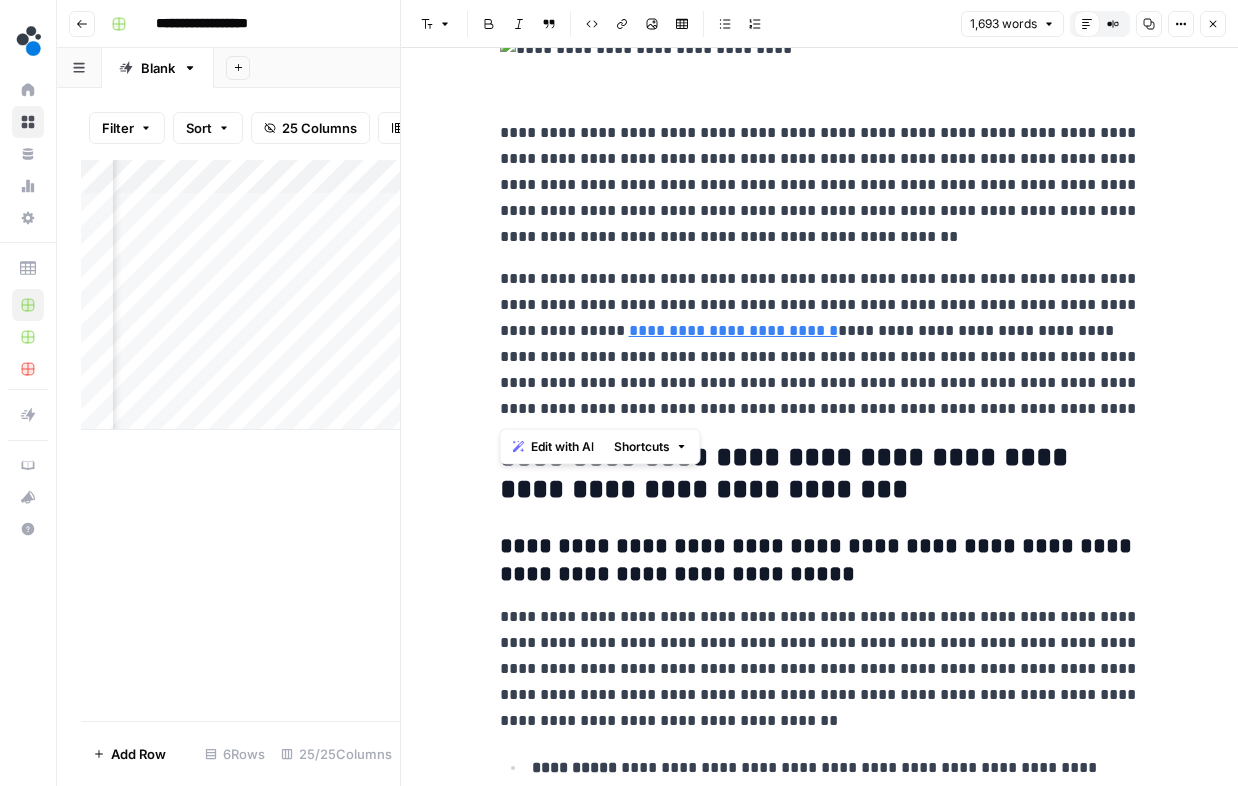 drag, startPoint x: 1095, startPoint y: 414, endPoint x: 498, endPoint y: 277, distance: 612.51776 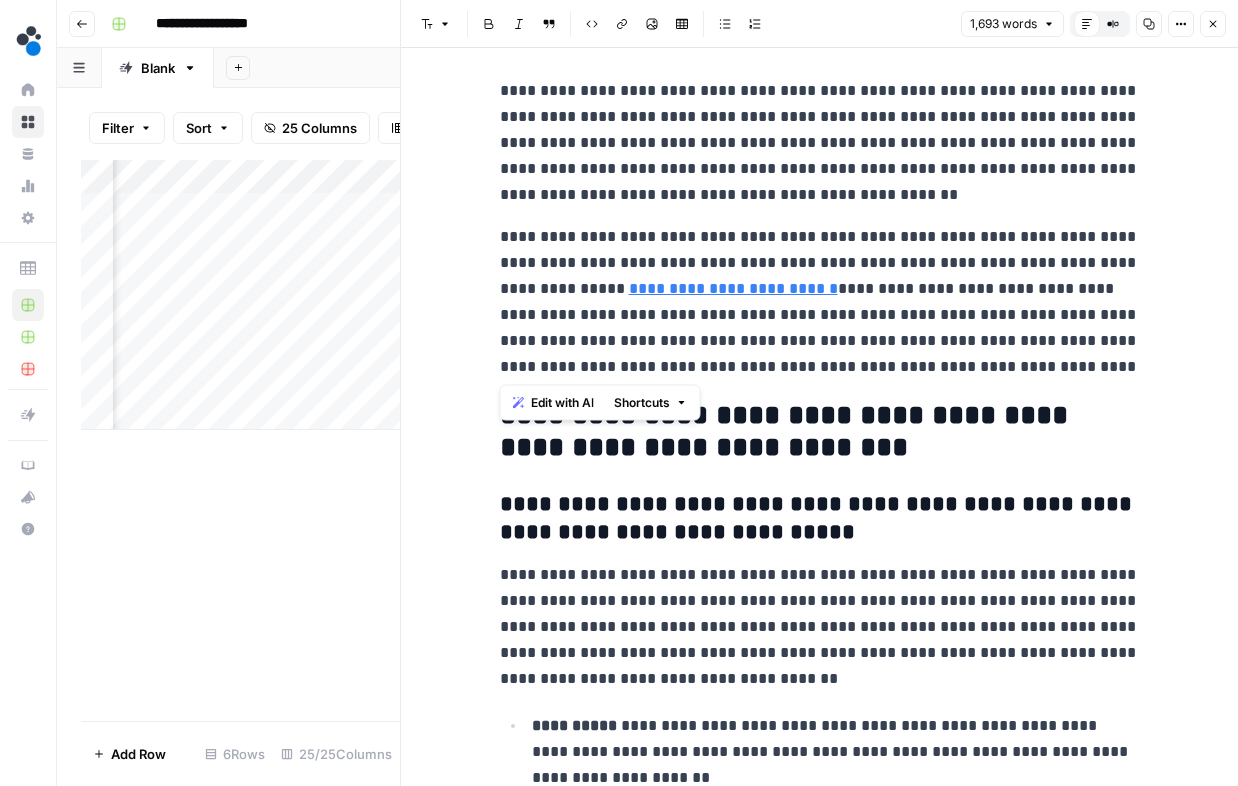 scroll, scrollTop: 112, scrollLeft: 0, axis: vertical 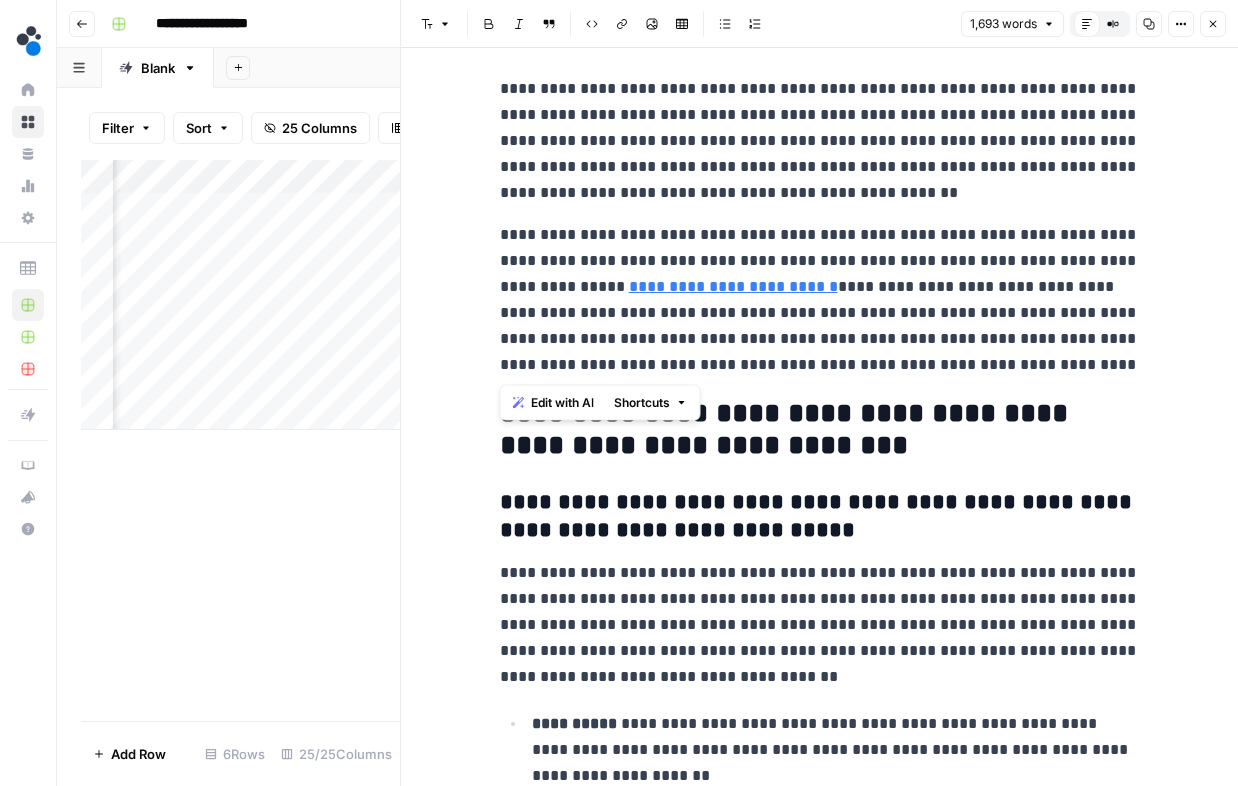 click on "**********" at bounding box center (820, 517) 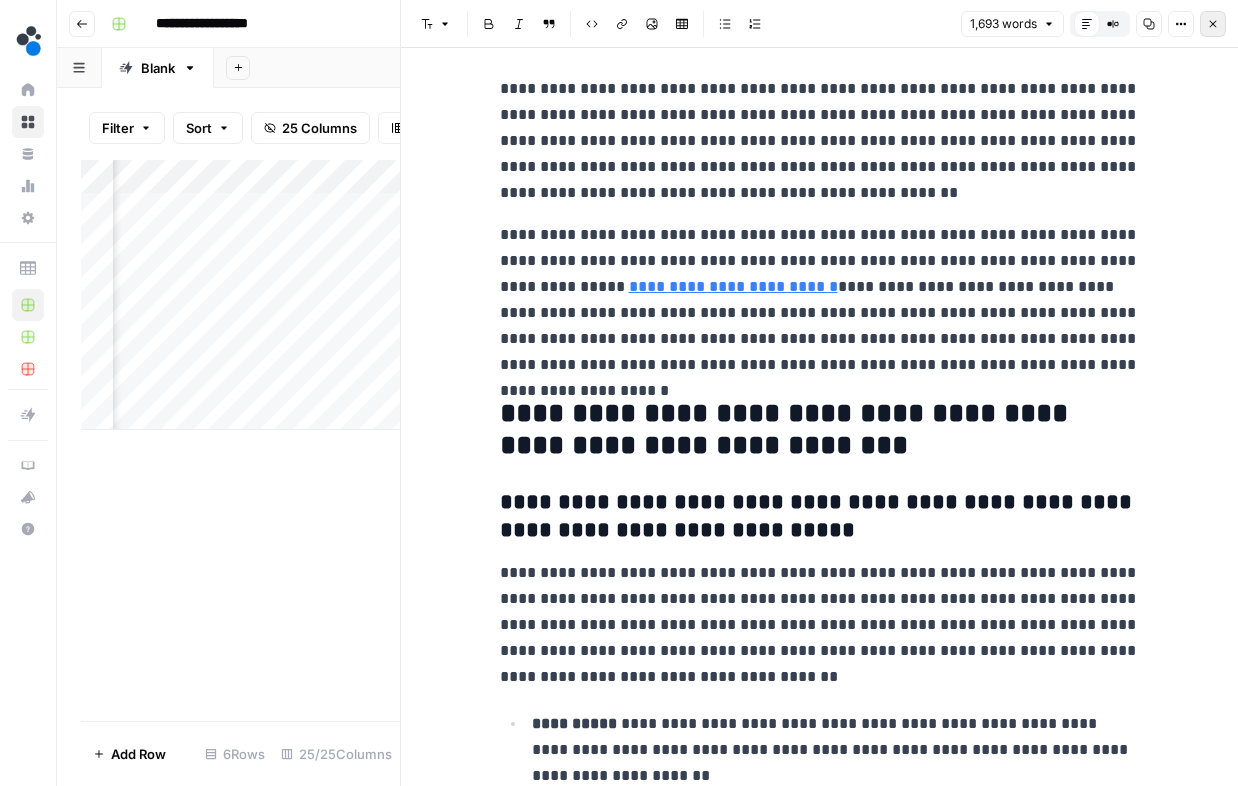 click 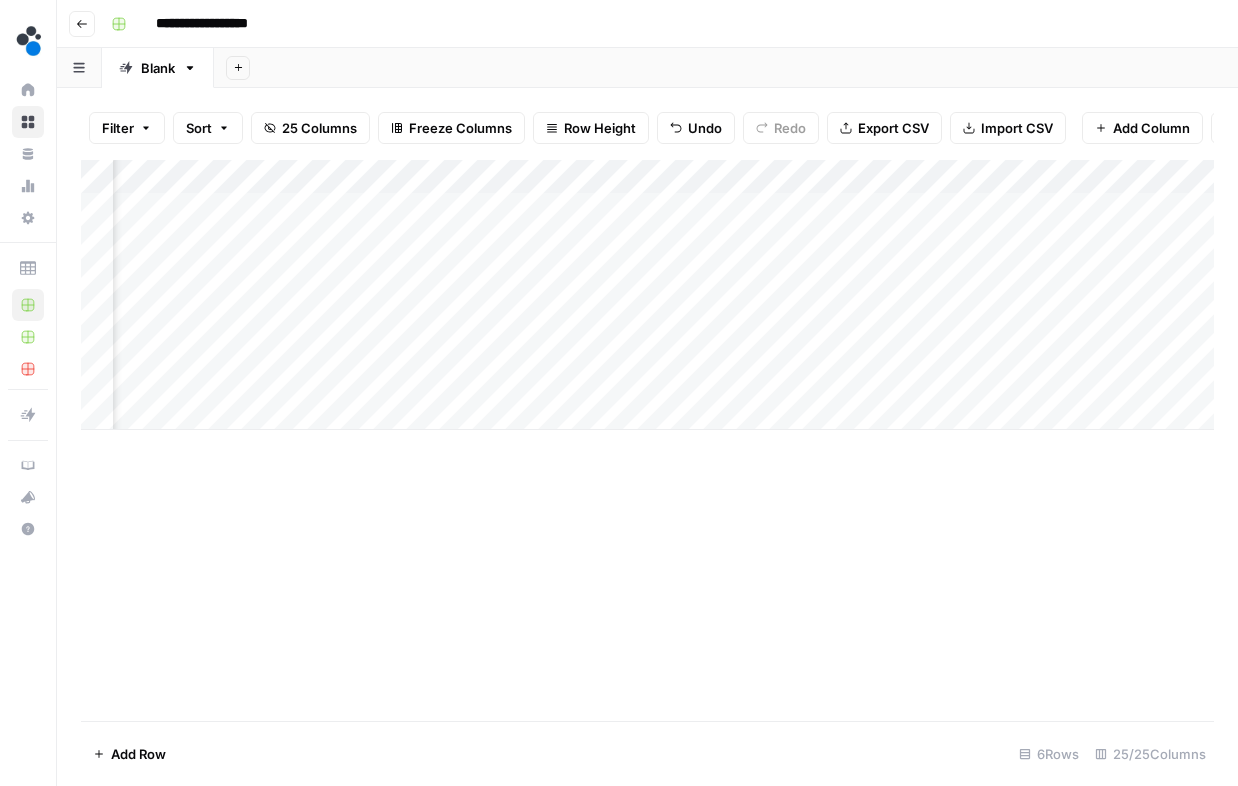 click on "Add Column" at bounding box center [647, 295] 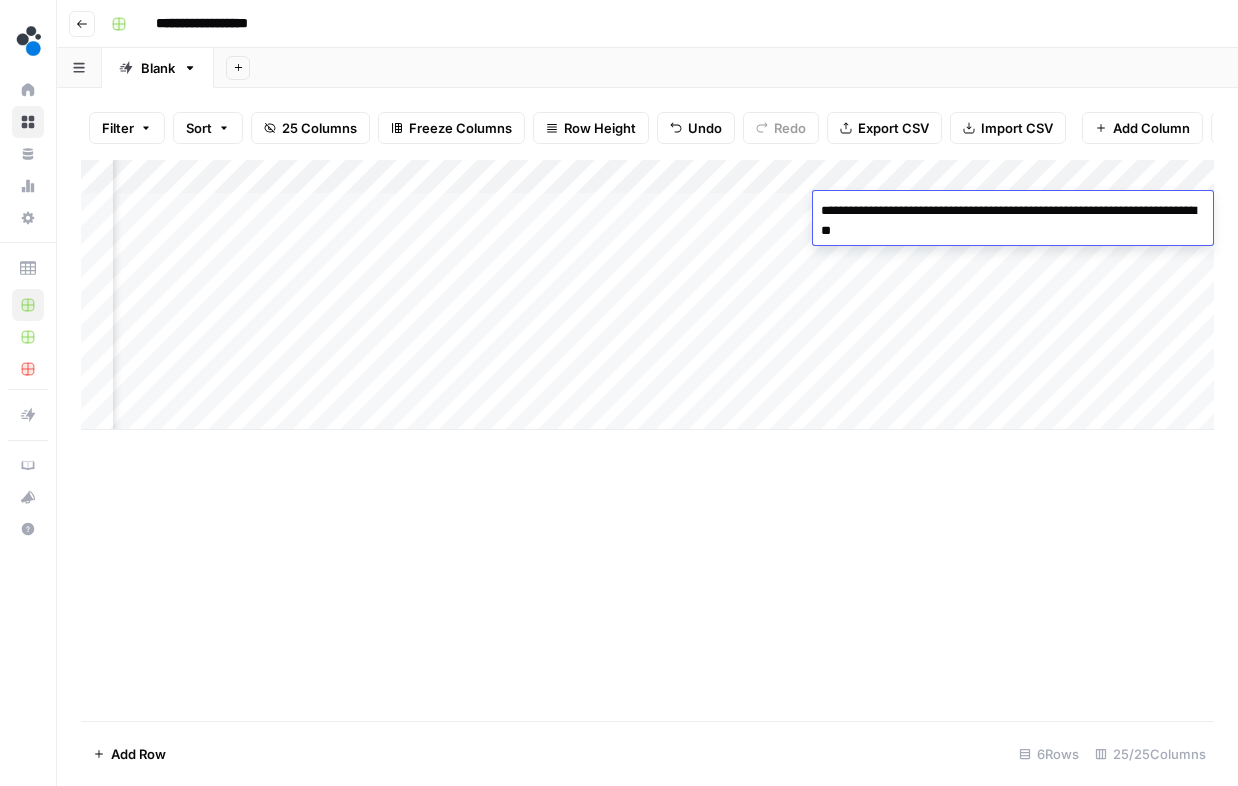 type on "**********" 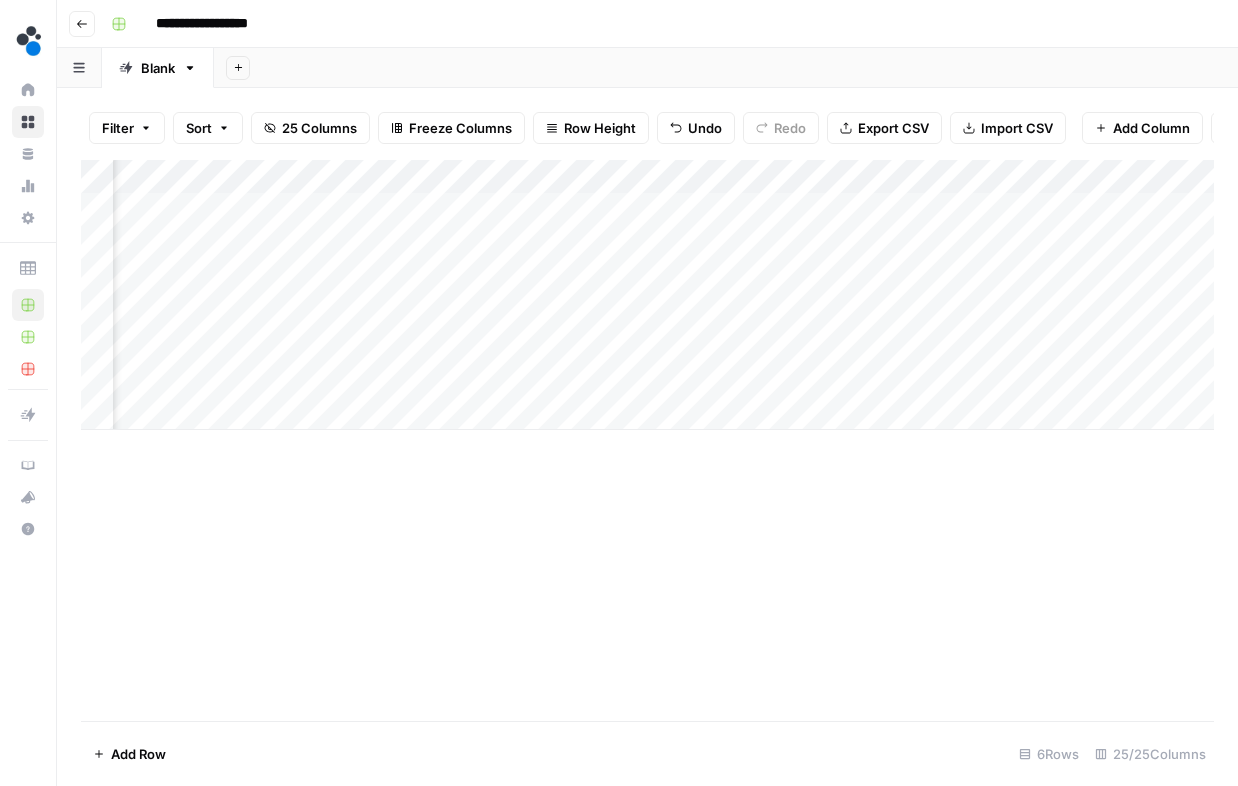 click on "Add Column" at bounding box center [647, 440] 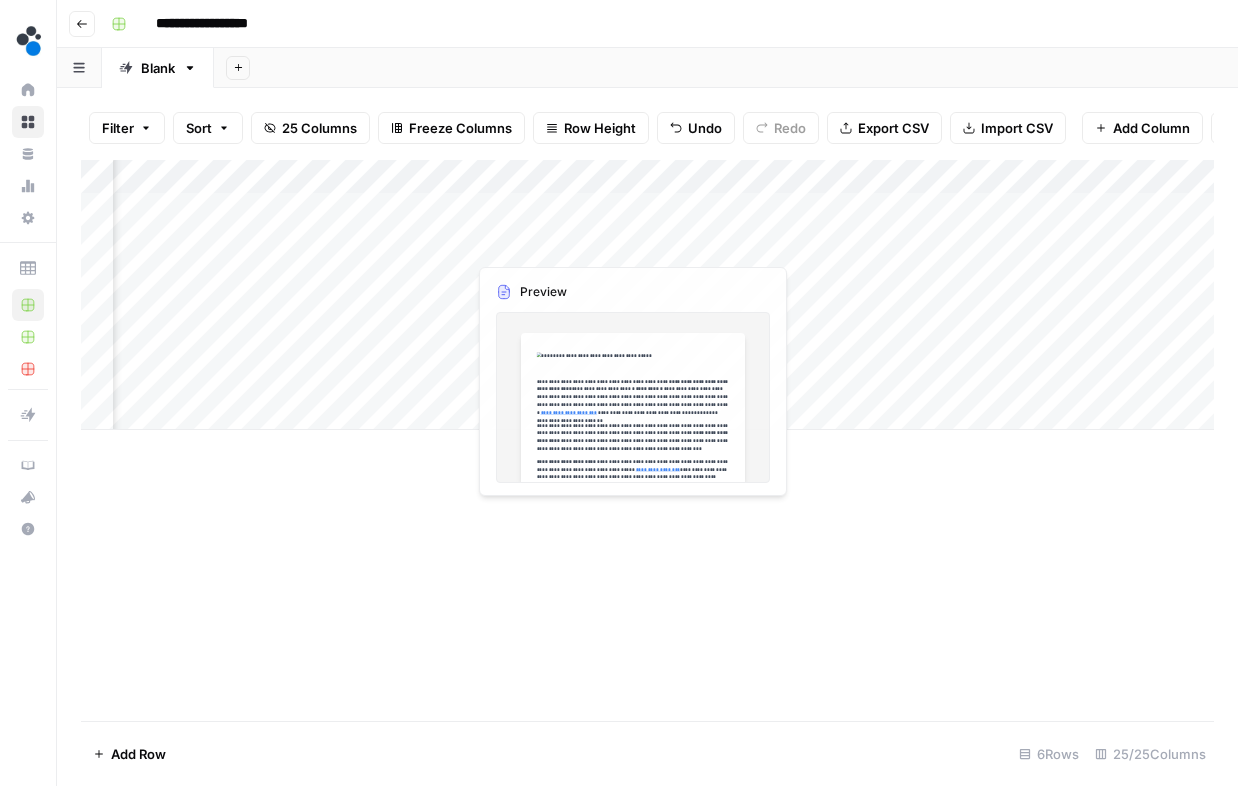click on "Add Column" at bounding box center (647, 295) 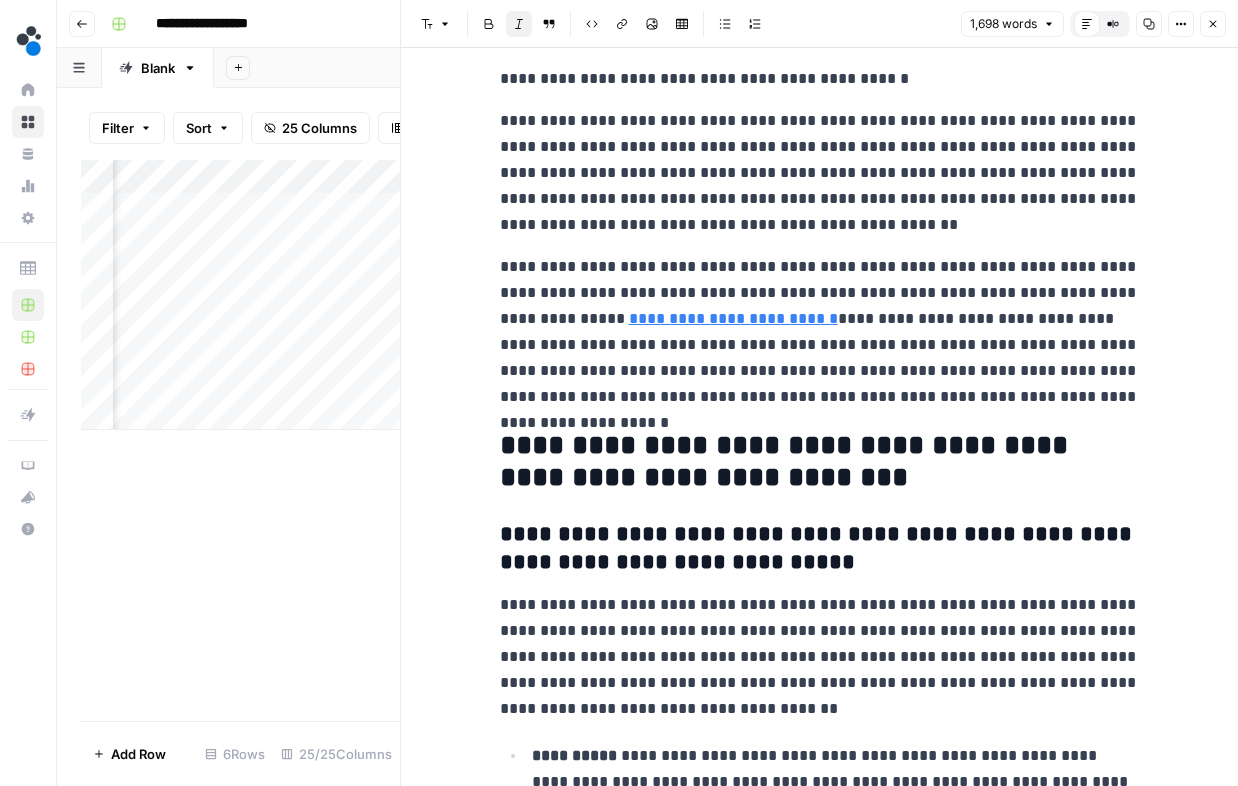 scroll, scrollTop: 30, scrollLeft: 0, axis: vertical 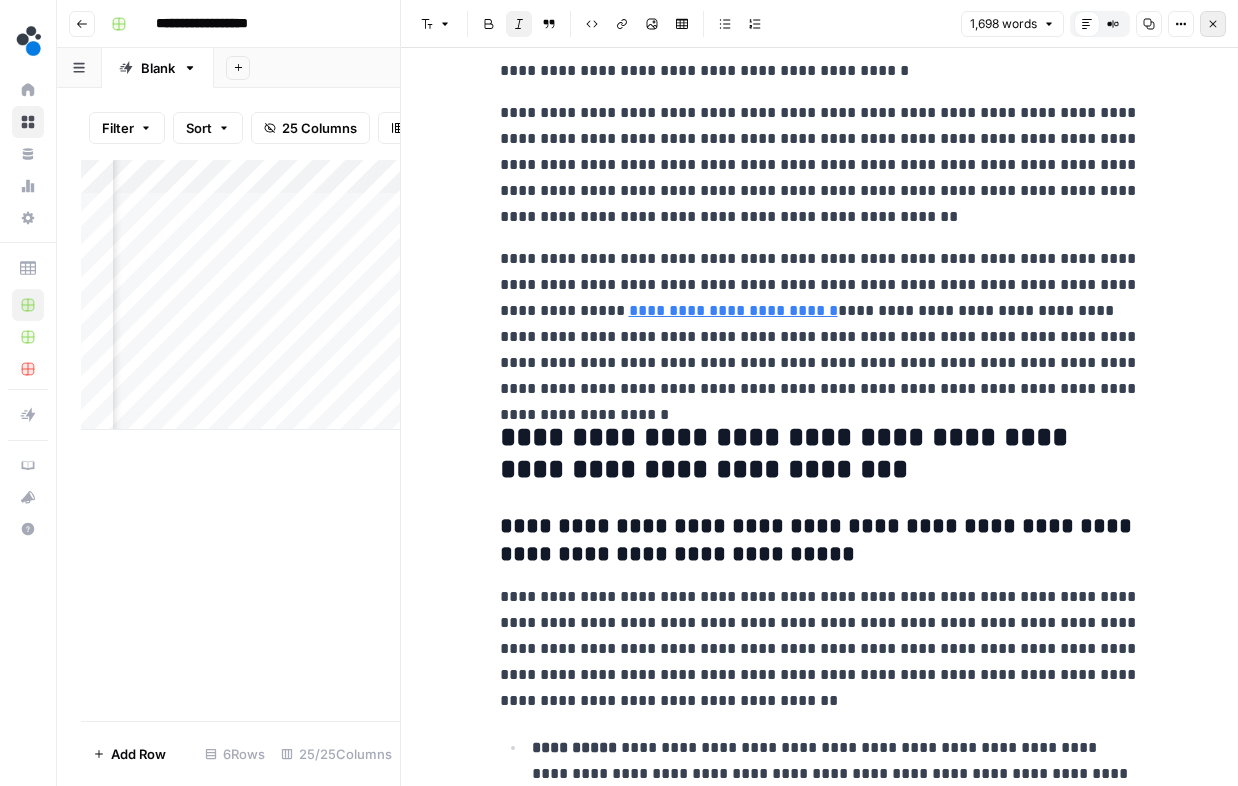 click 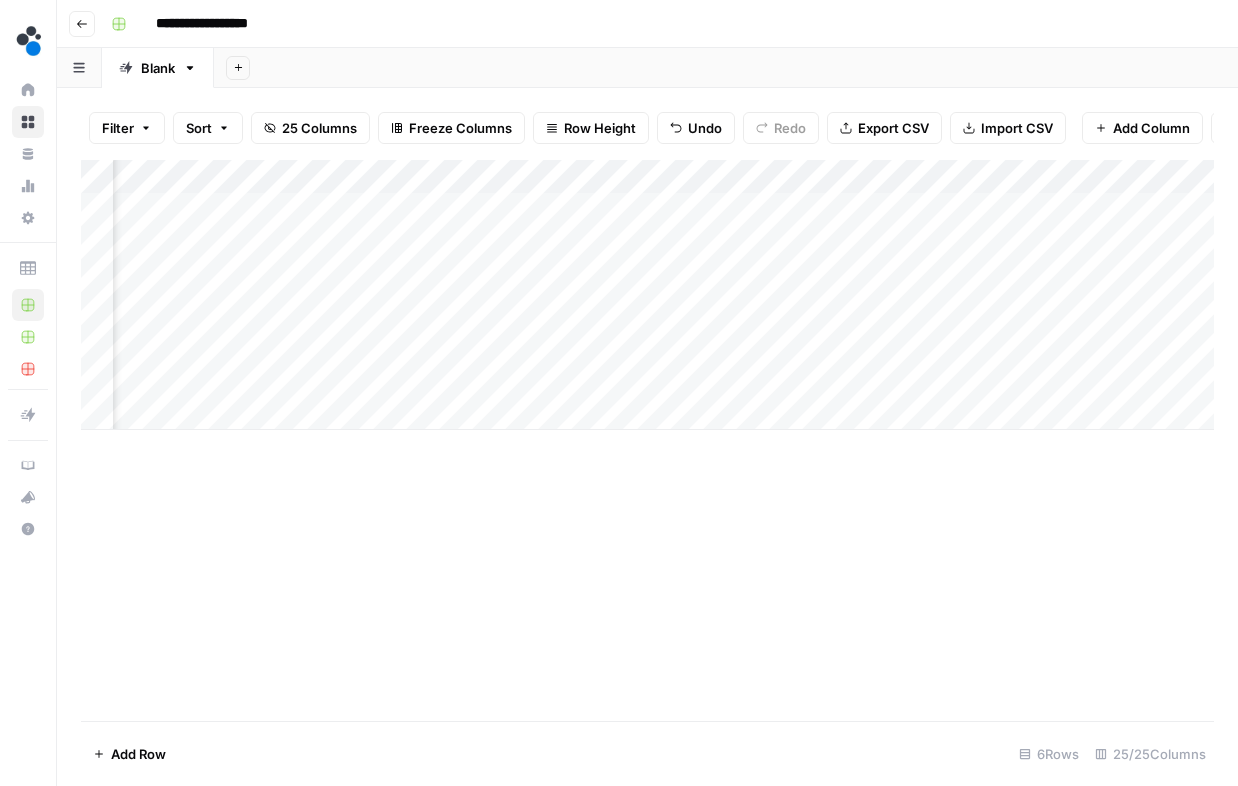 click on "Add Column" at bounding box center [647, 295] 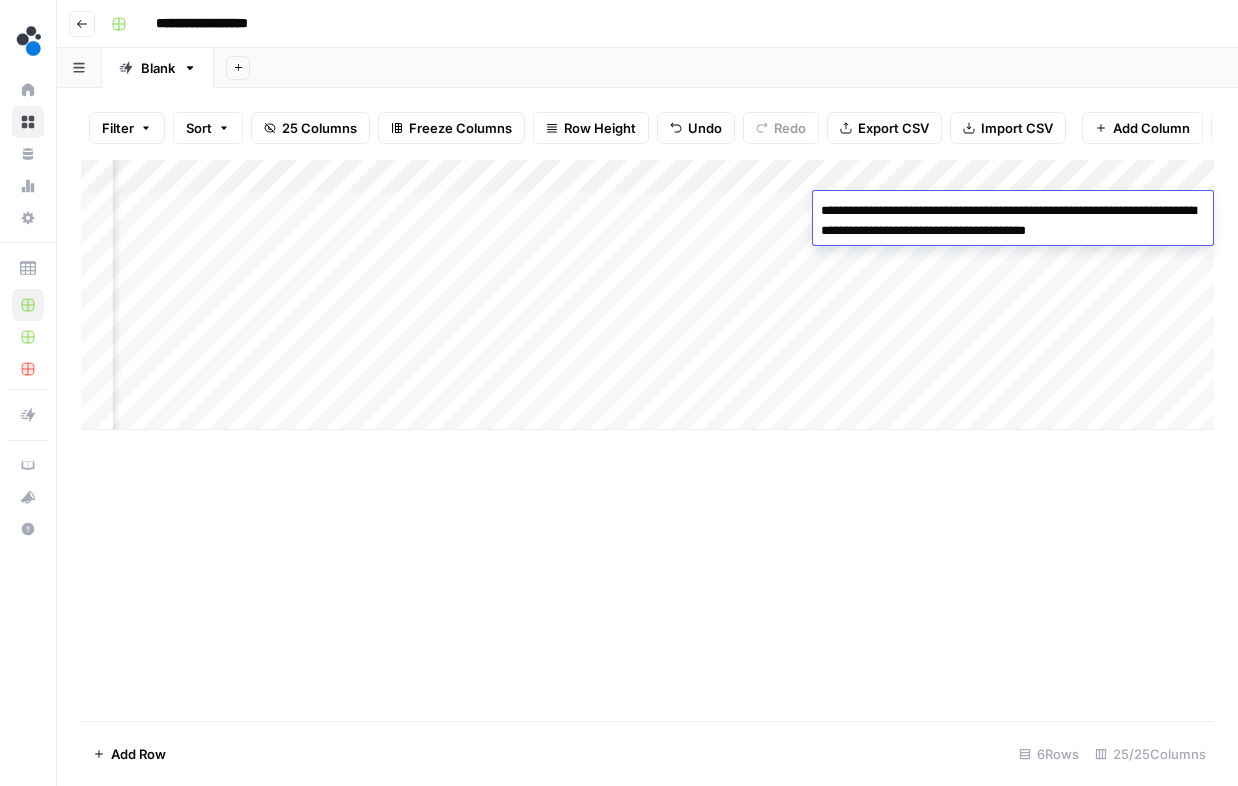 type on "**********" 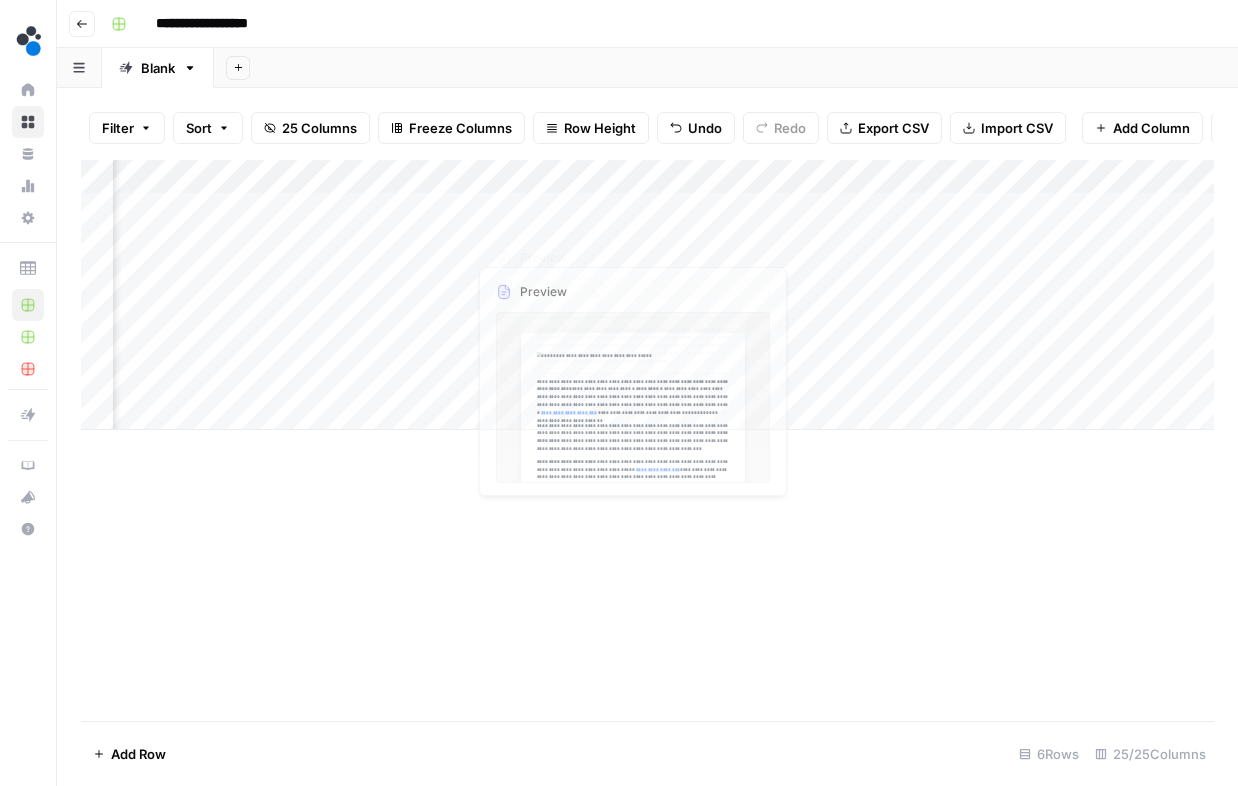 click on "Add Column" at bounding box center [647, 295] 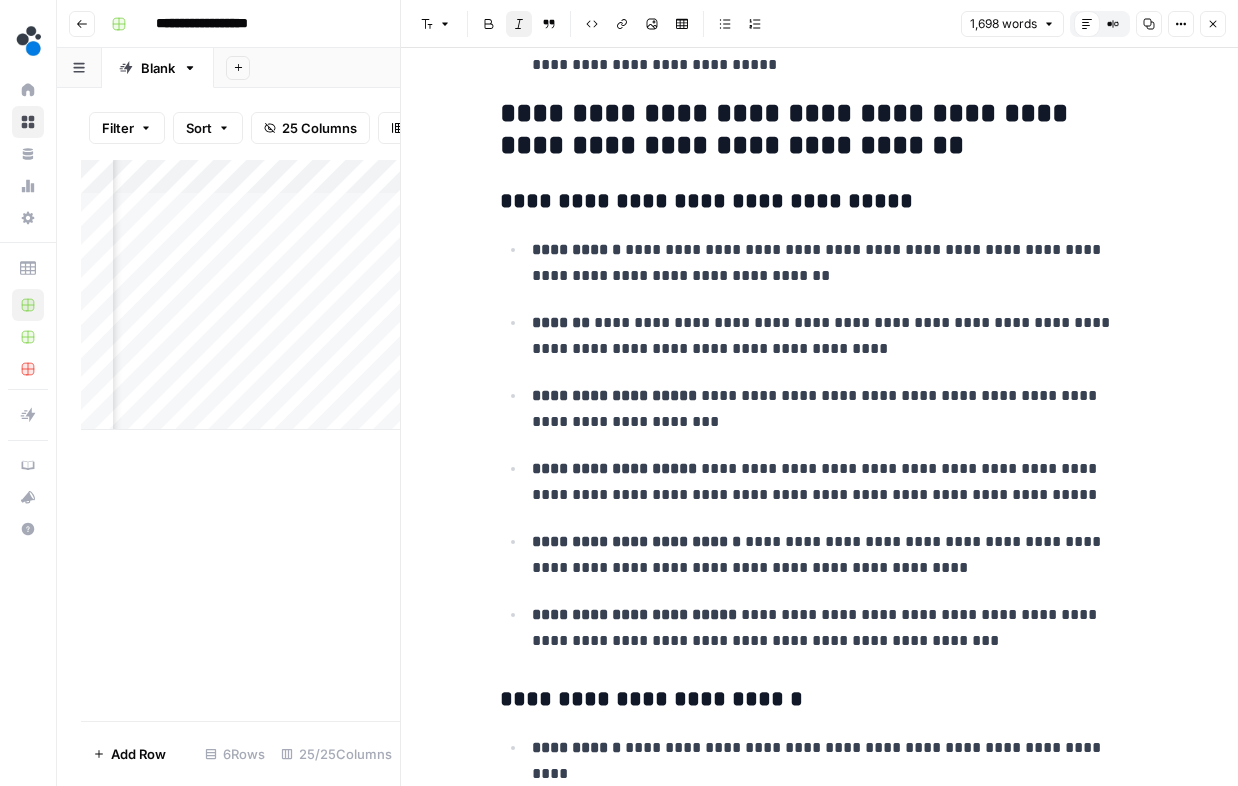 scroll, scrollTop: 2237, scrollLeft: 0, axis: vertical 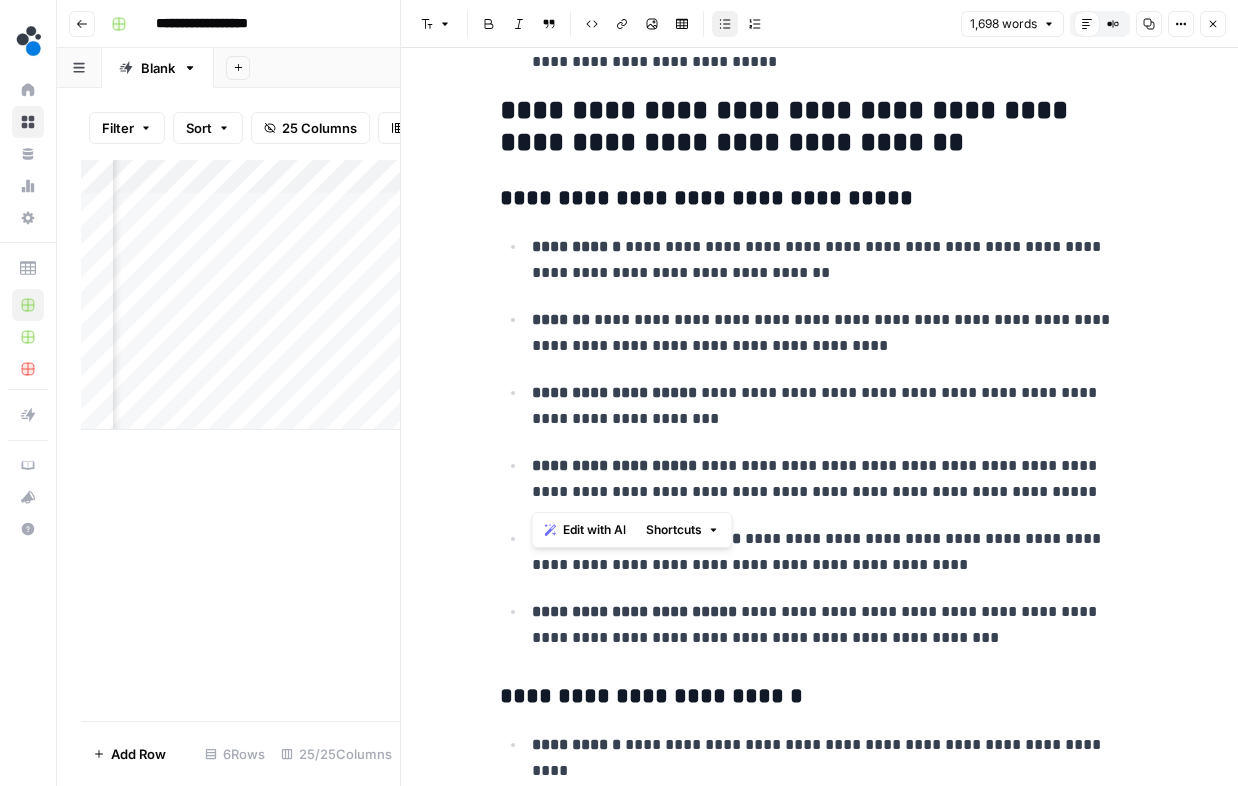 drag, startPoint x: 528, startPoint y: 396, endPoint x: 1070, endPoint y: 499, distance: 551.7001 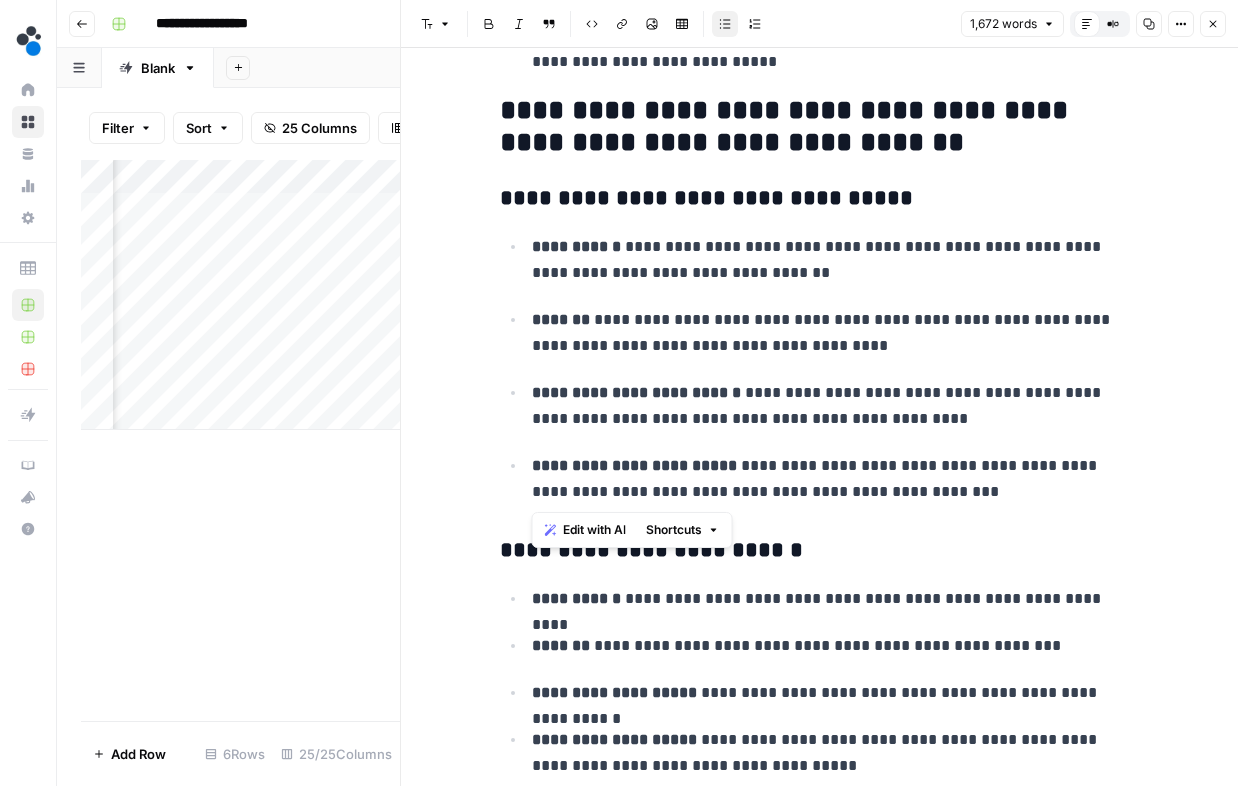 drag, startPoint x: 961, startPoint y: 497, endPoint x: 500, endPoint y: 460, distance: 462.48242 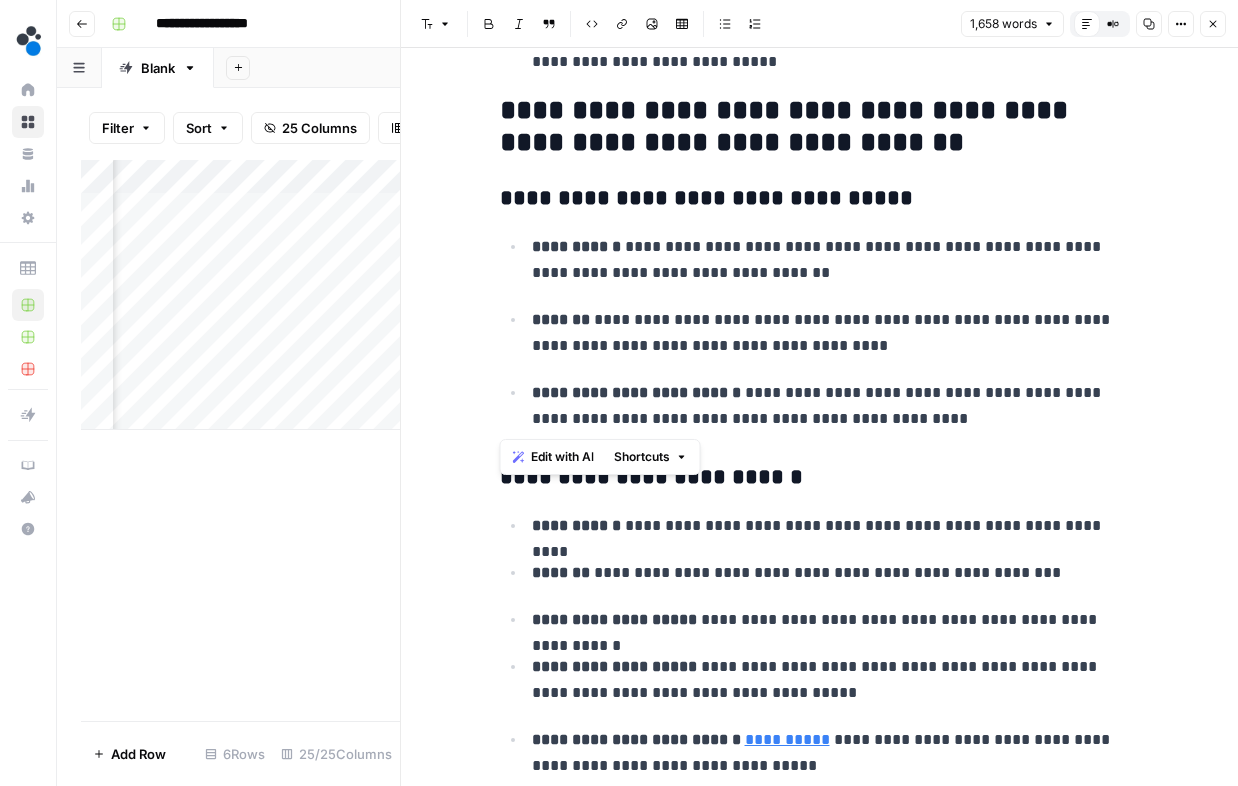 drag, startPoint x: 847, startPoint y: 424, endPoint x: 472, endPoint y: 121, distance: 482.1141 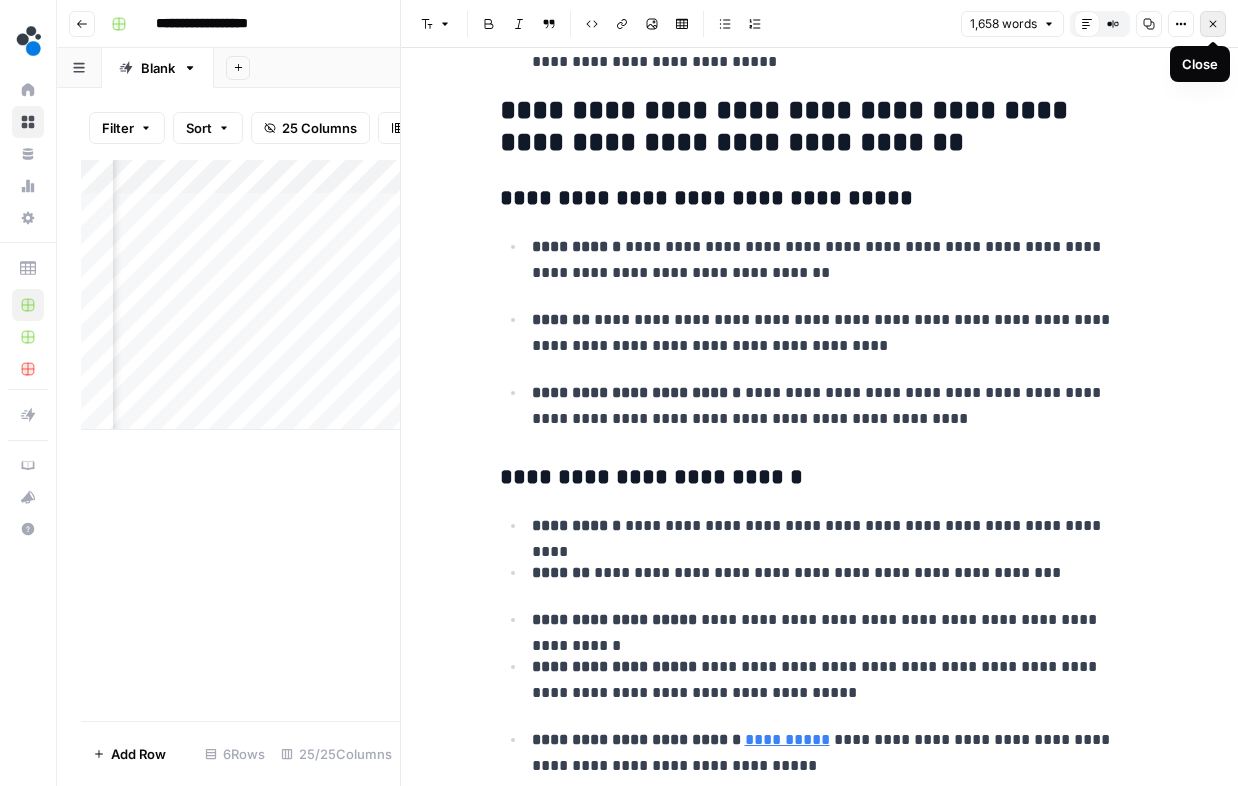 click on "Close" at bounding box center (1213, 24) 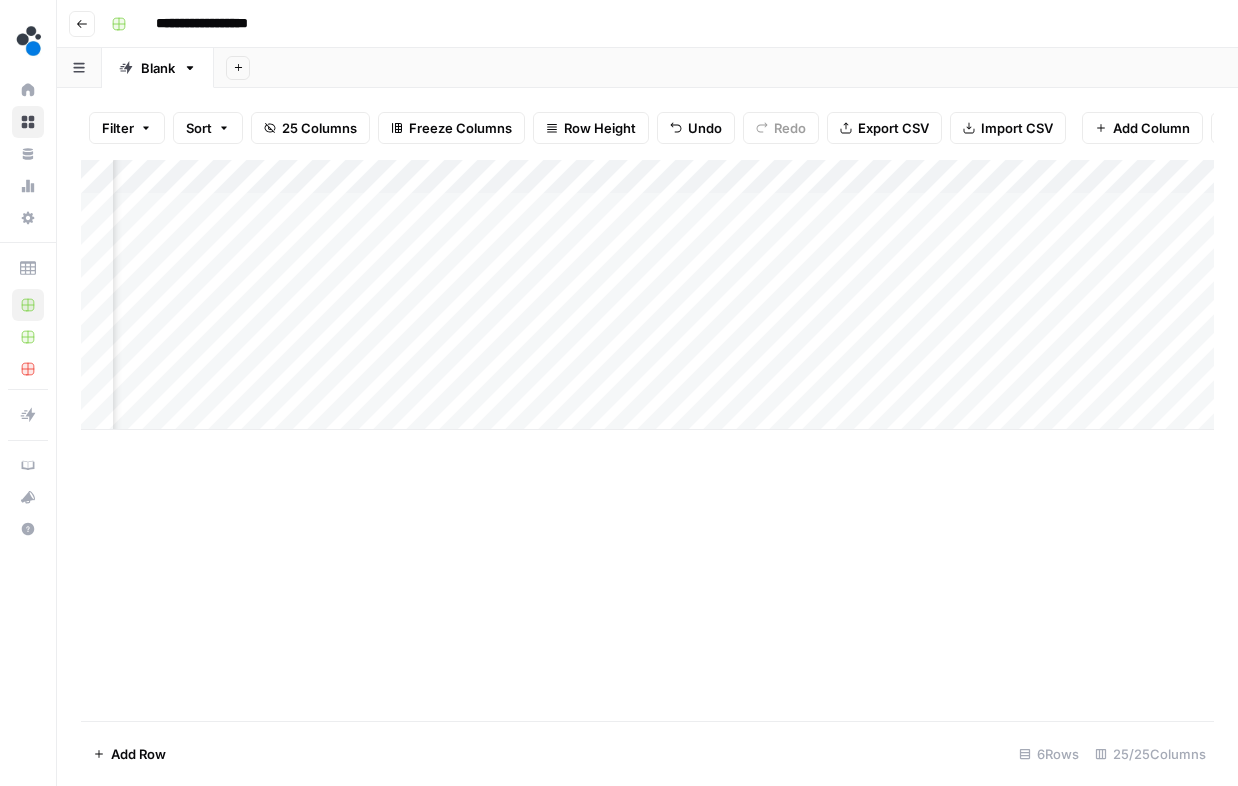 click on "Add Column" at bounding box center (647, 295) 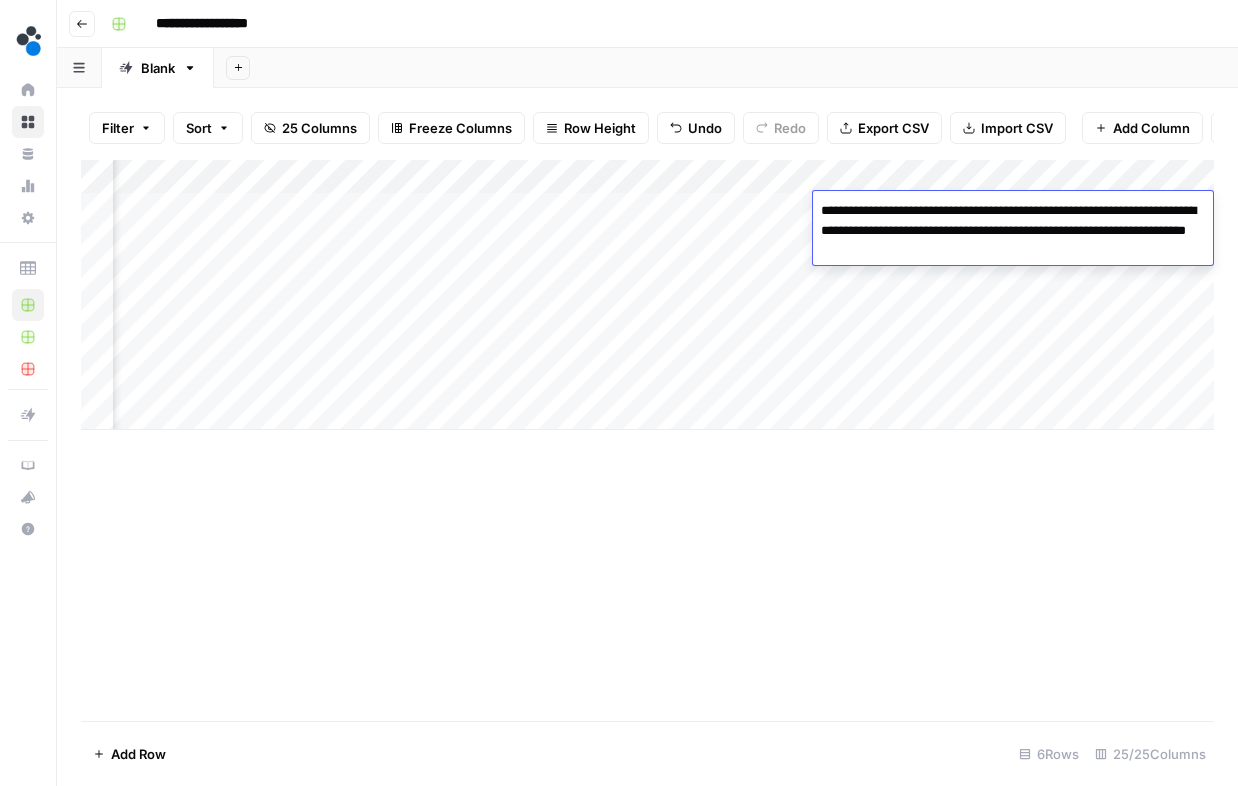 click on "**********" at bounding box center [1013, 231] 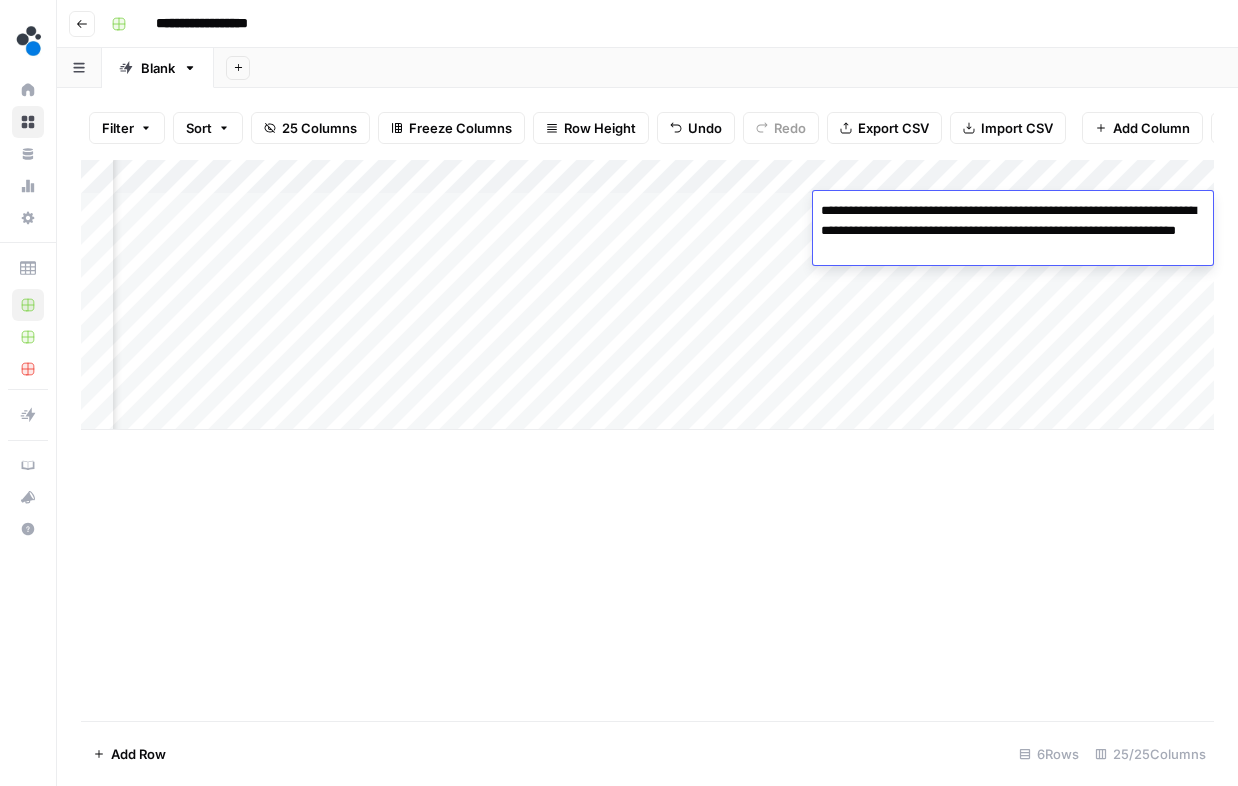 type on "**********" 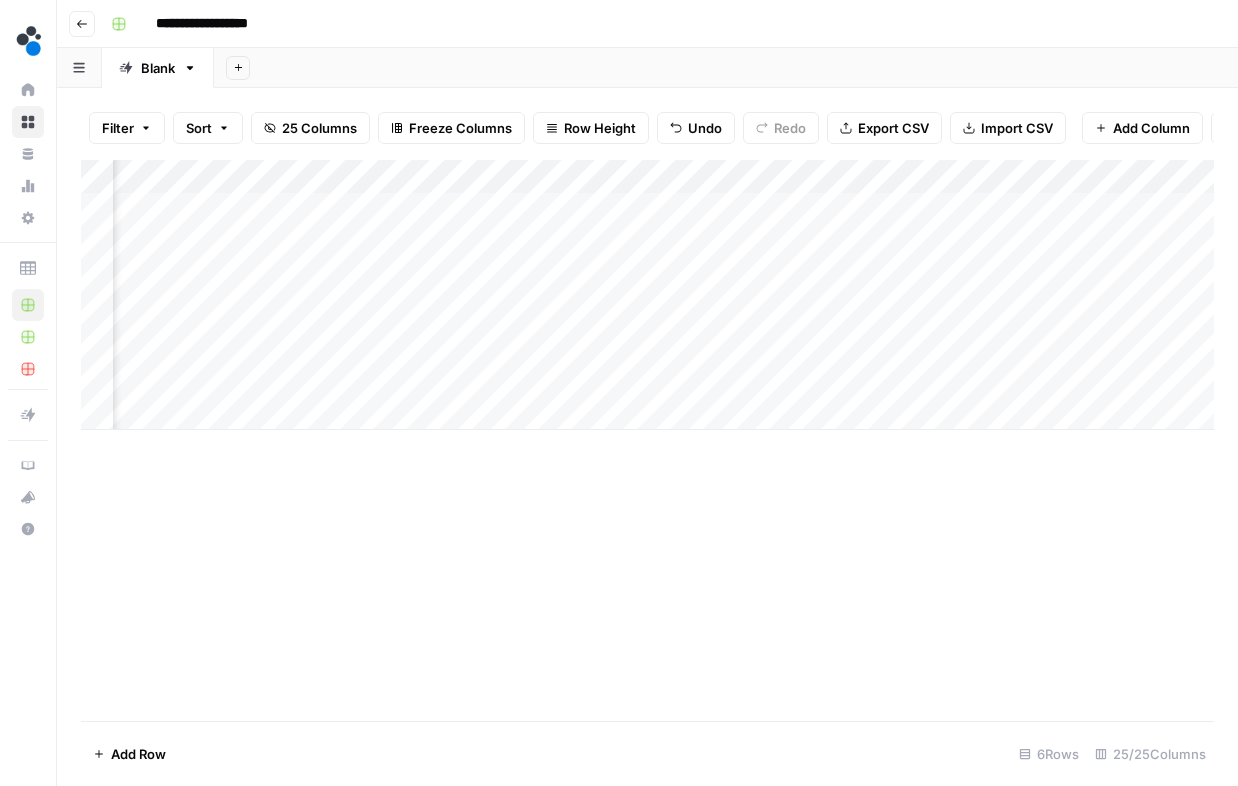click on "Add Column" at bounding box center (647, 295) 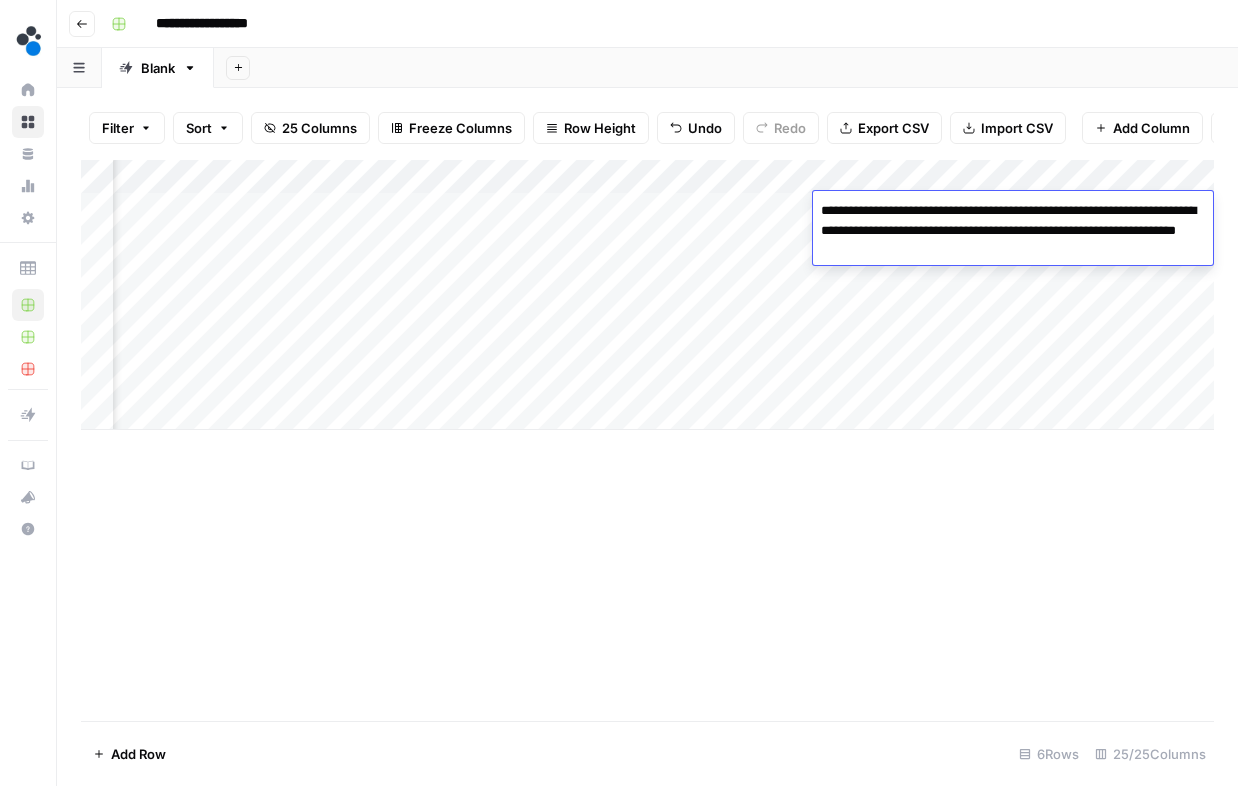click on "**********" at bounding box center [1013, 231] 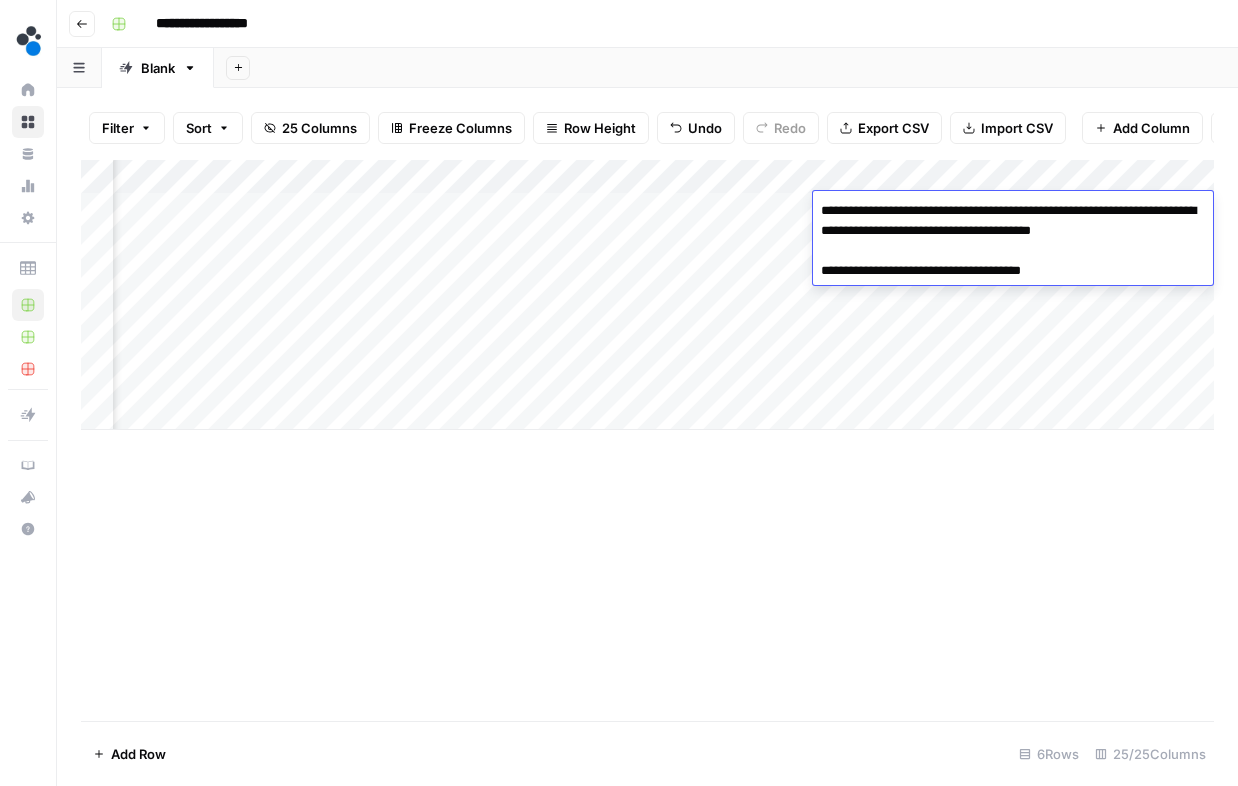 type on "**********" 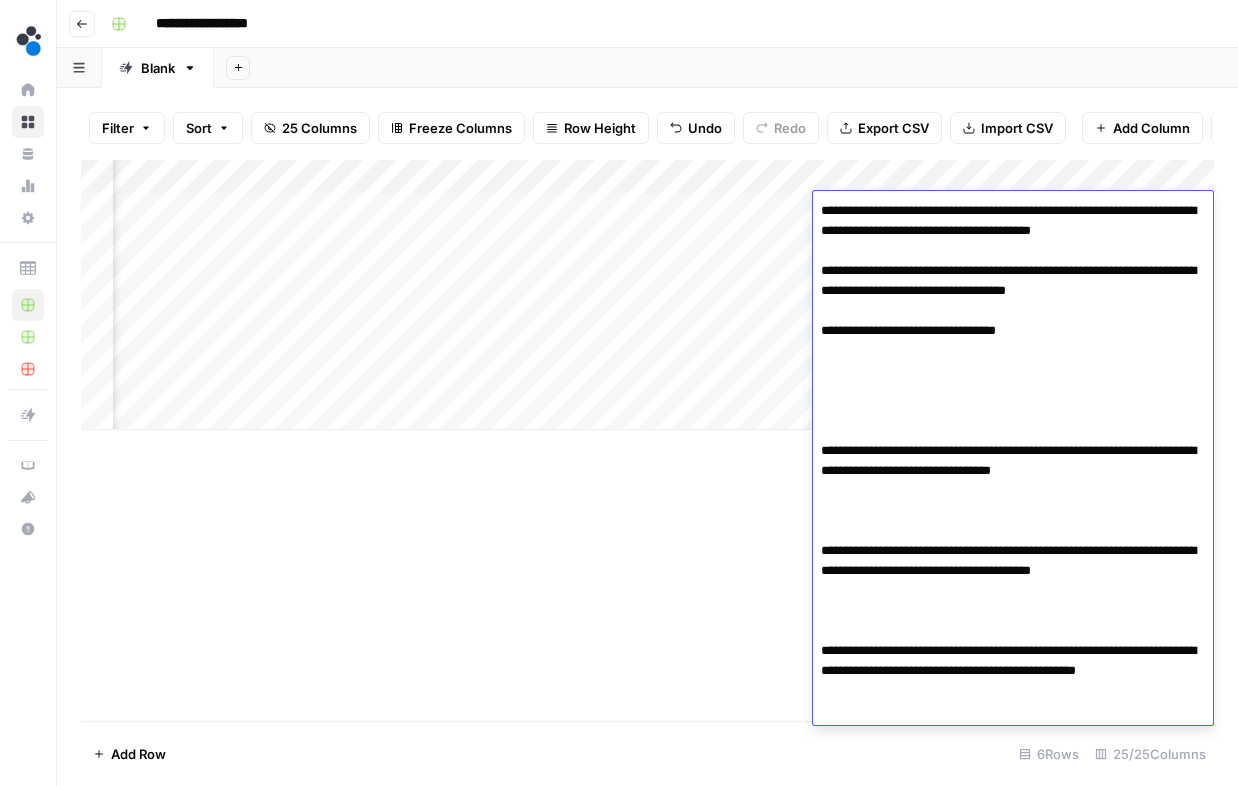 click on "**********" at bounding box center (1013, 461) 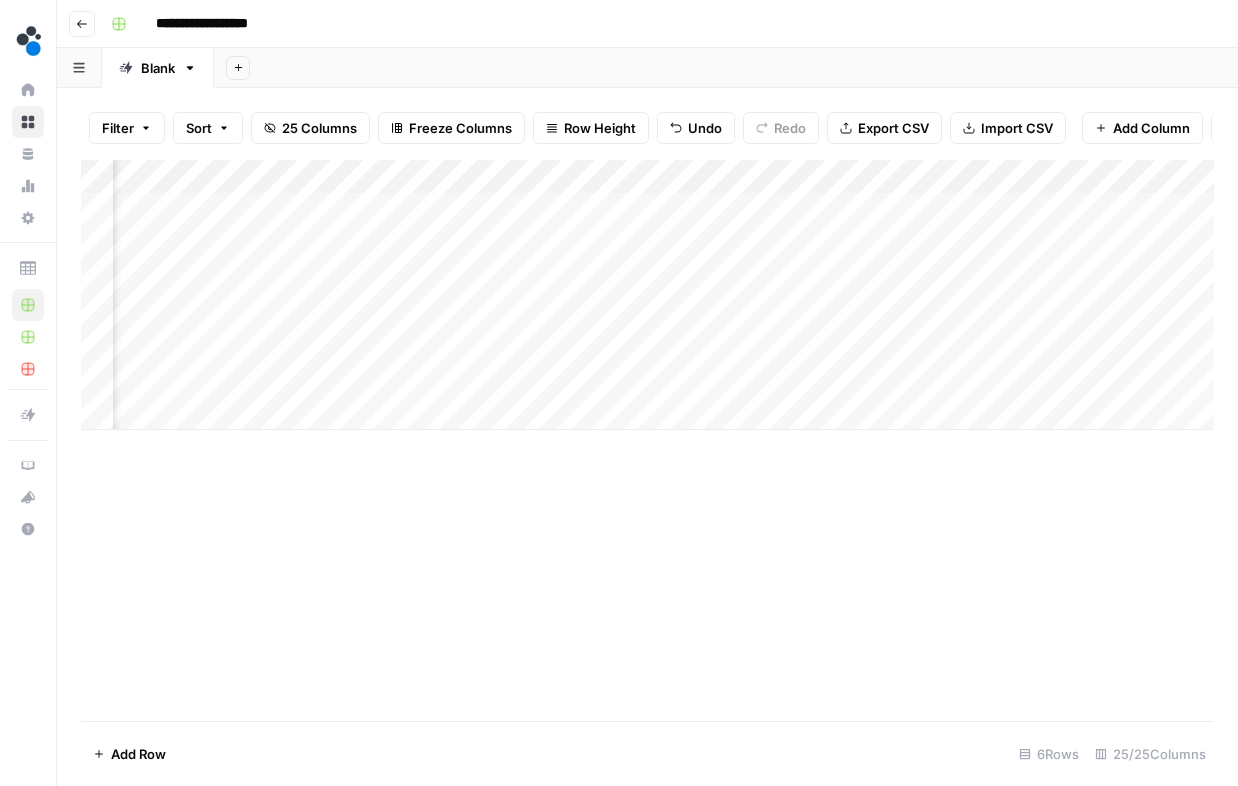 click on "Add Column" at bounding box center [647, 295] 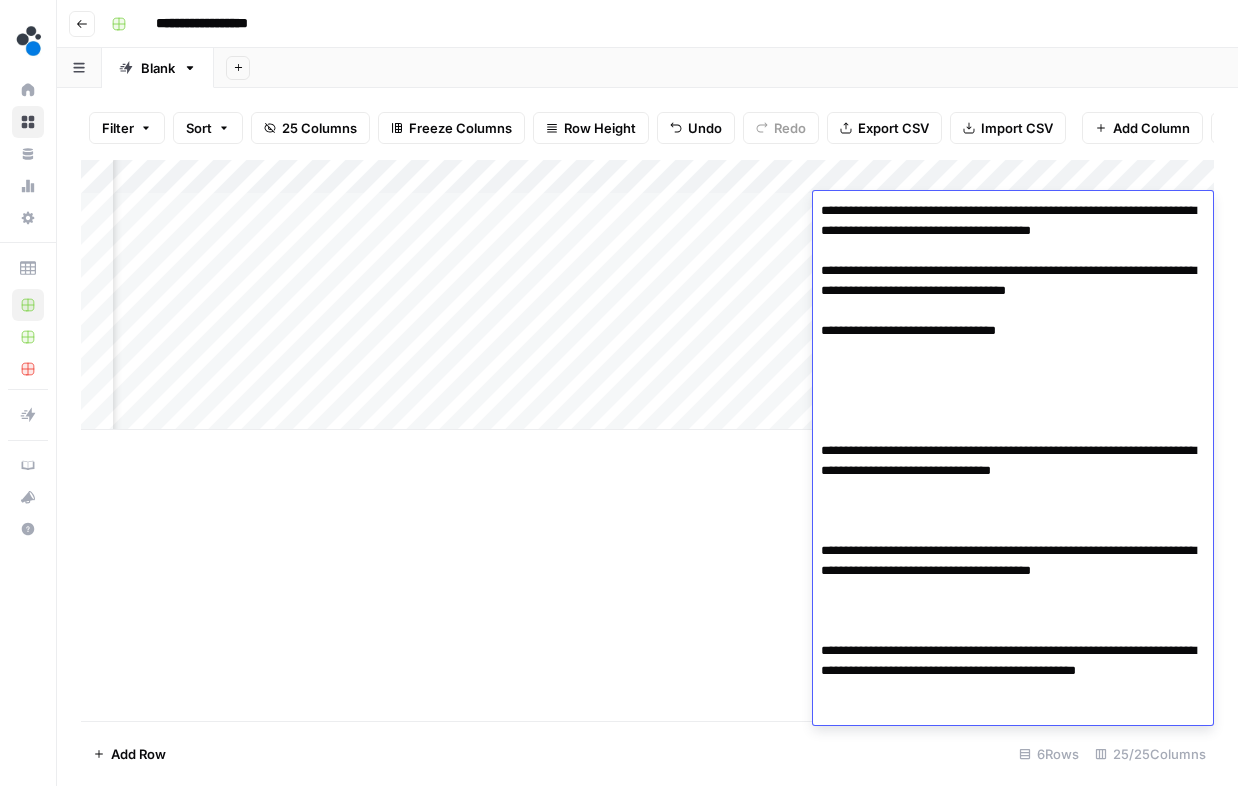 click on "**********" at bounding box center (1013, 461) 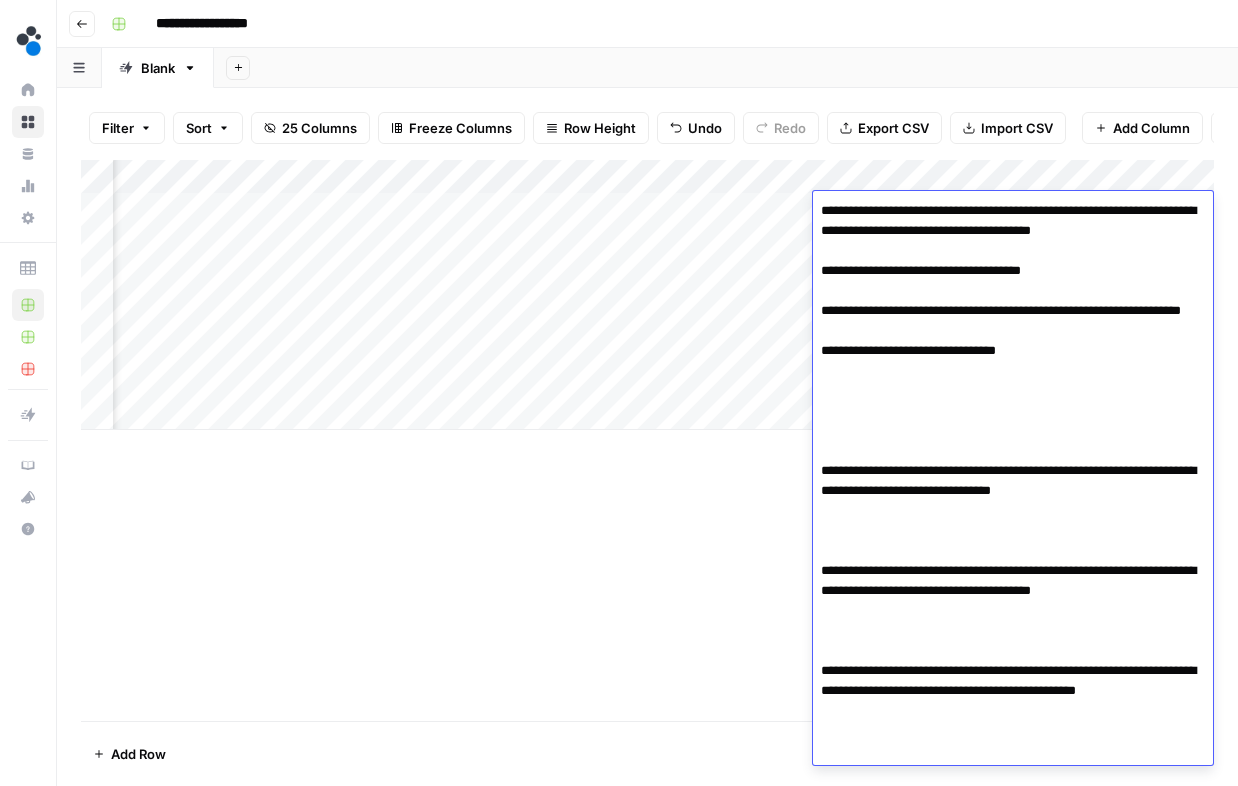 click on "**********" at bounding box center [1013, 481] 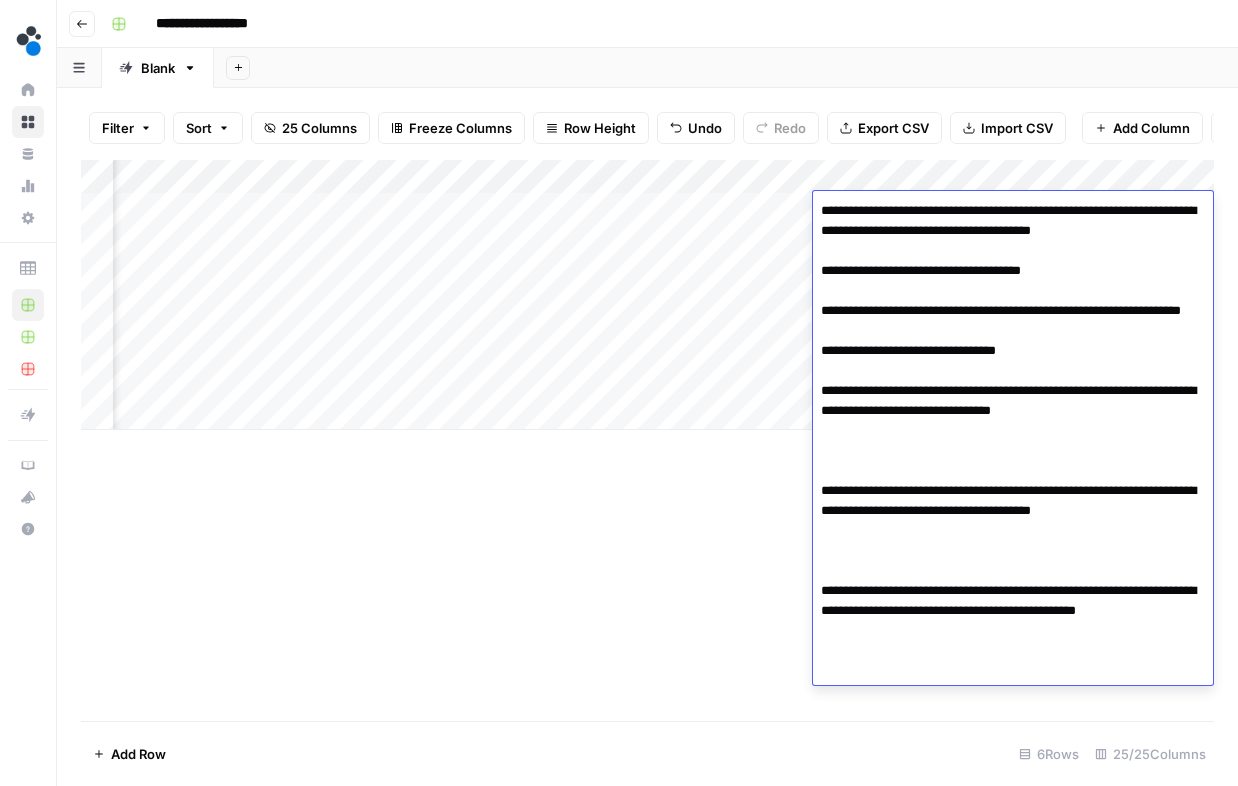 click on "**********" at bounding box center [1013, 441] 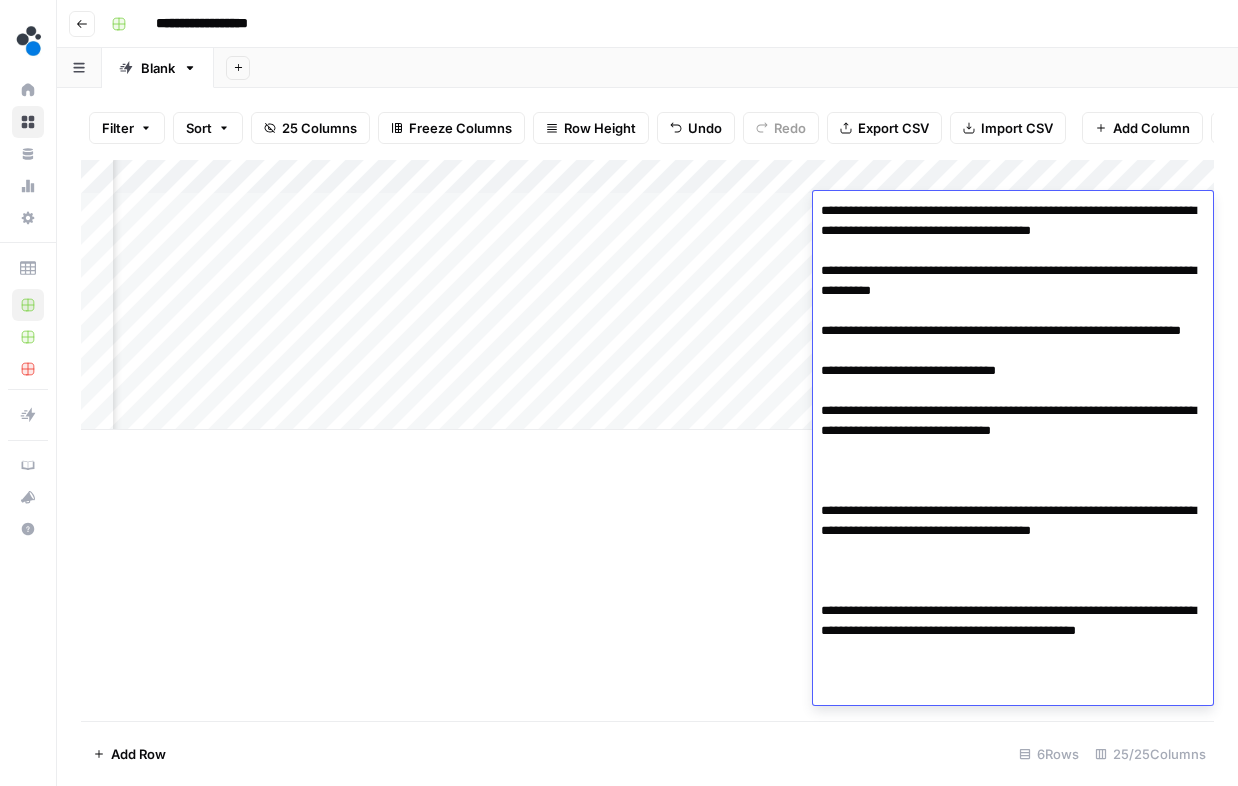 type on "**********" 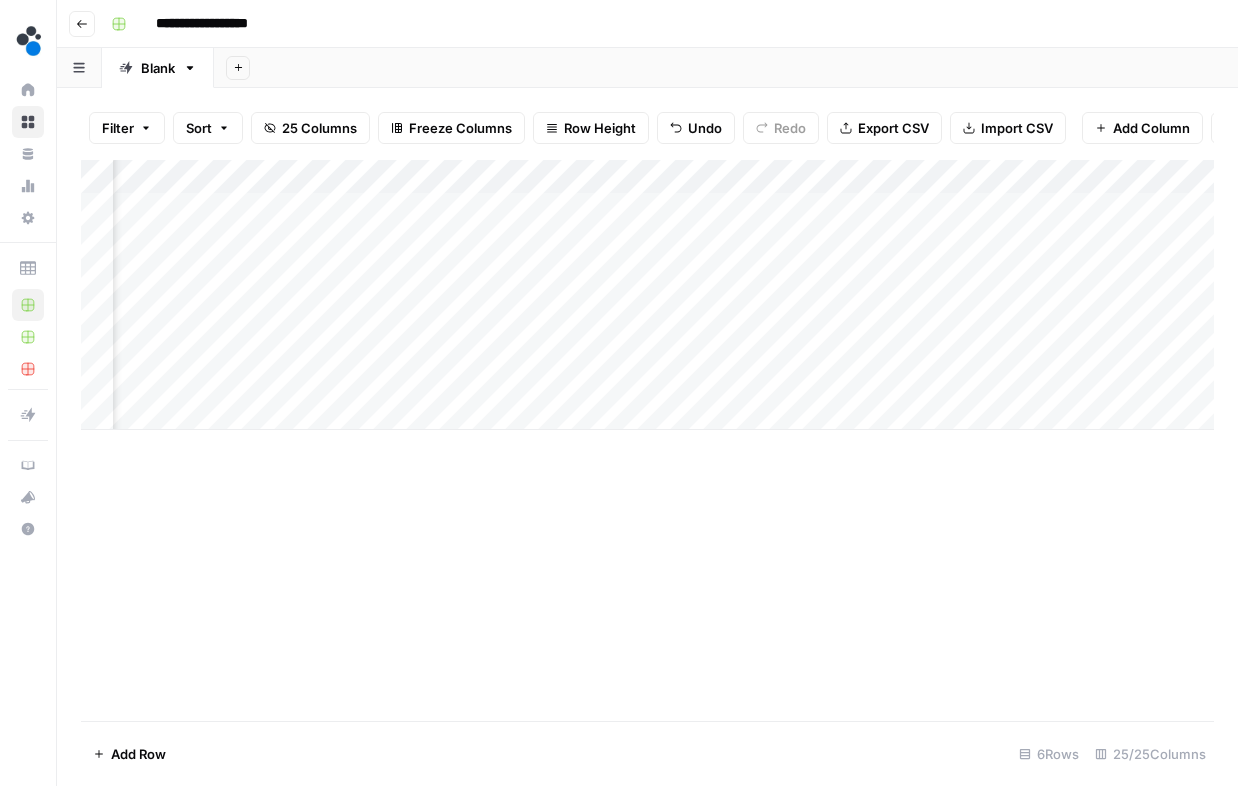 click on "Add Column" at bounding box center [647, 295] 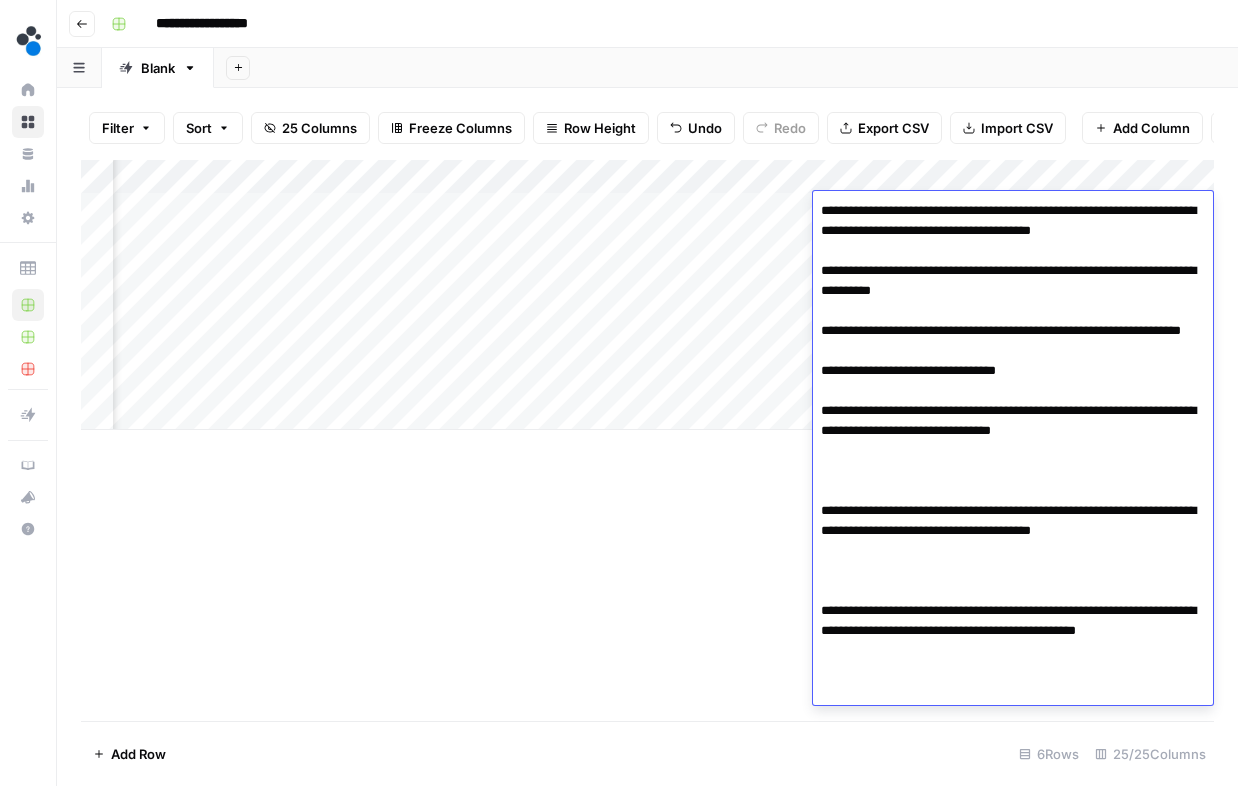 drag, startPoint x: 821, startPoint y: 333, endPoint x: 1133, endPoint y: 824, distance: 581.74304 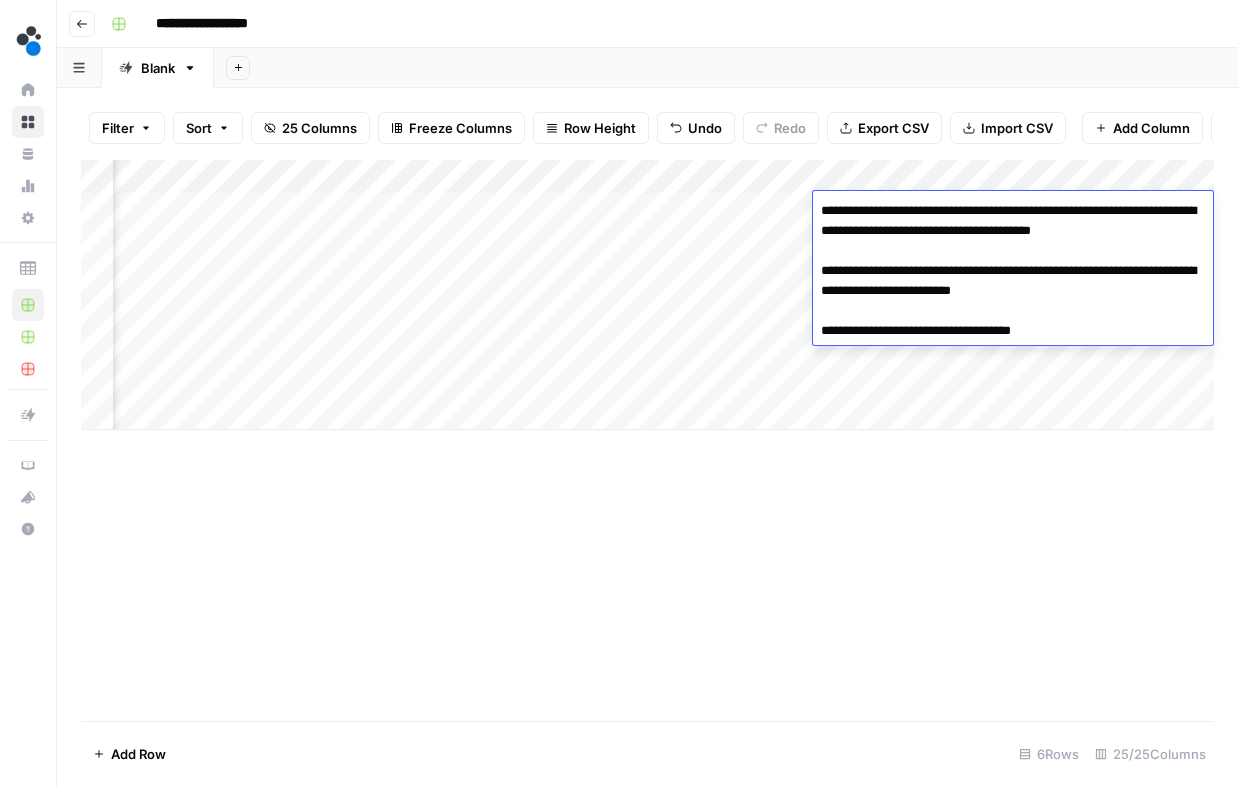 type on "**********" 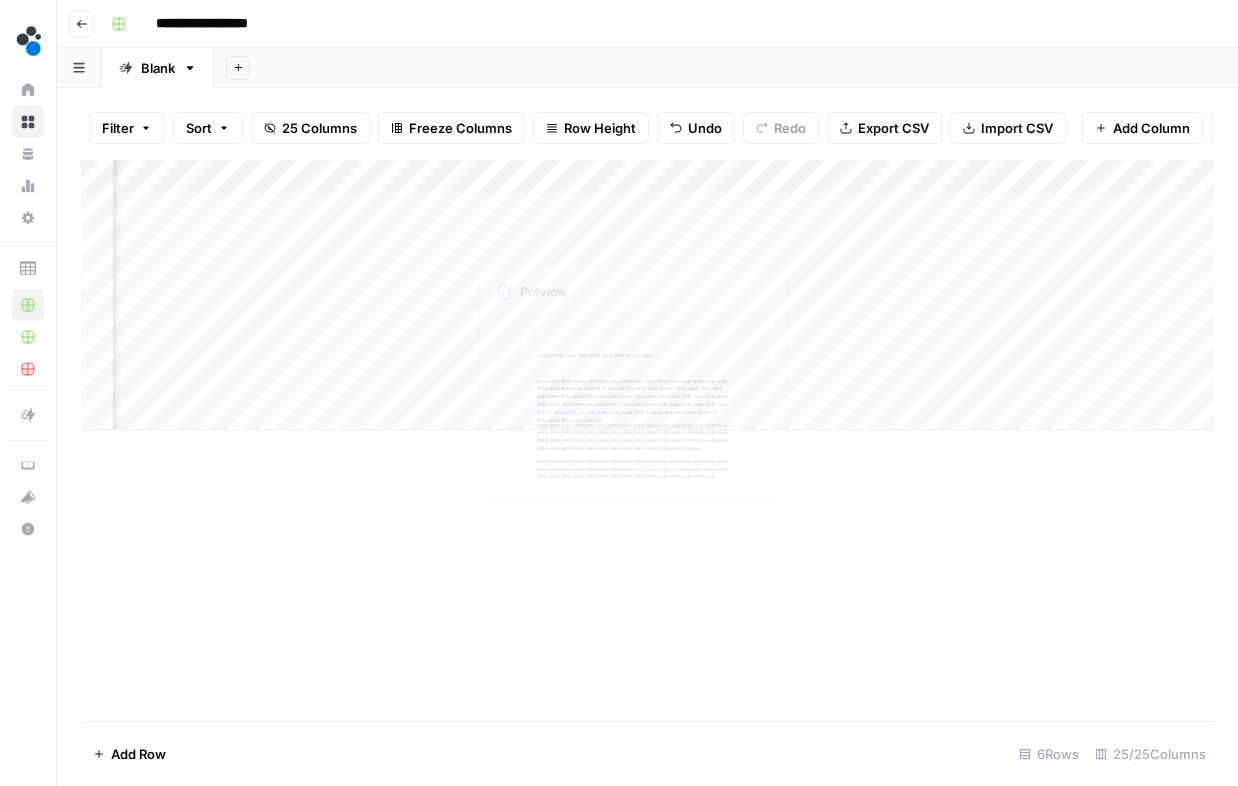 click on "Add Column" at bounding box center (647, 295) 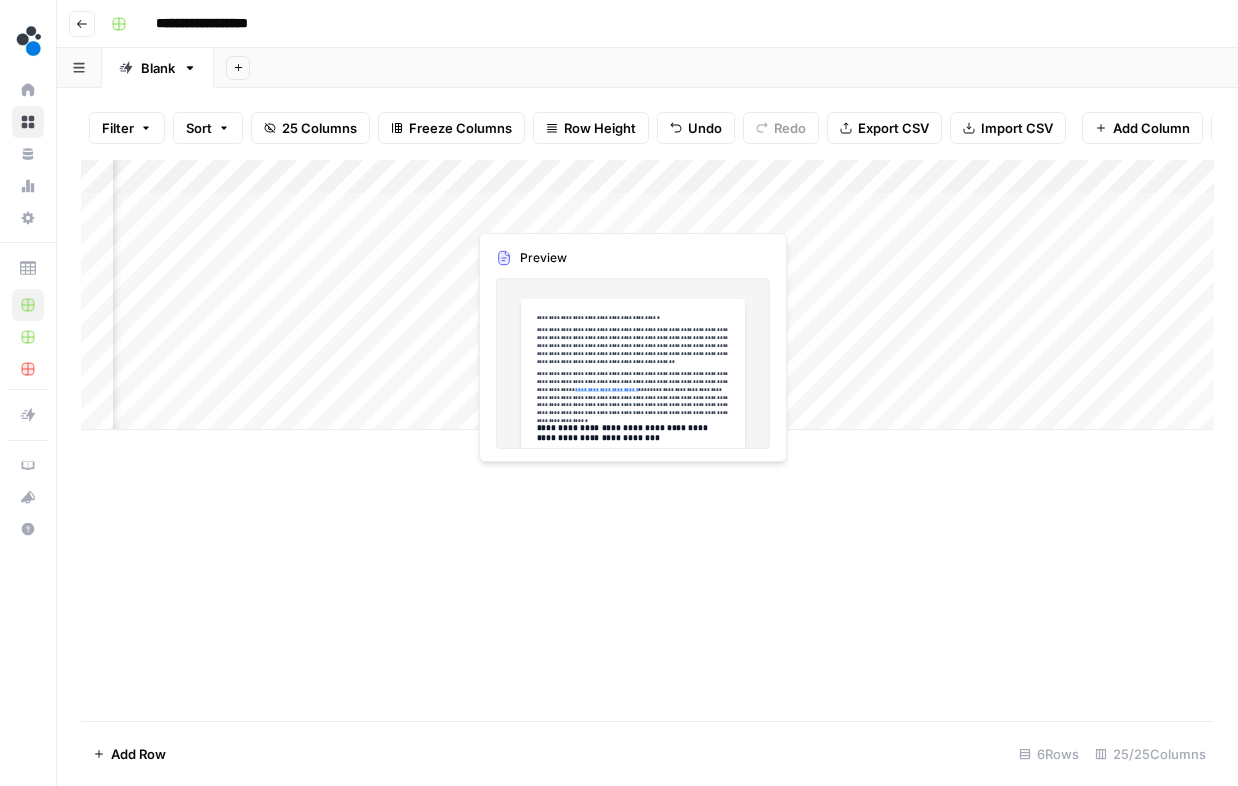 click on "Add Column" at bounding box center (647, 295) 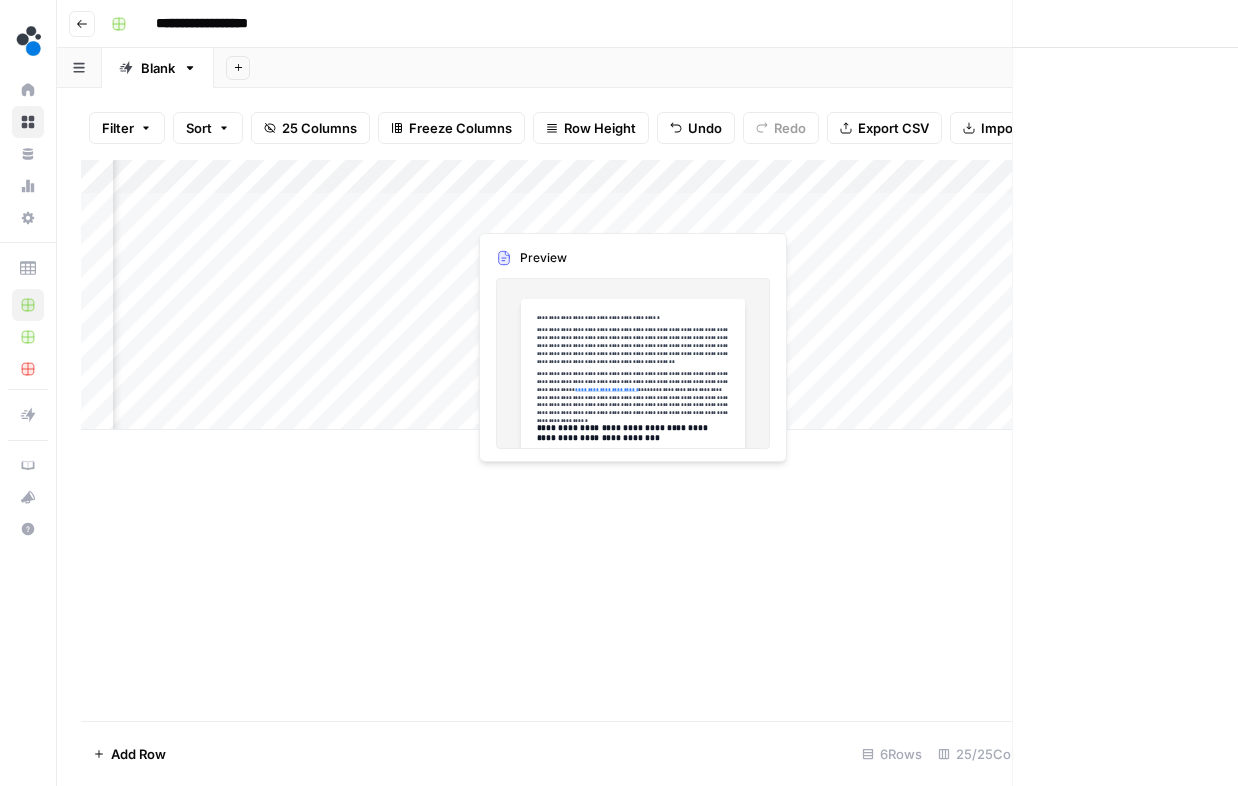 click at bounding box center [641, 209] 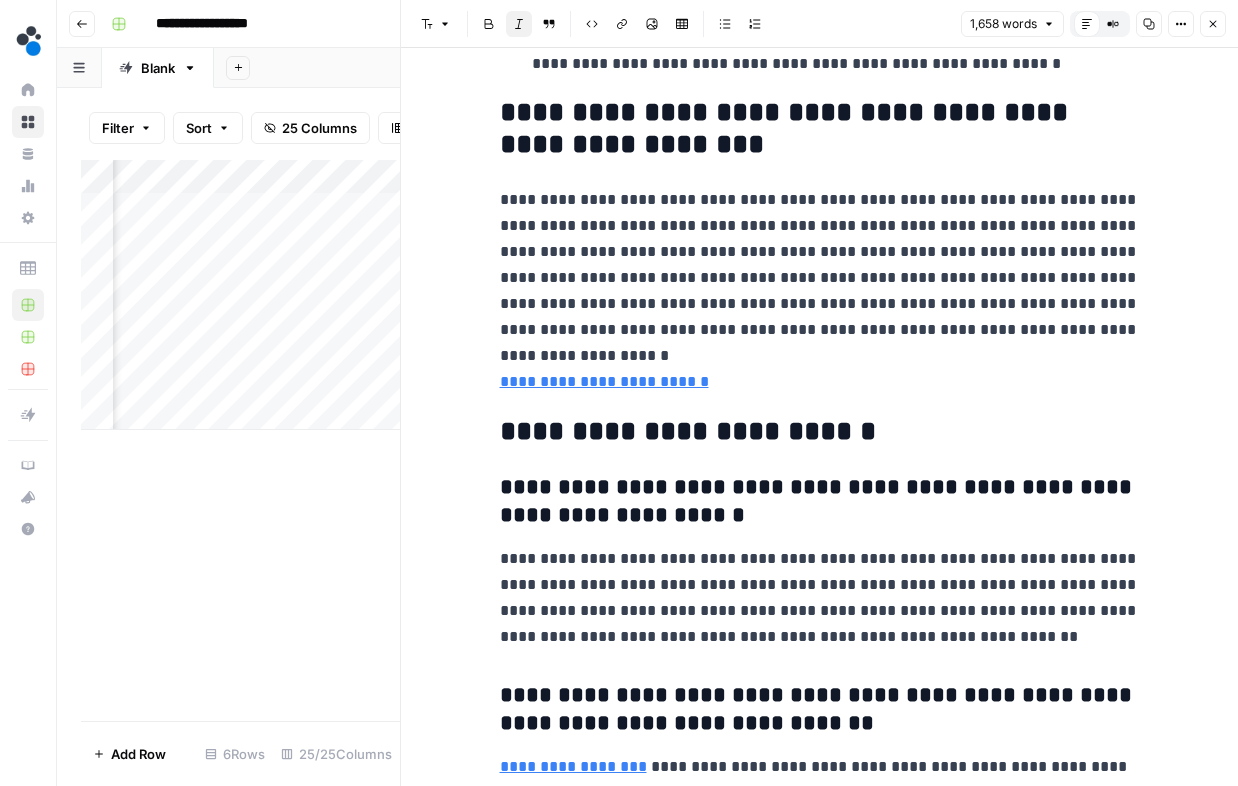 scroll, scrollTop: 5971, scrollLeft: 0, axis: vertical 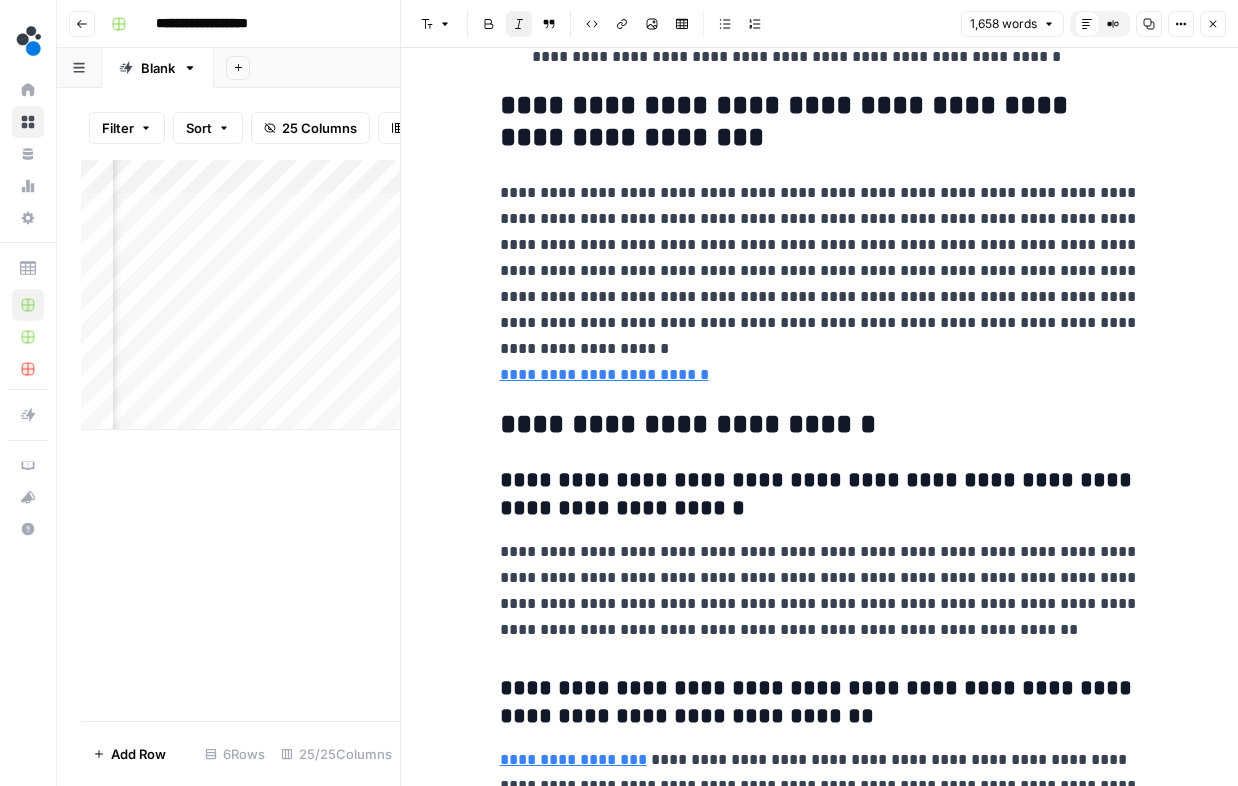 click on "**********" at bounding box center (820, -2001) 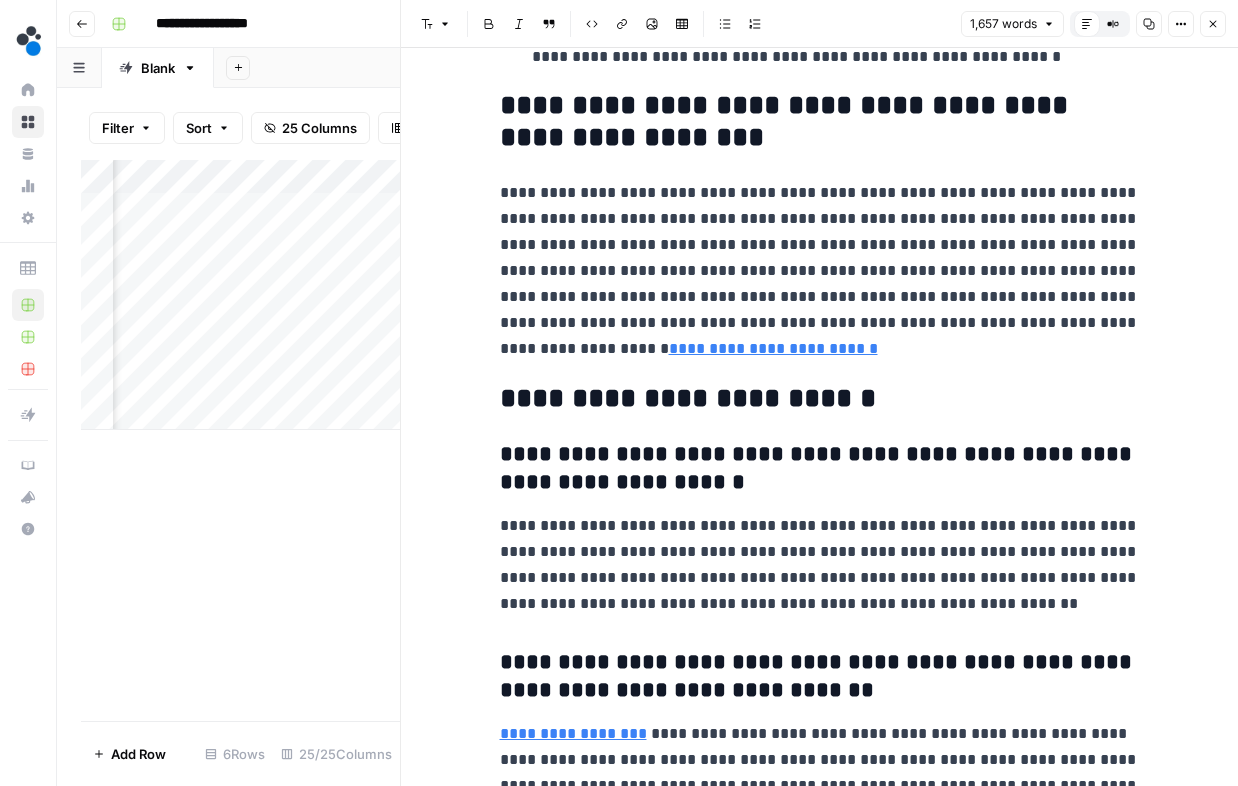 type 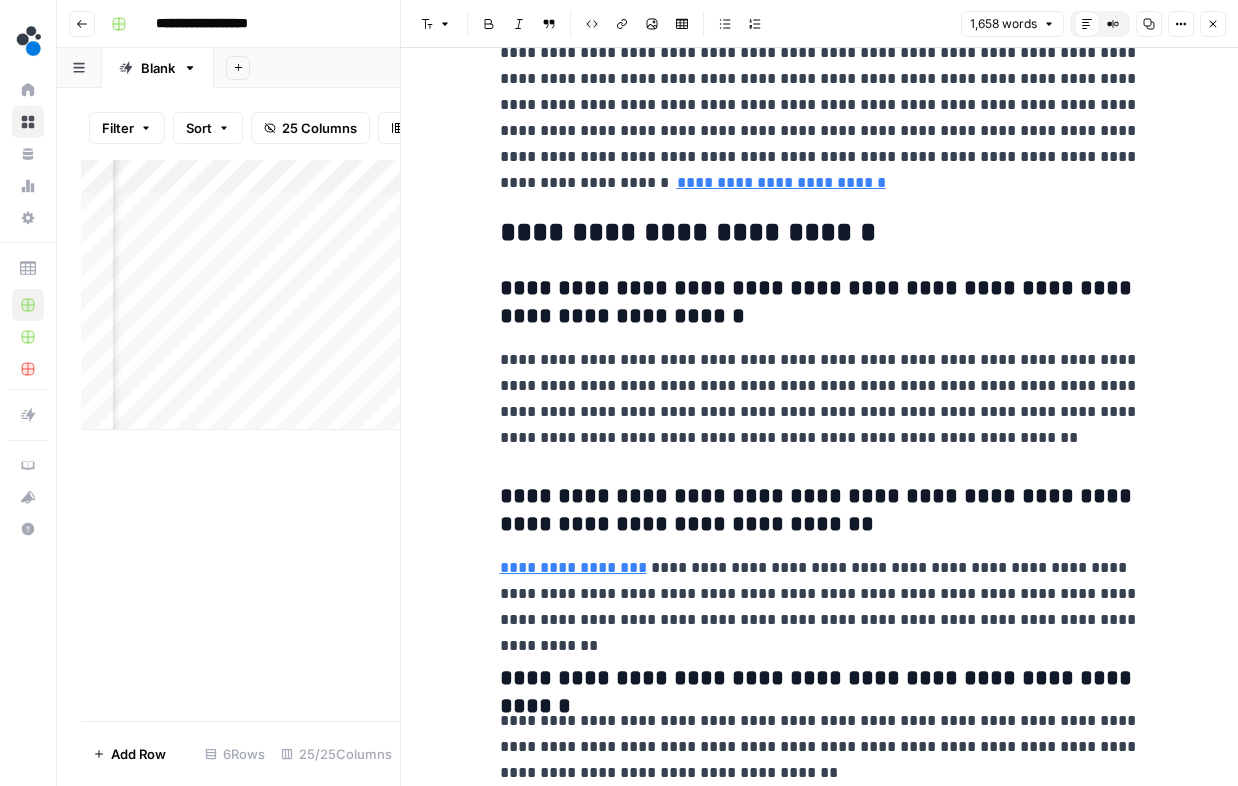 scroll, scrollTop: 6142, scrollLeft: 0, axis: vertical 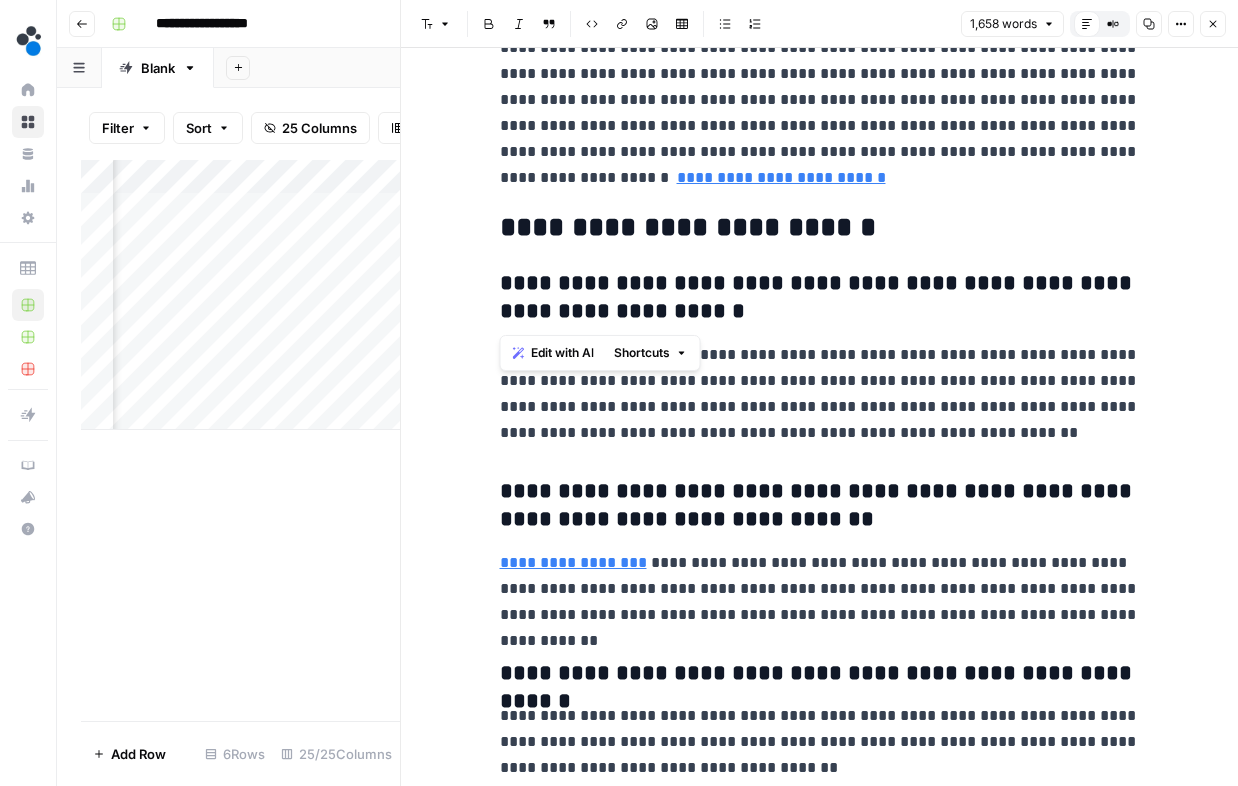 drag, startPoint x: 713, startPoint y: 309, endPoint x: 465, endPoint y: 274, distance: 250.45758 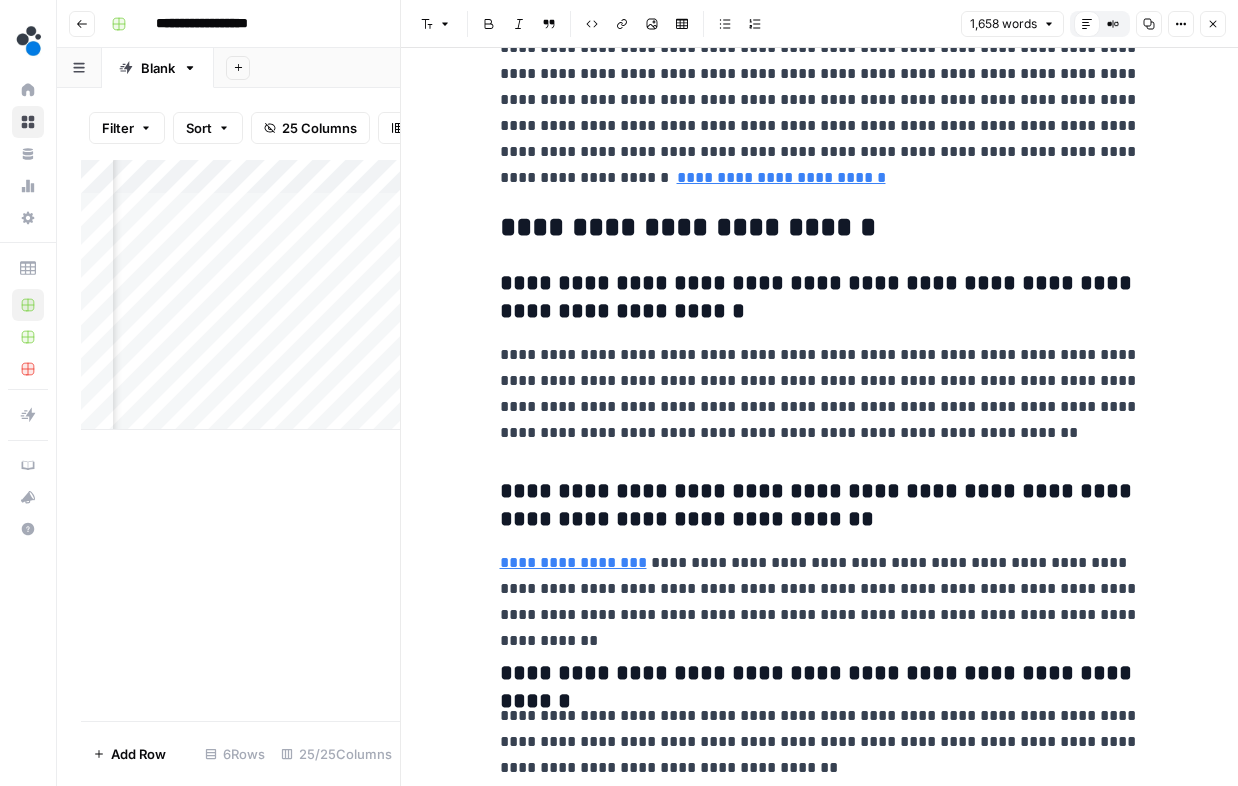 click on "**********" at bounding box center [820, 394] 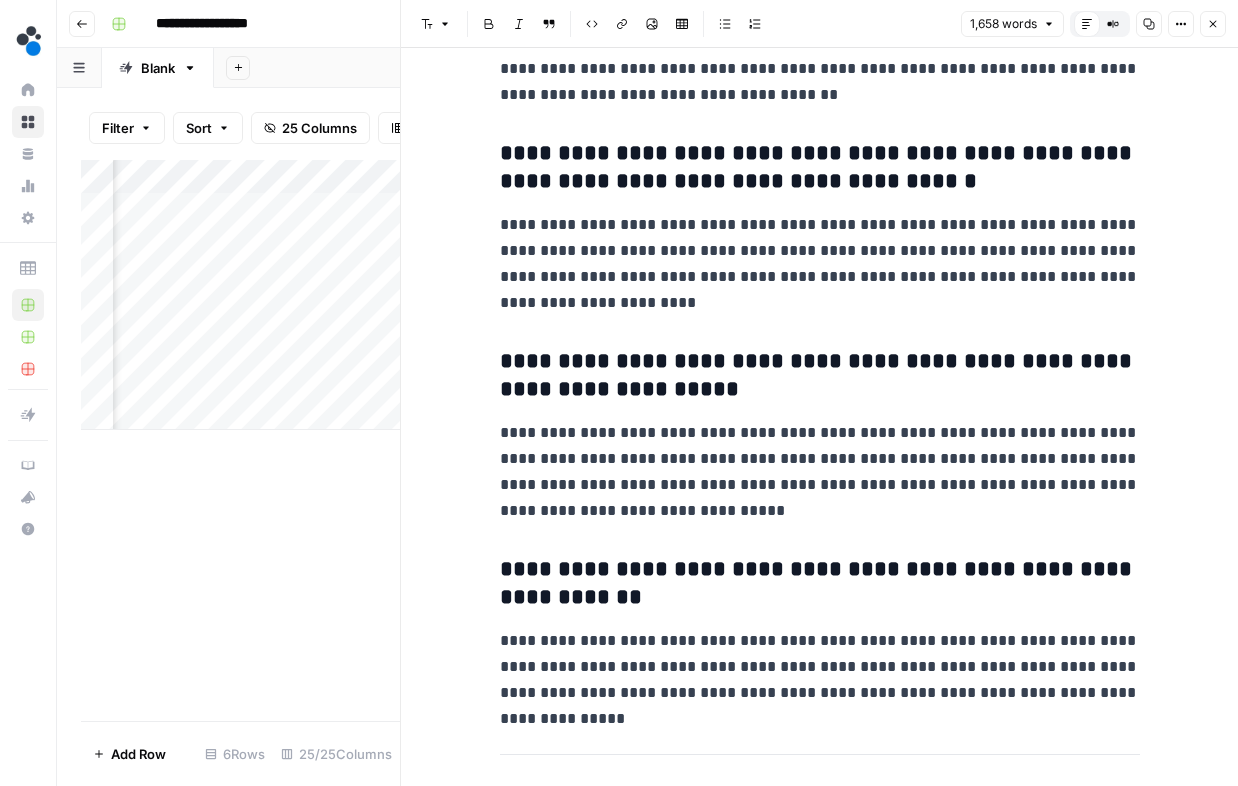 scroll, scrollTop: 7048, scrollLeft: 0, axis: vertical 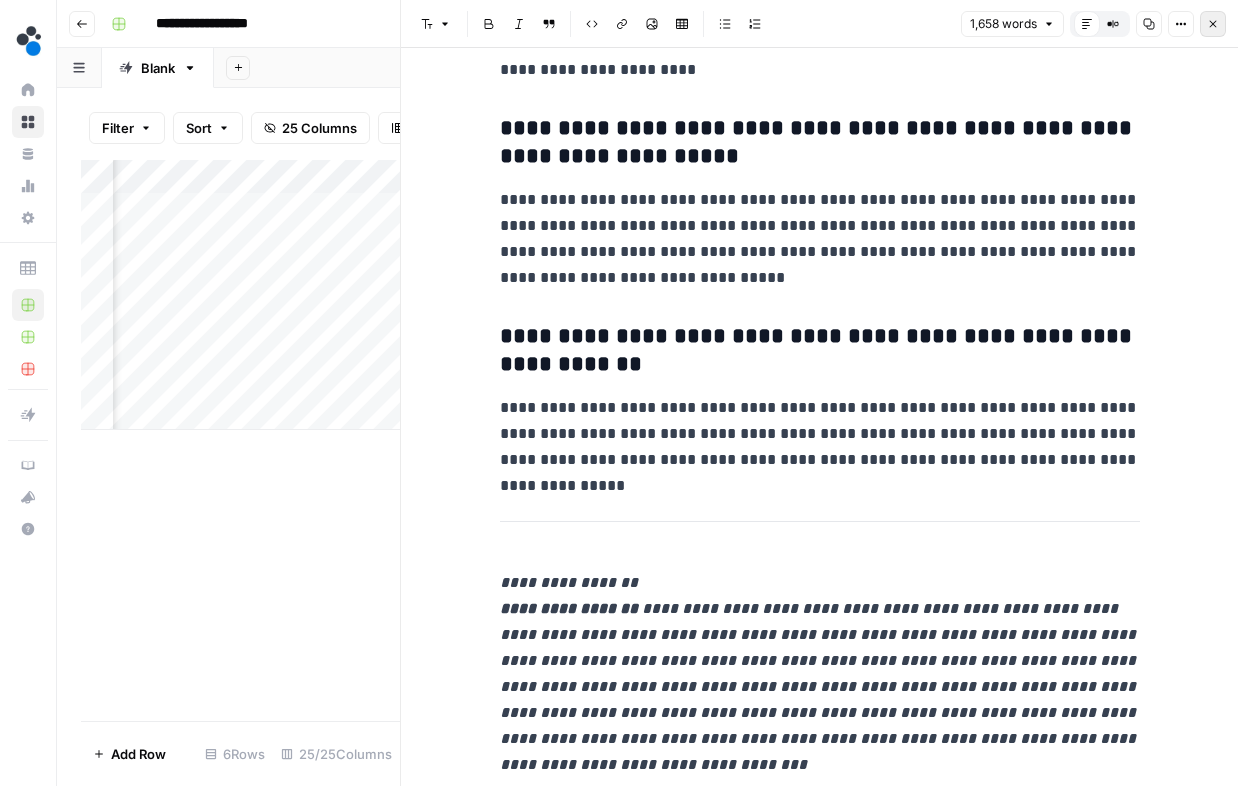 click 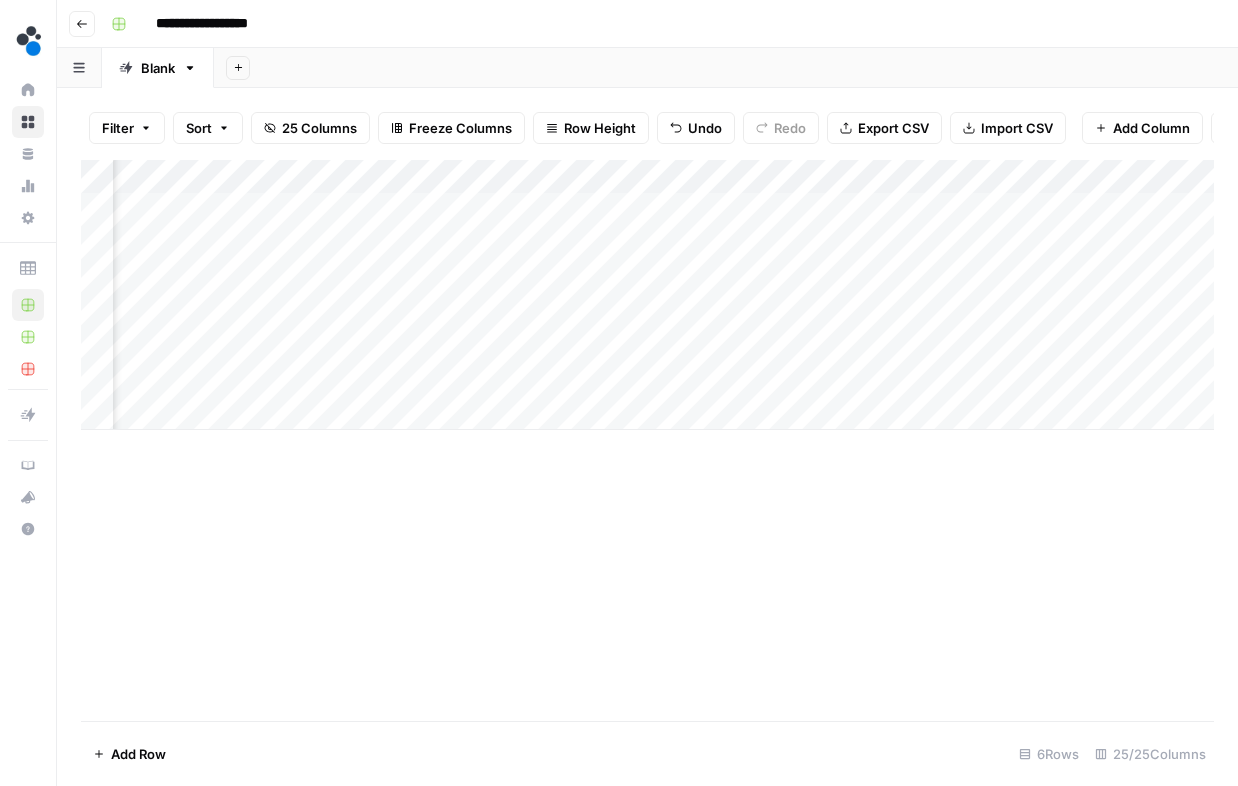 click on "Add Column" at bounding box center (647, 295) 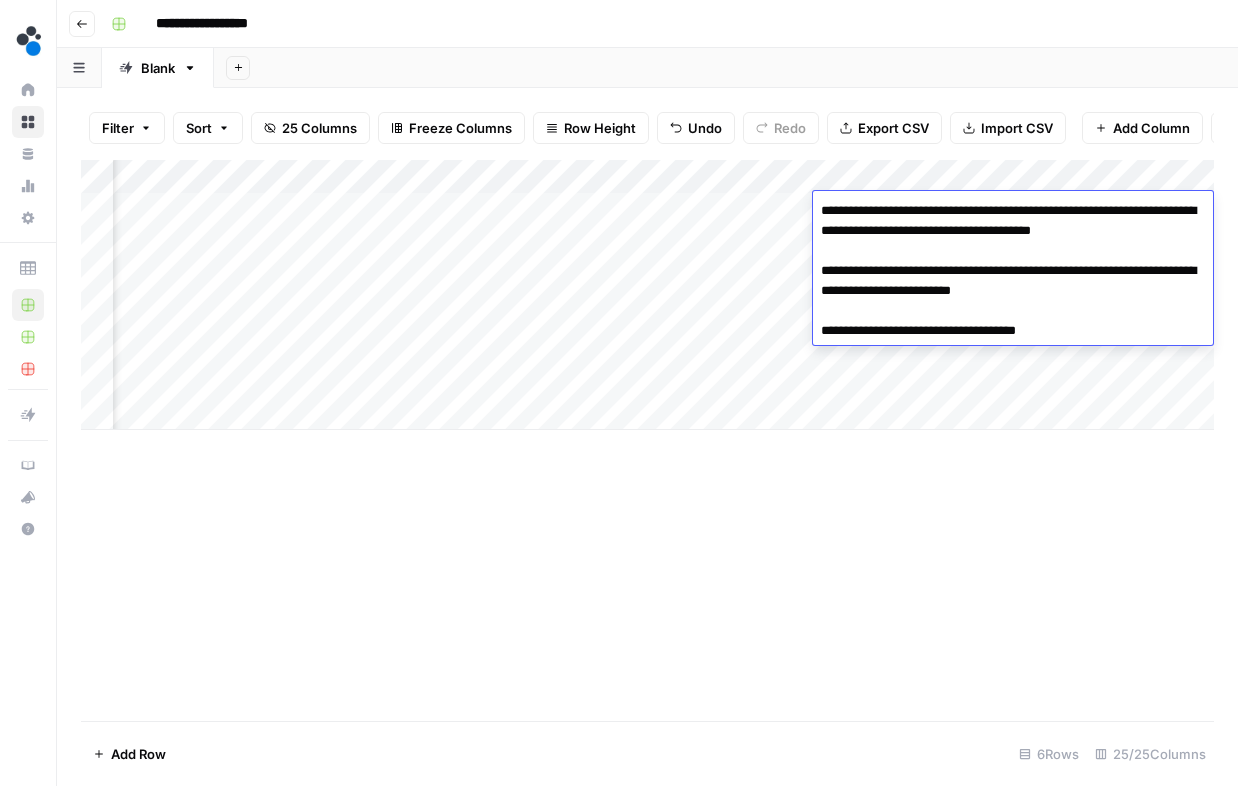 click on "**********" at bounding box center [1013, 271] 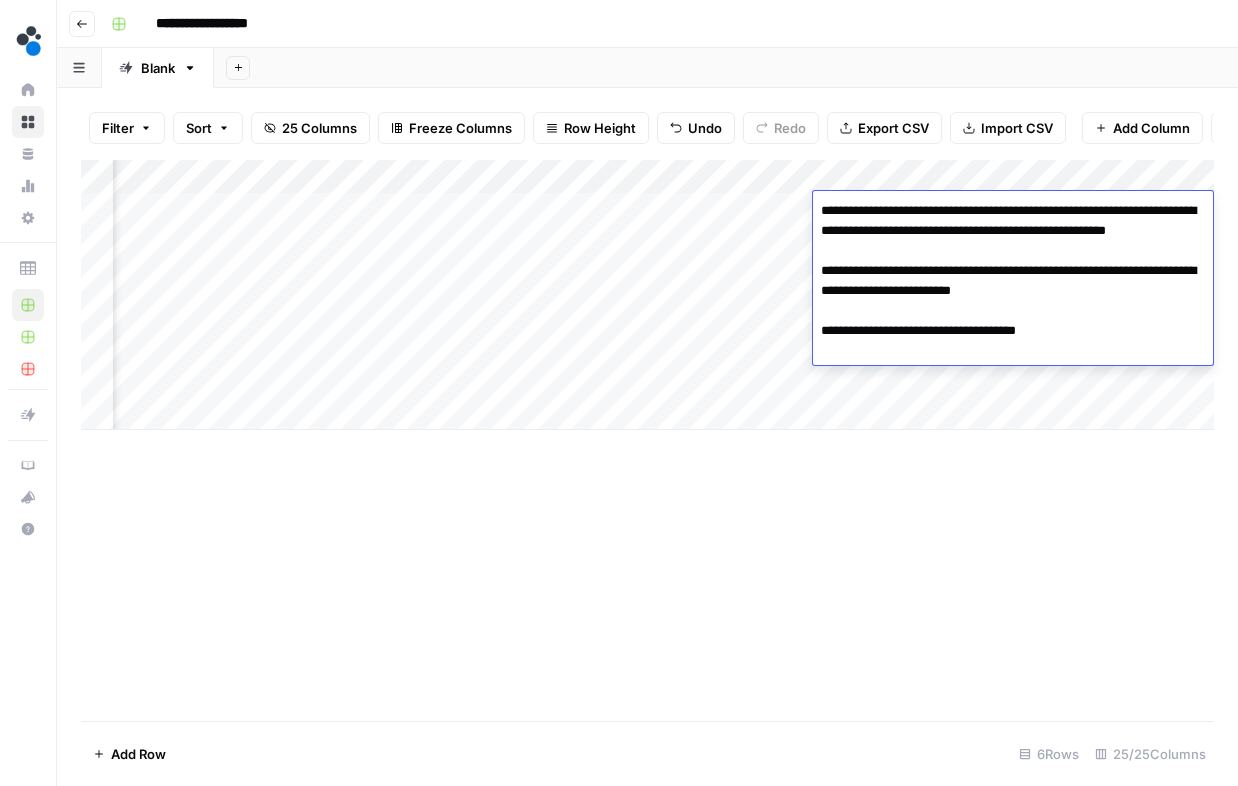 type on "**********" 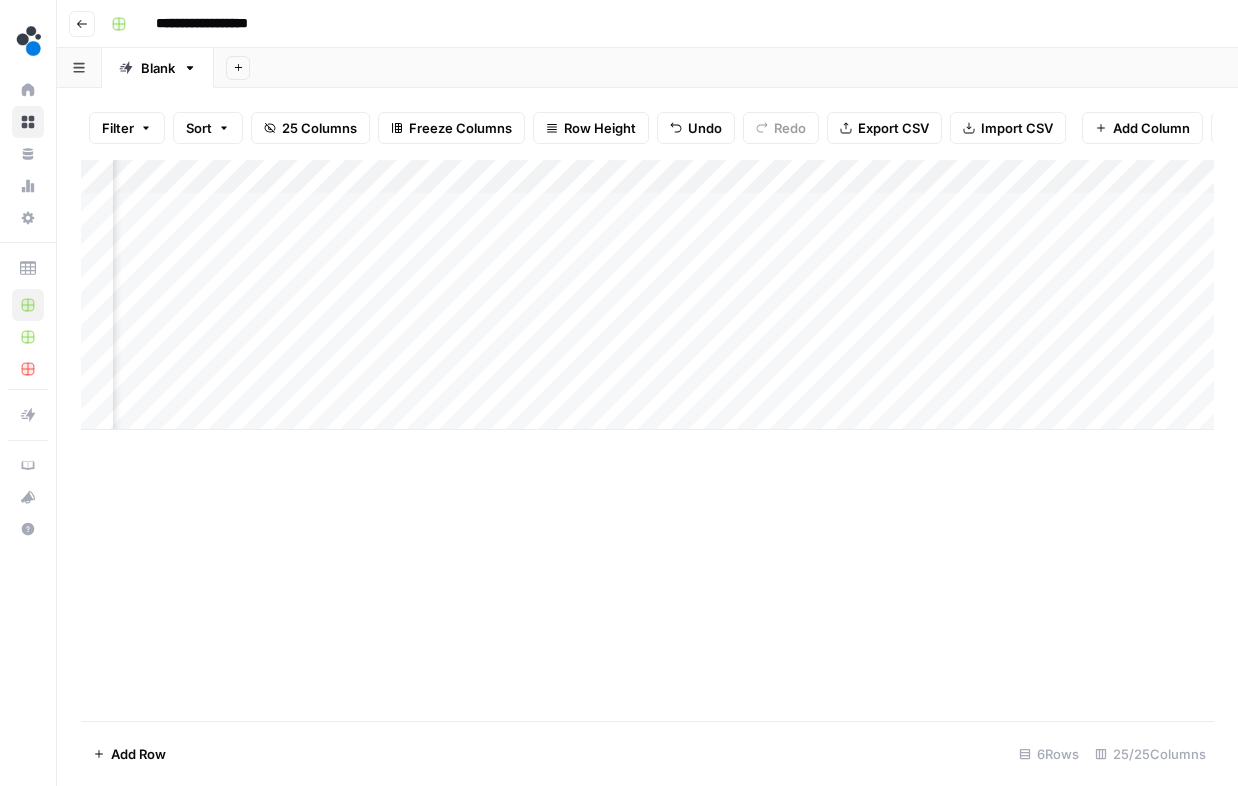 click on "Add Column" at bounding box center (647, 295) 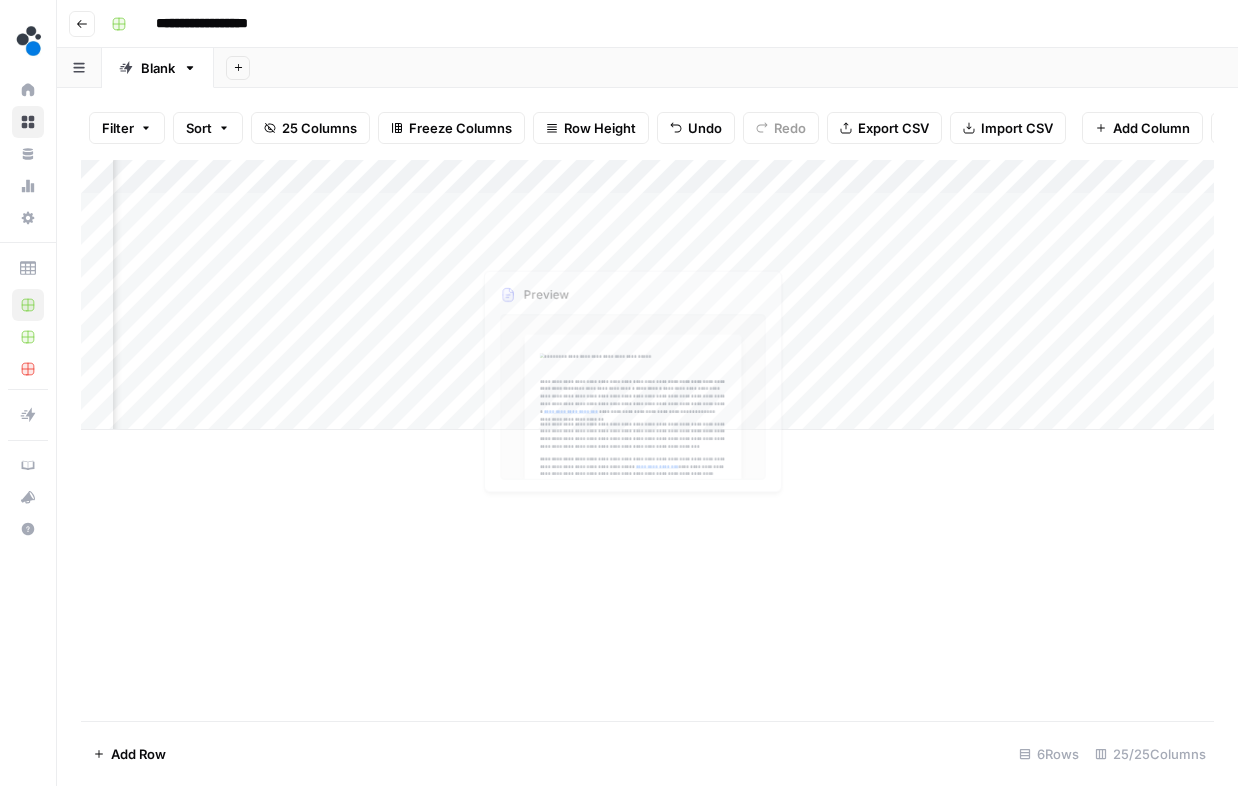 click on "Add Column" at bounding box center [647, 295] 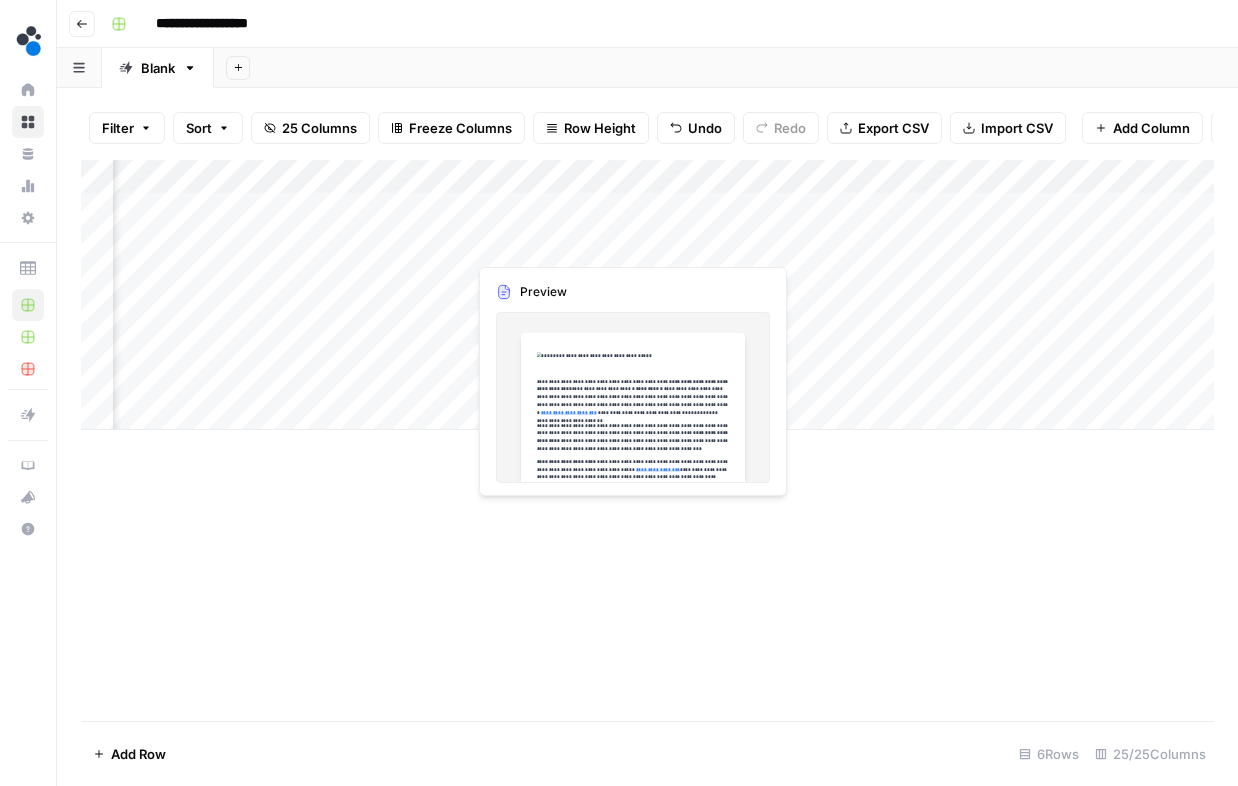 click on "Add Column" at bounding box center [647, 295] 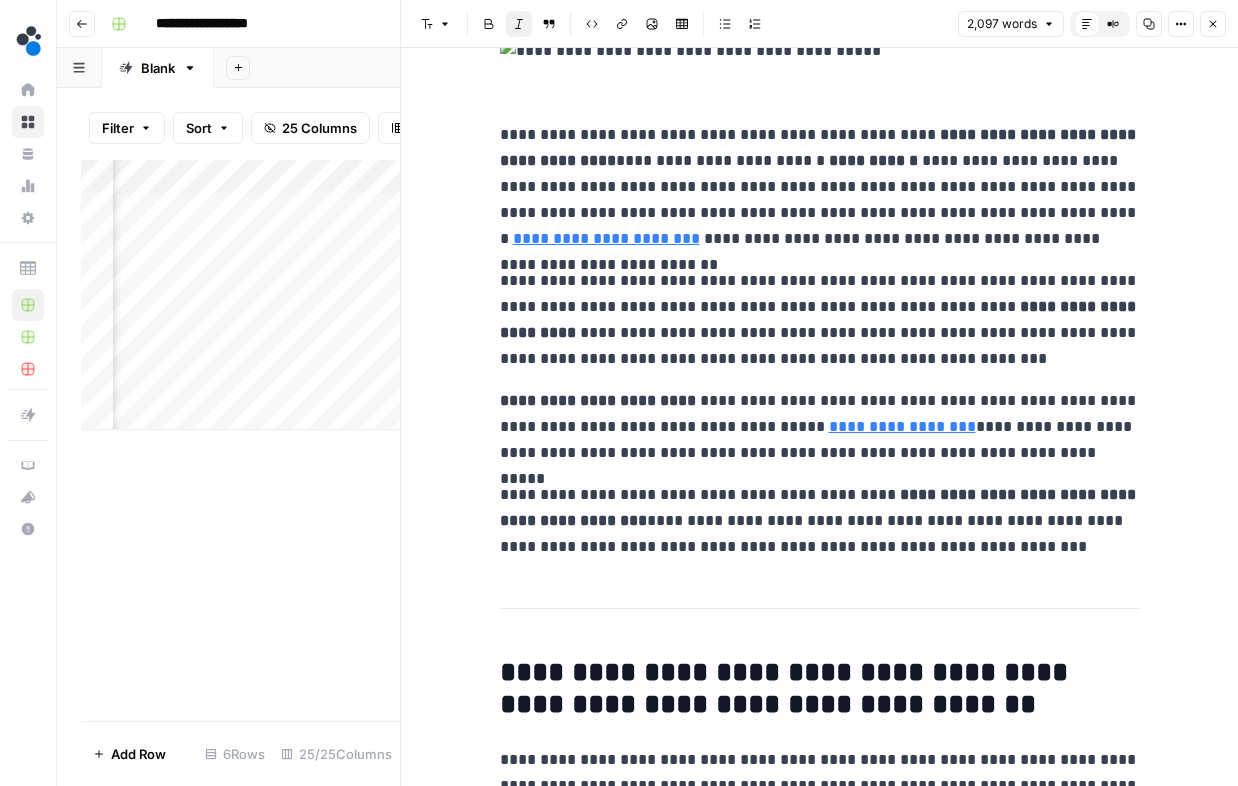 scroll, scrollTop: 71, scrollLeft: 0, axis: vertical 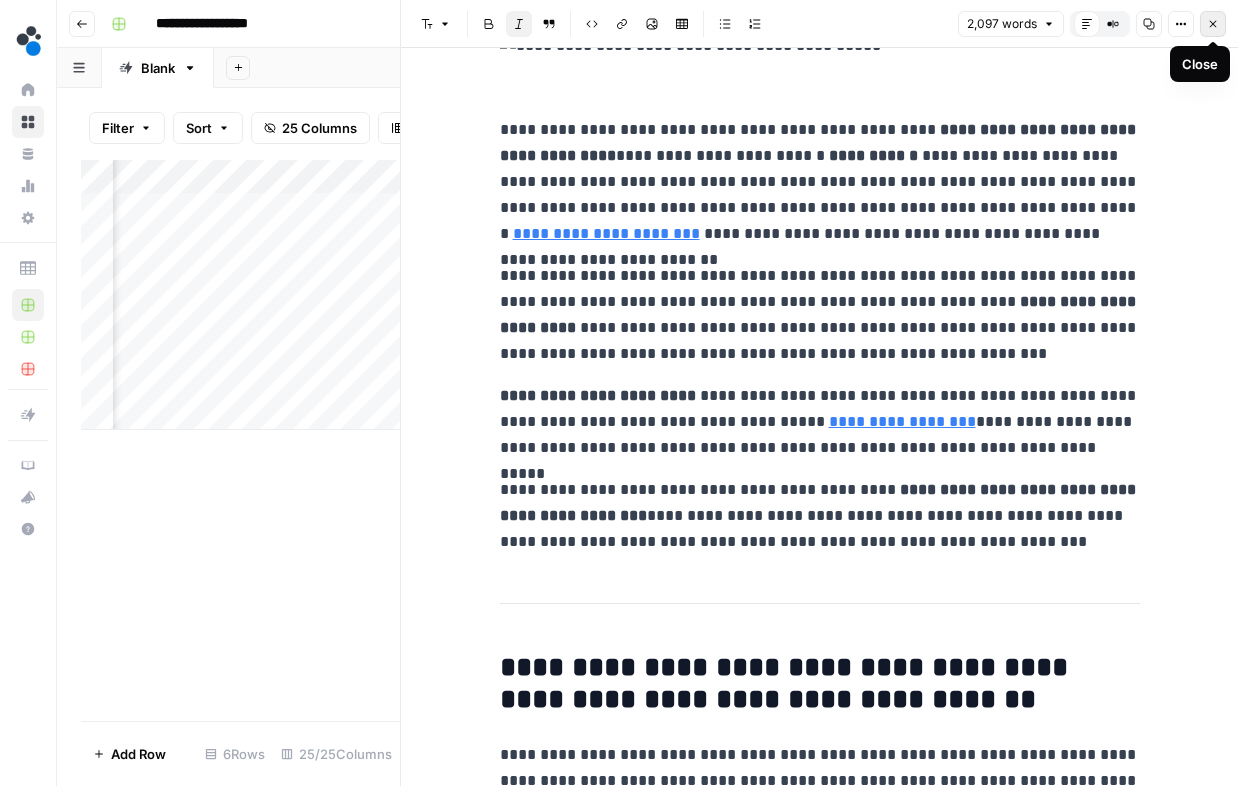 click 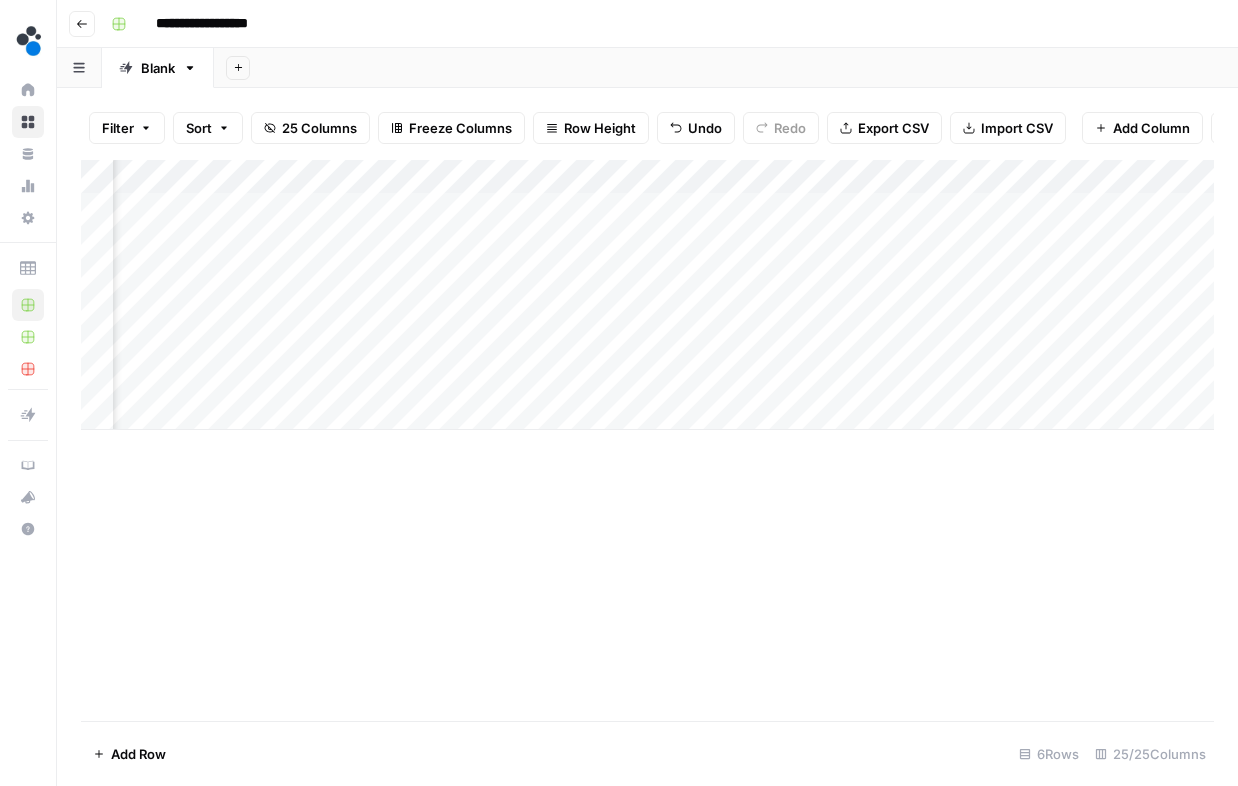 click on "Add Column" at bounding box center [647, 295] 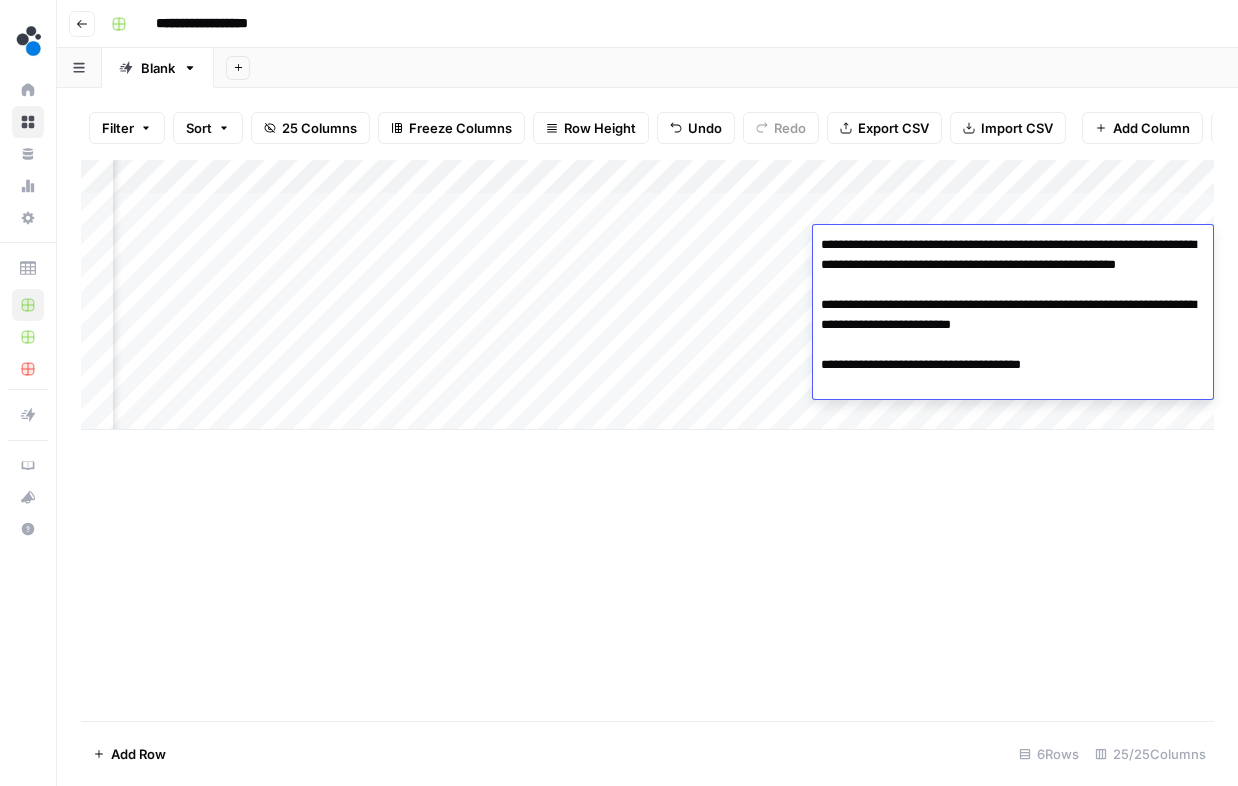 click on "**********" at bounding box center (1013, 315) 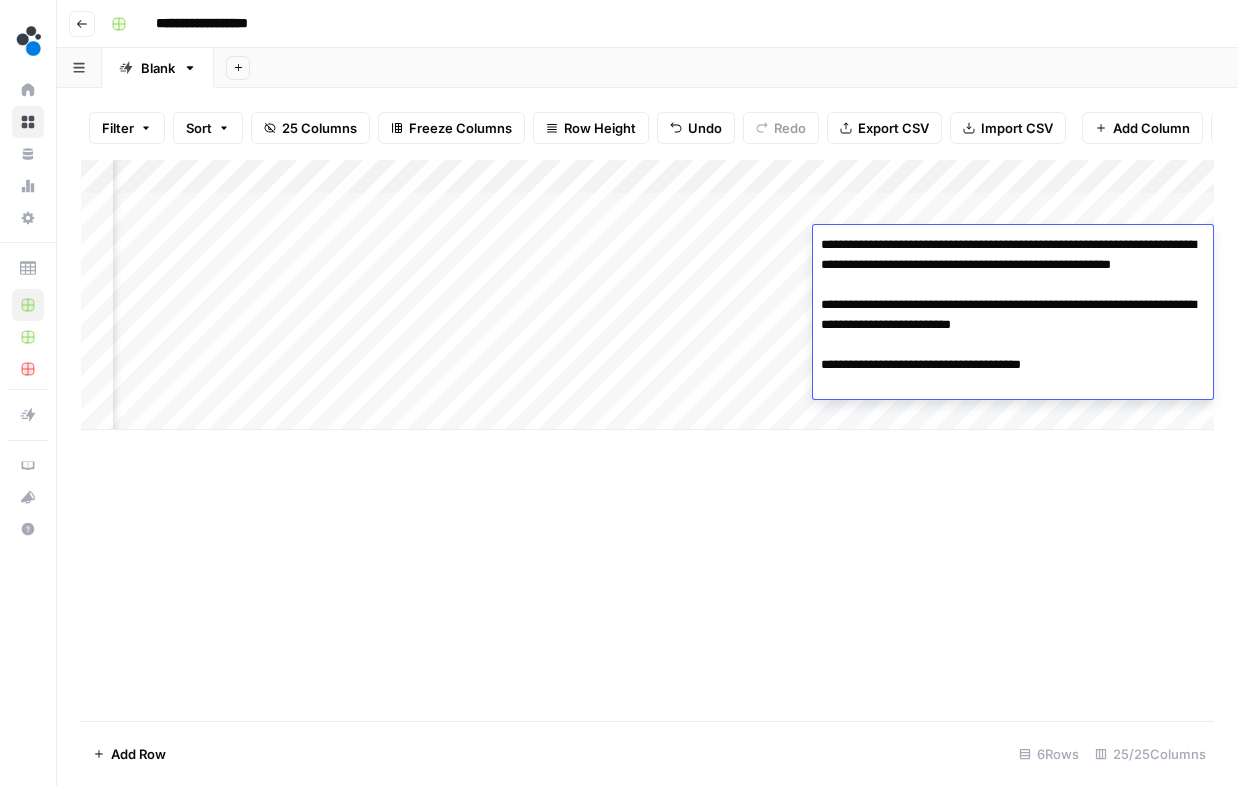 click on "**********" at bounding box center [1013, 315] 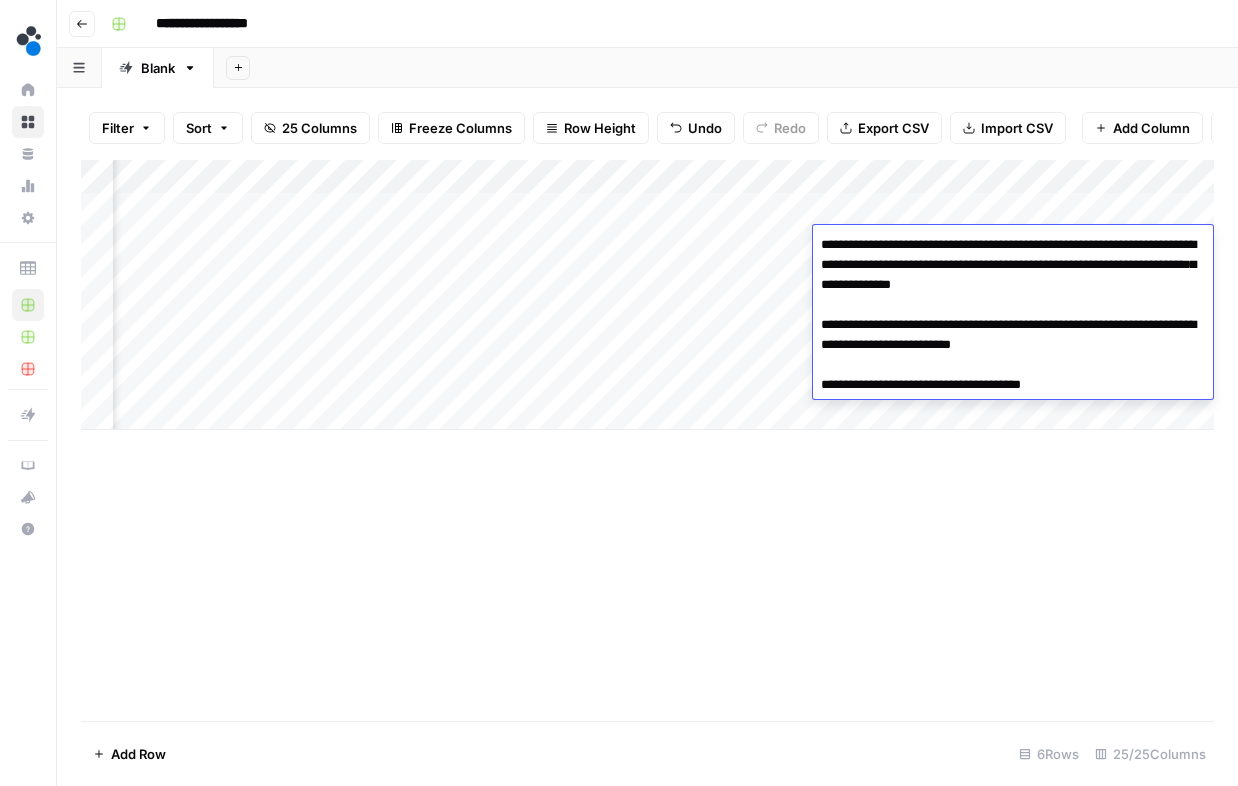 type on "**********" 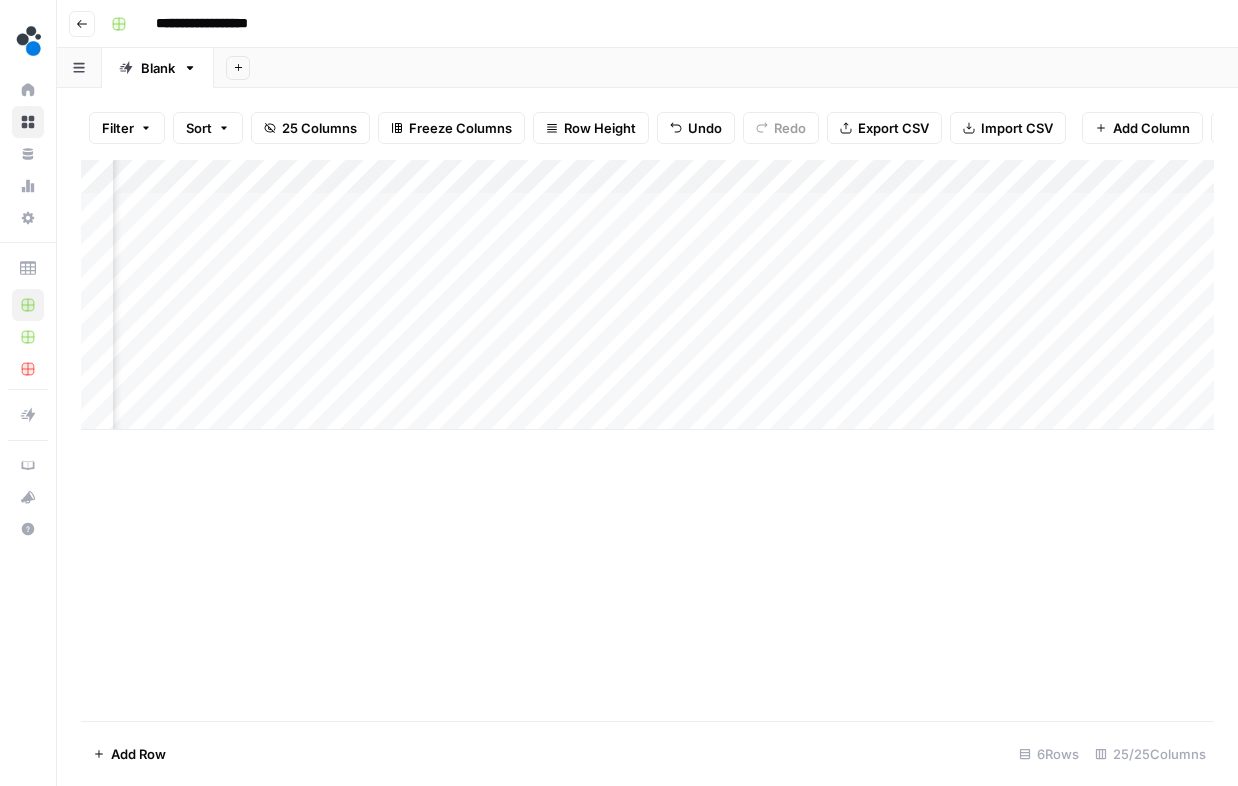 click on "Add Column" at bounding box center [647, 440] 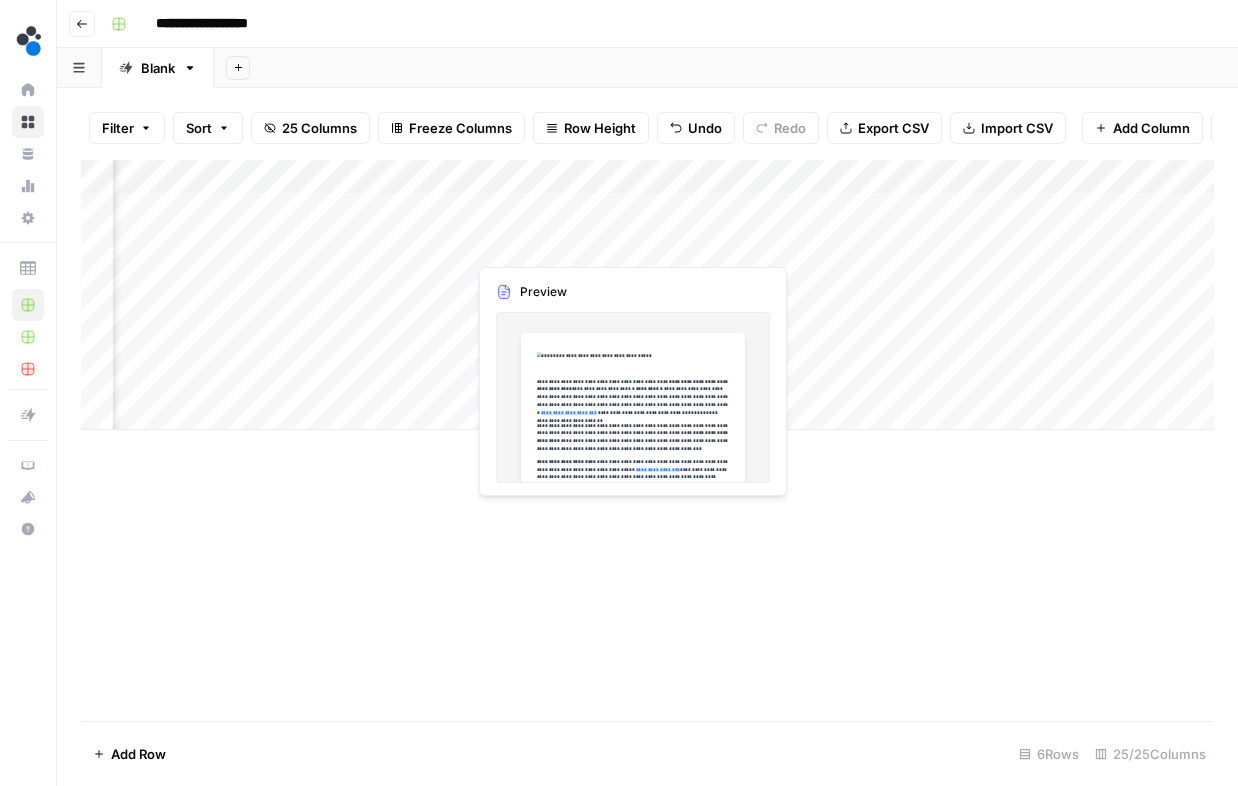 click on "Add Column" at bounding box center (647, 295) 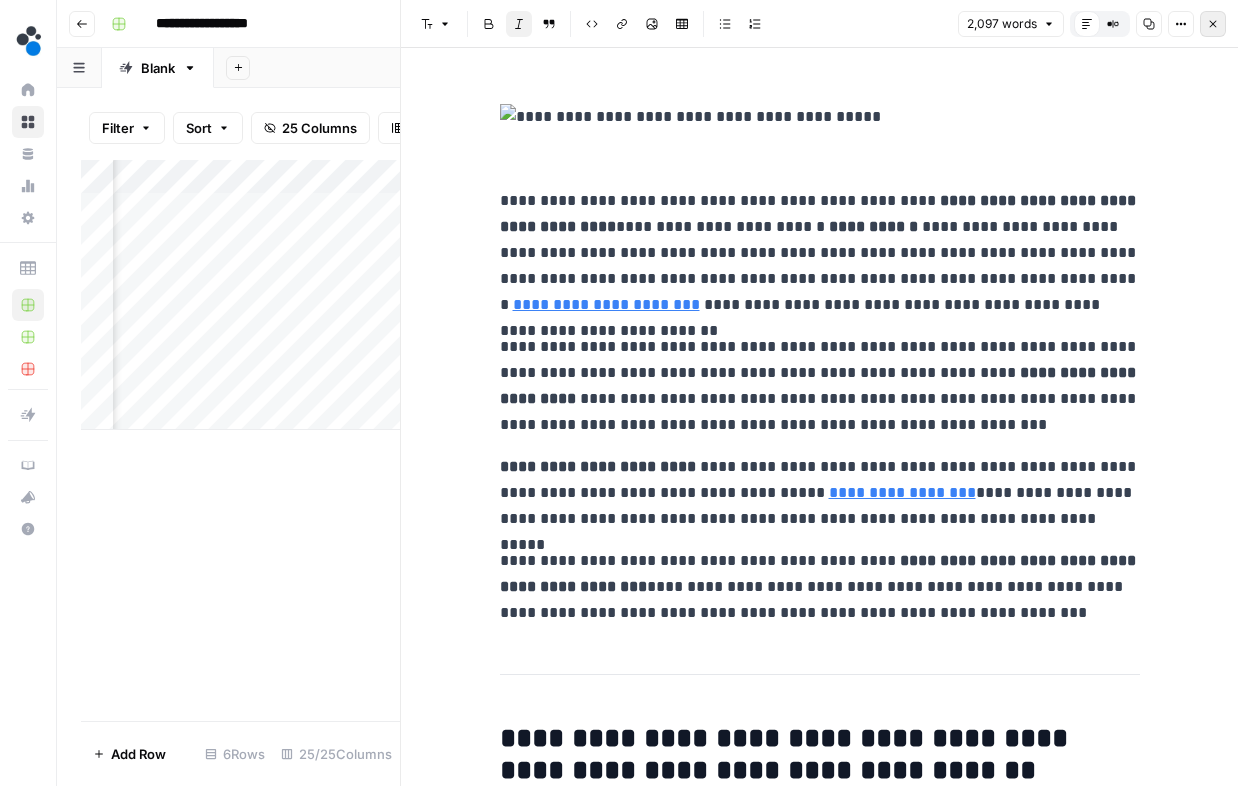 click 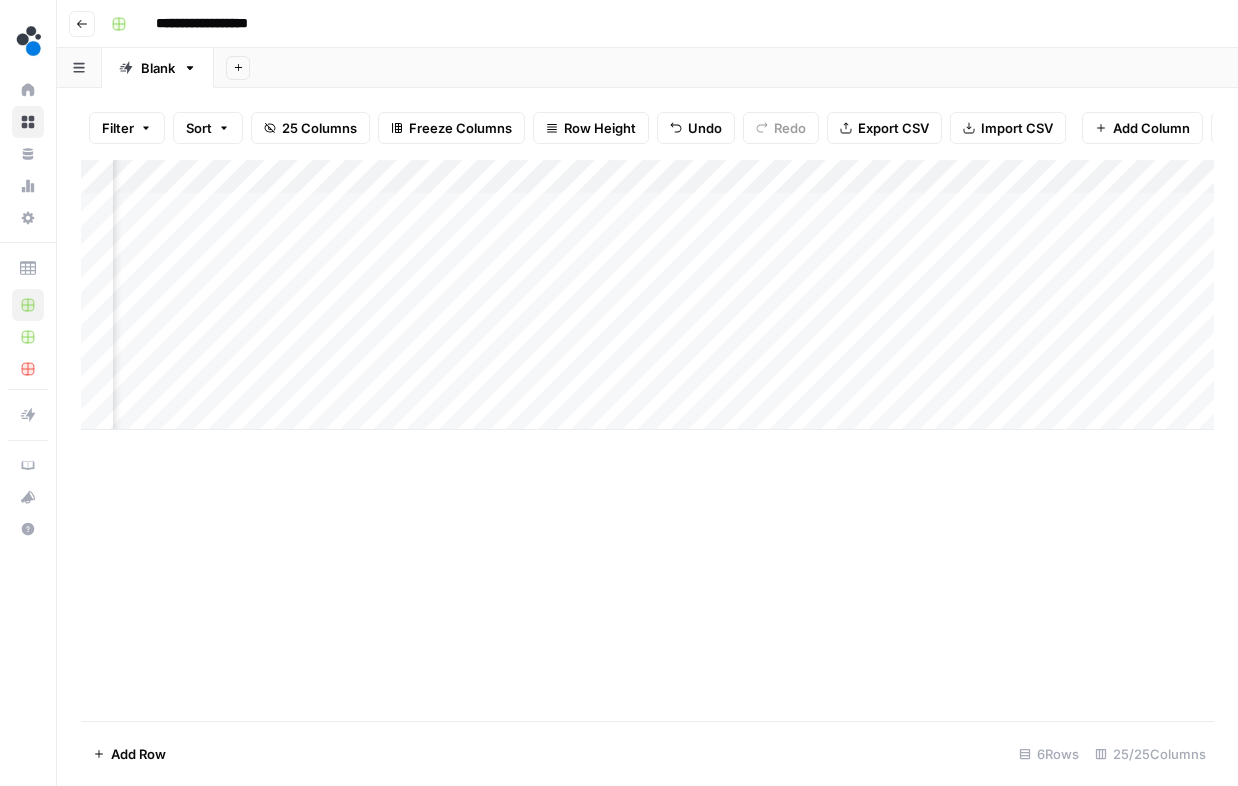 click on "Add Column" at bounding box center [647, 295] 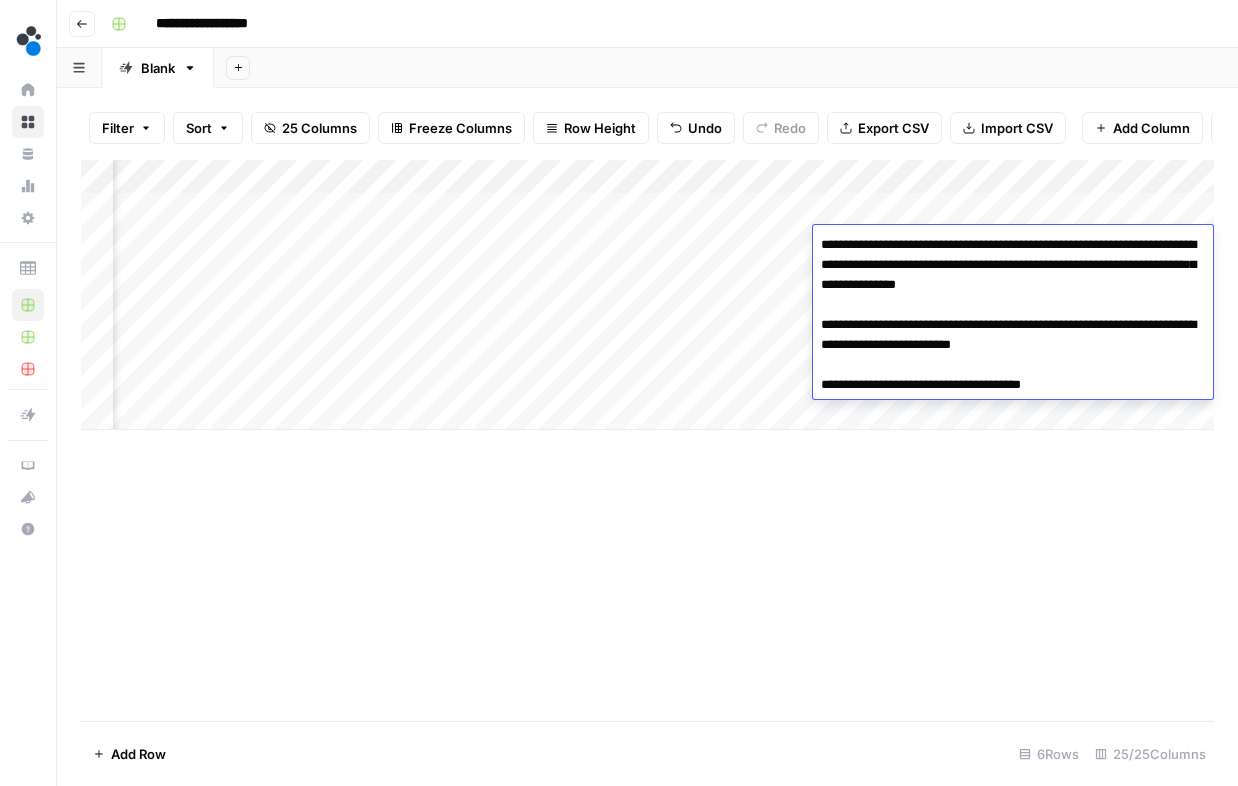 click on "Add Column" at bounding box center (647, 440) 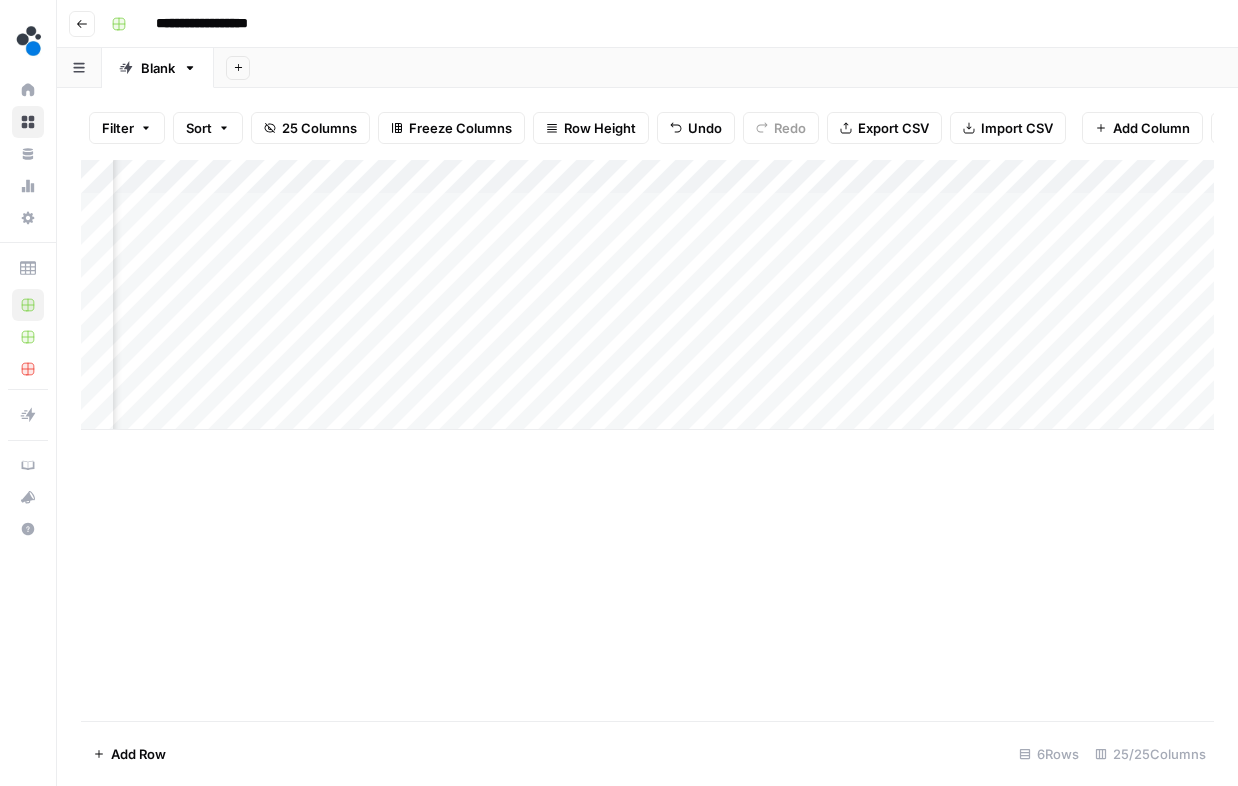 click on "Add Column" at bounding box center [647, 295] 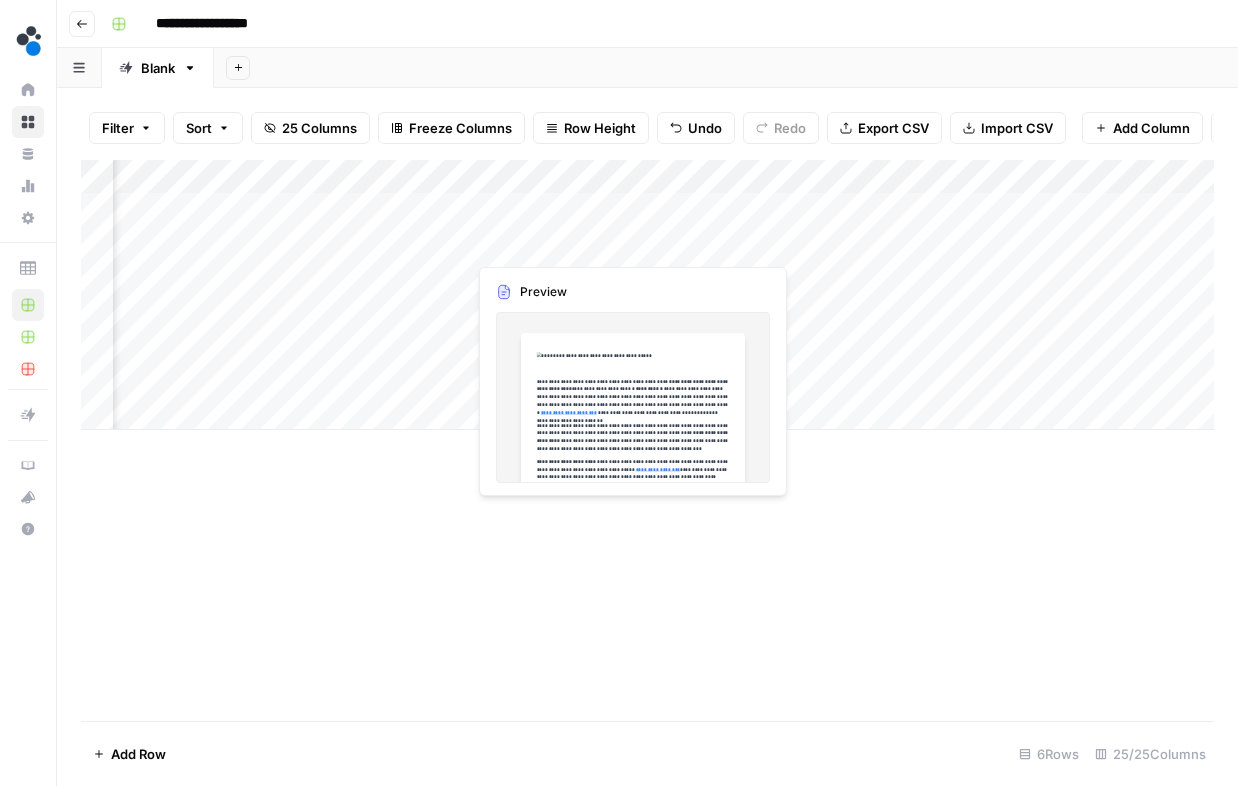 click on "Add Column" at bounding box center (647, 295) 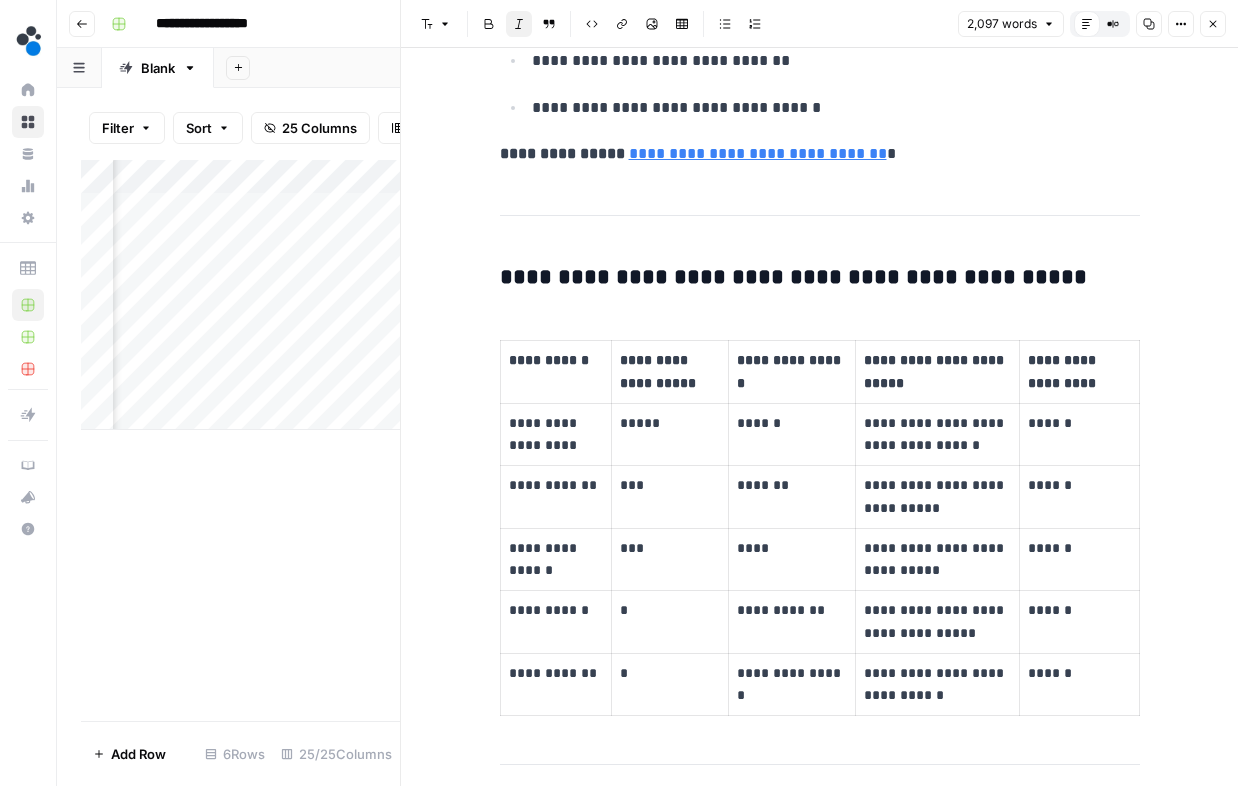scroll, scrollTop: 7003, scrollLeft: 0, axis: vertical 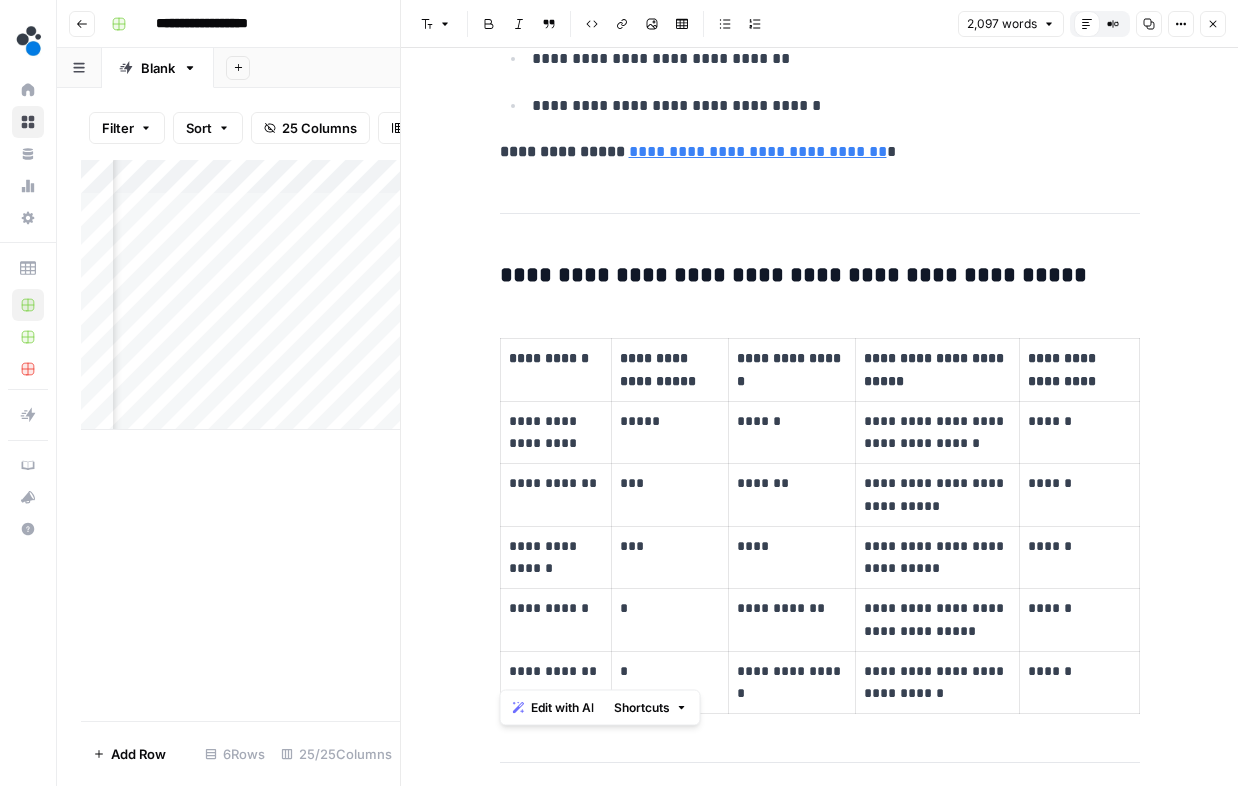 drag, startPoint x: 496, startPoint y: 269, endPoint x: 1103, endPoint y: 675, distance: 730.2637 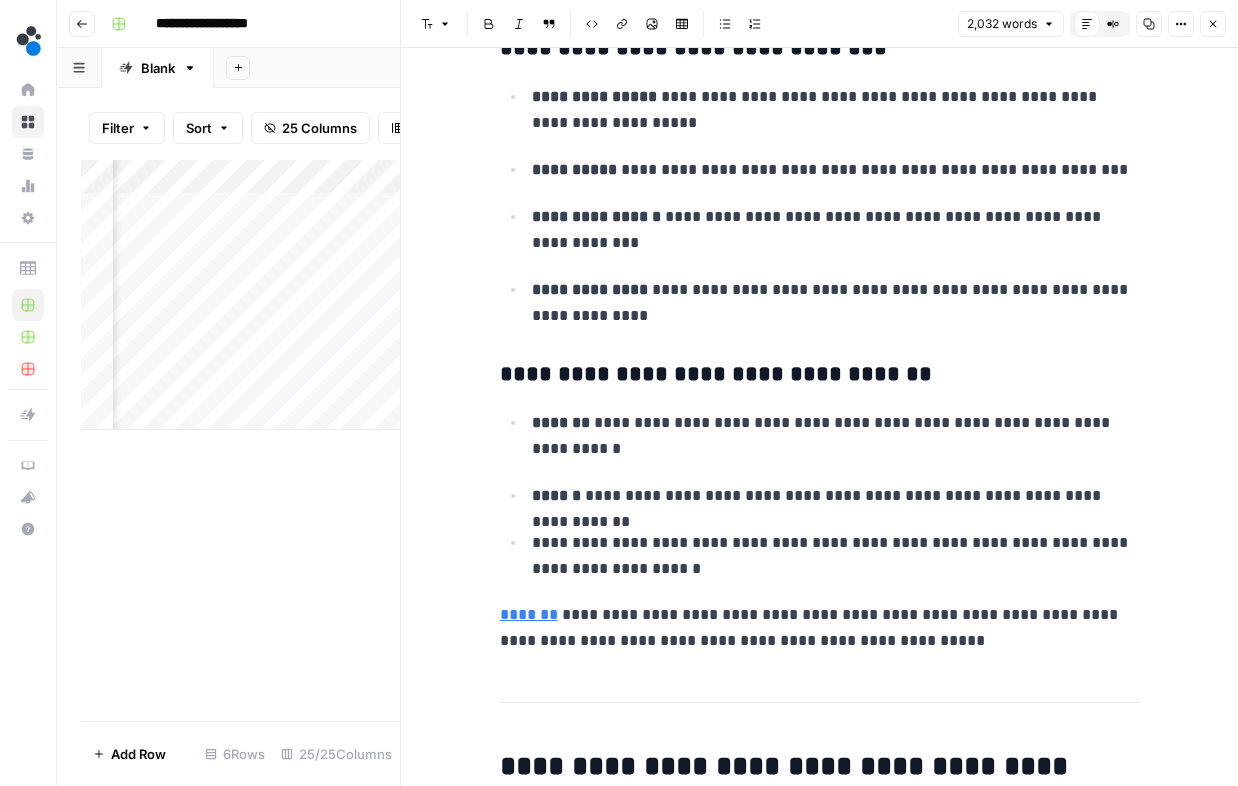 scroll, scrollTop: 8224, scrollLeft: 0, axis: vertical 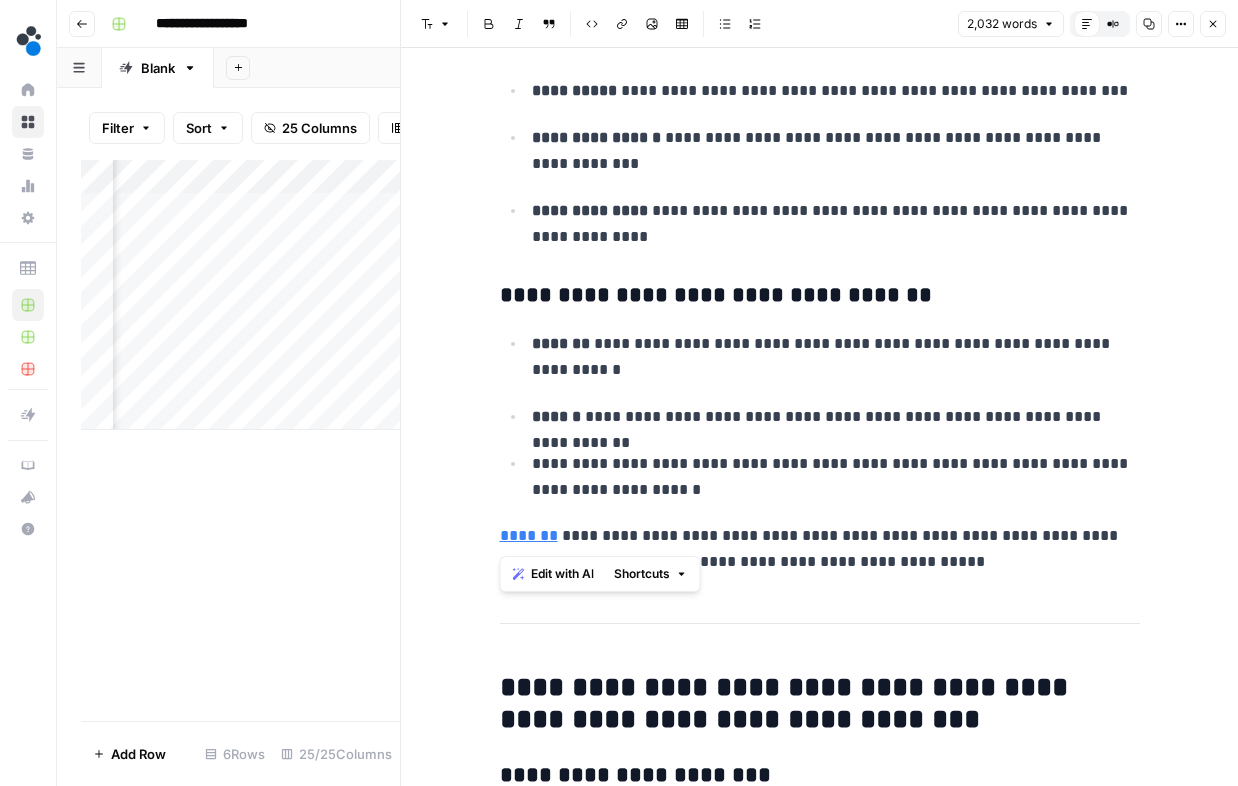 drag, startPoint x: 501, startPoint y: 291, endPoint x: 1143, endPoint y: 518, distance: 680.9501 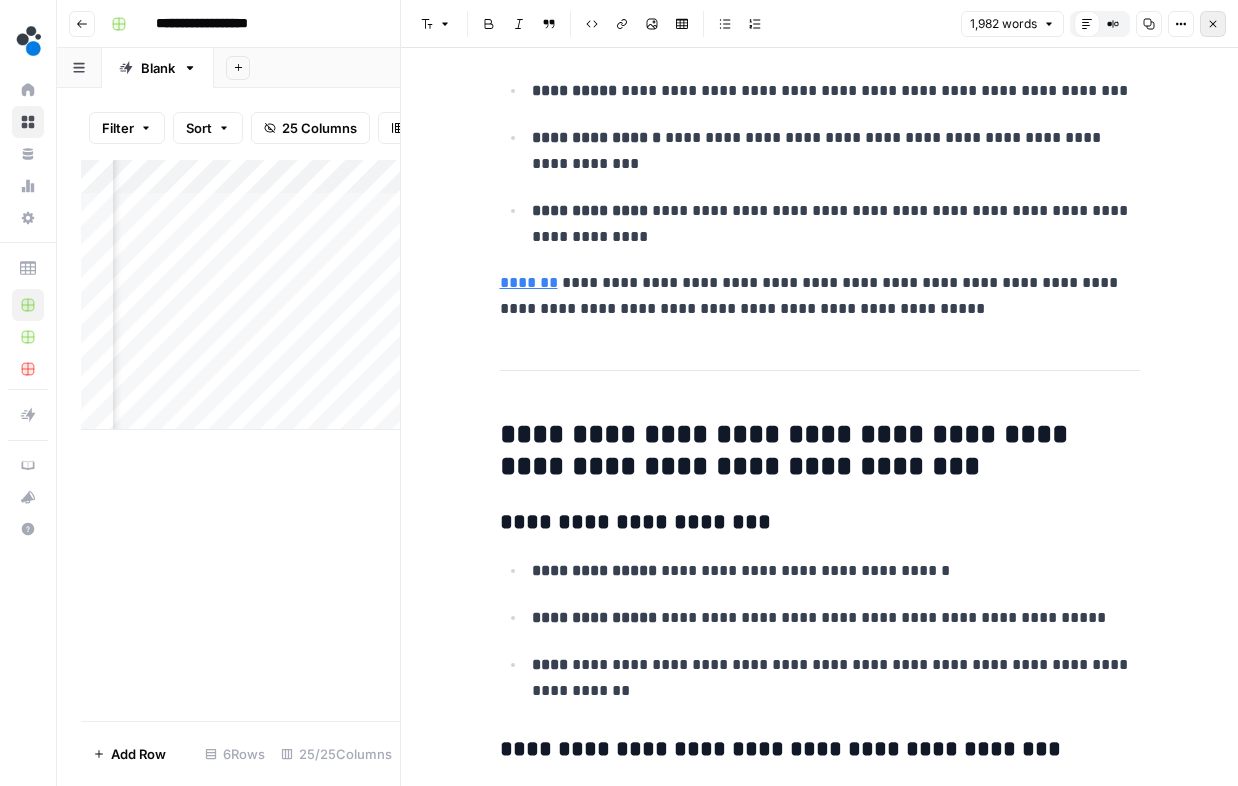 click on "Close" at bounding box center (1213, 24) 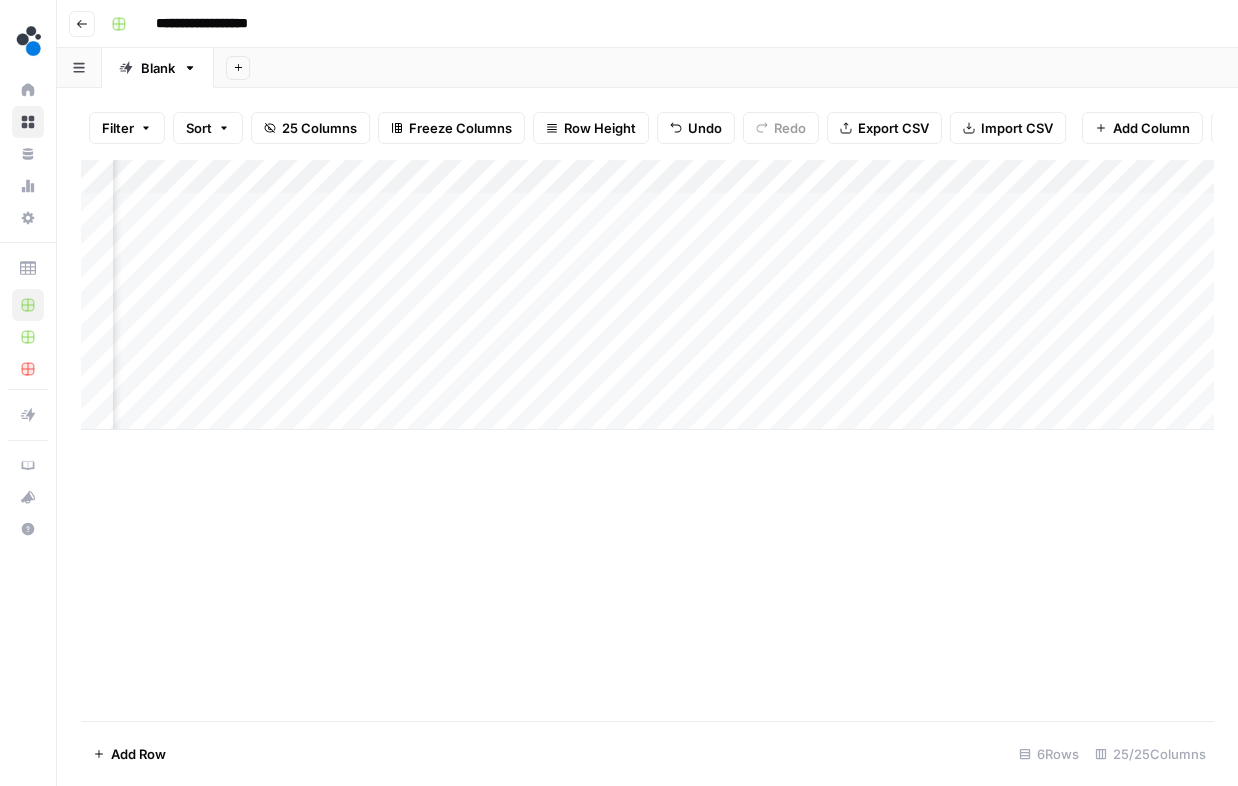 click on "Add Column" at bounding box center [647, 295] 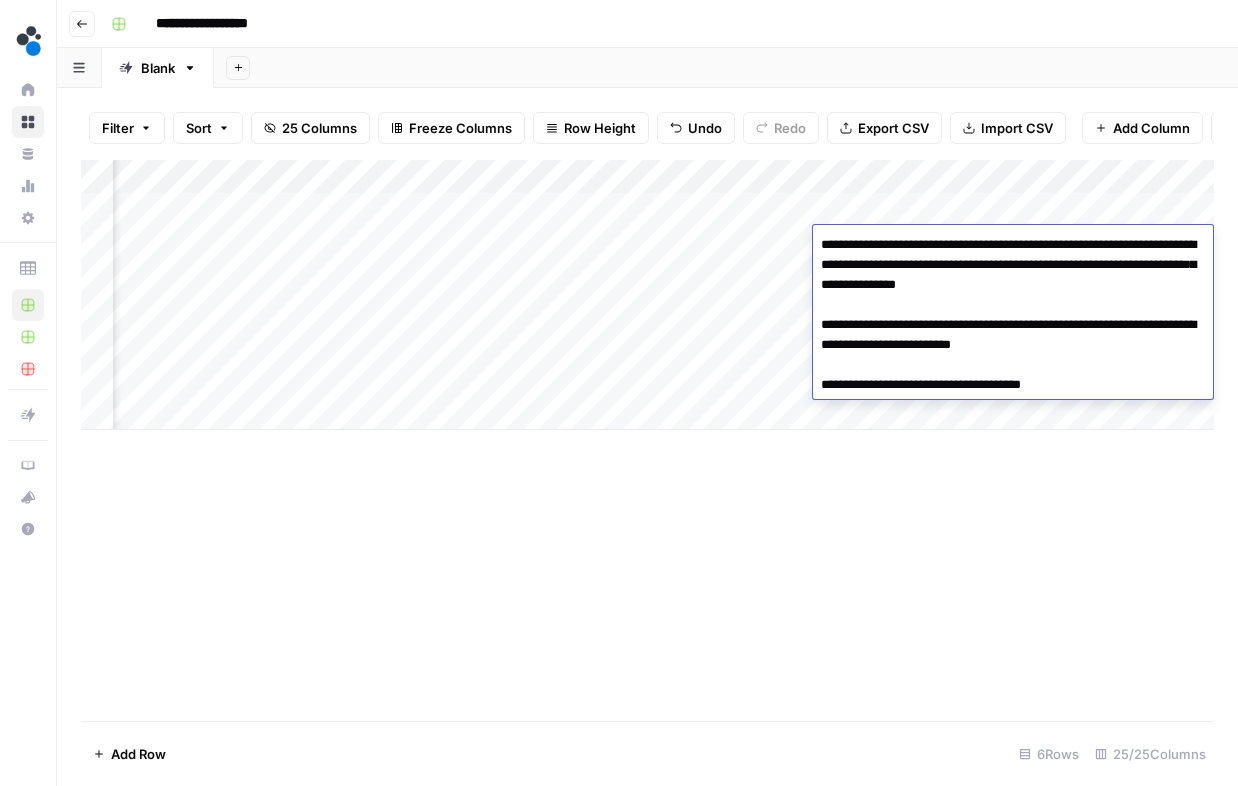 click on "**********" at bounding box center [1013, 315] 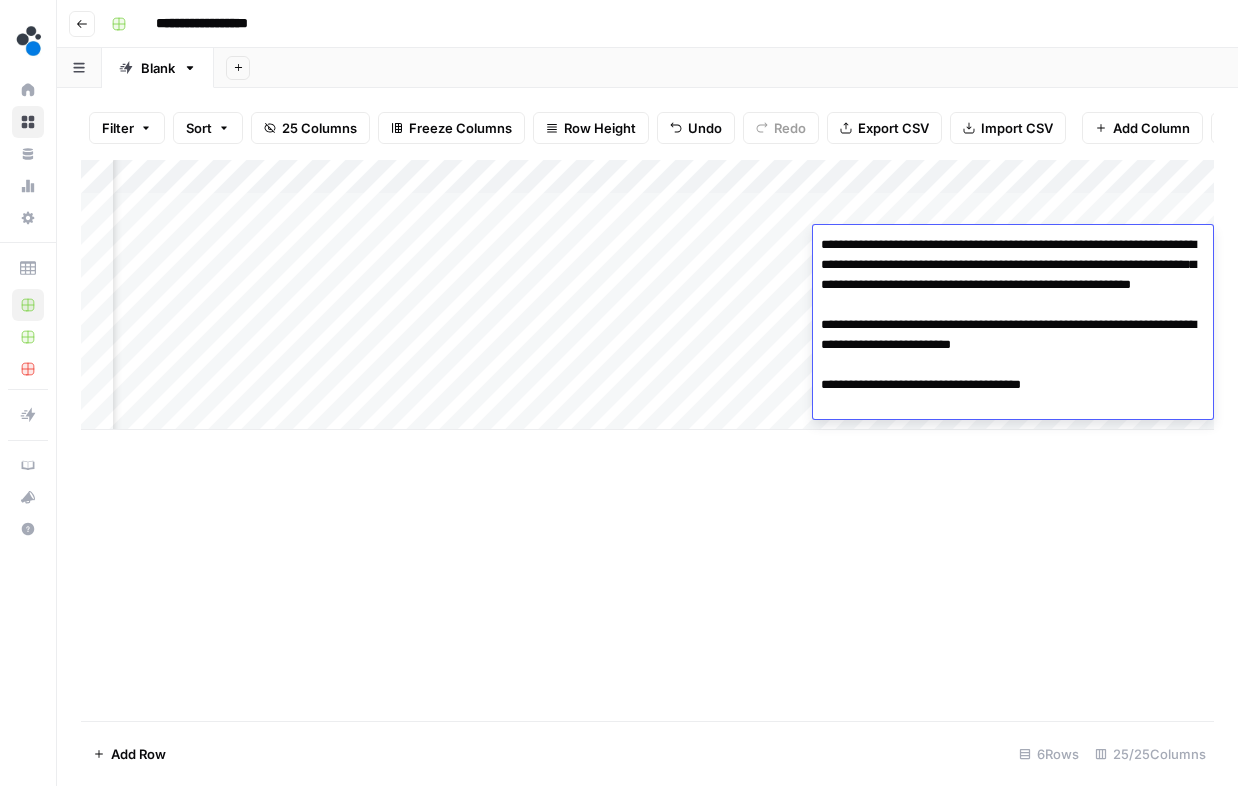 click on "**********" at bounding box center [1013, 325] 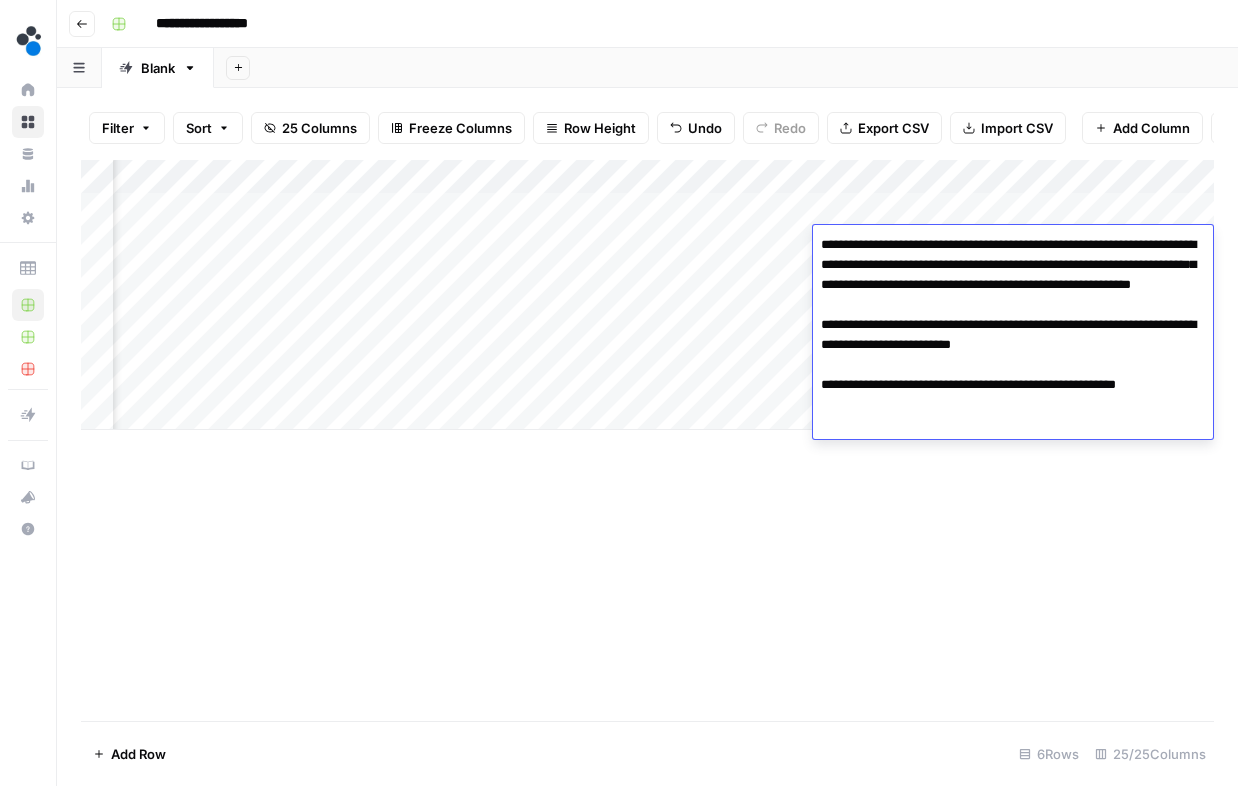 click on "**********" at bounding box center (1013, 325) 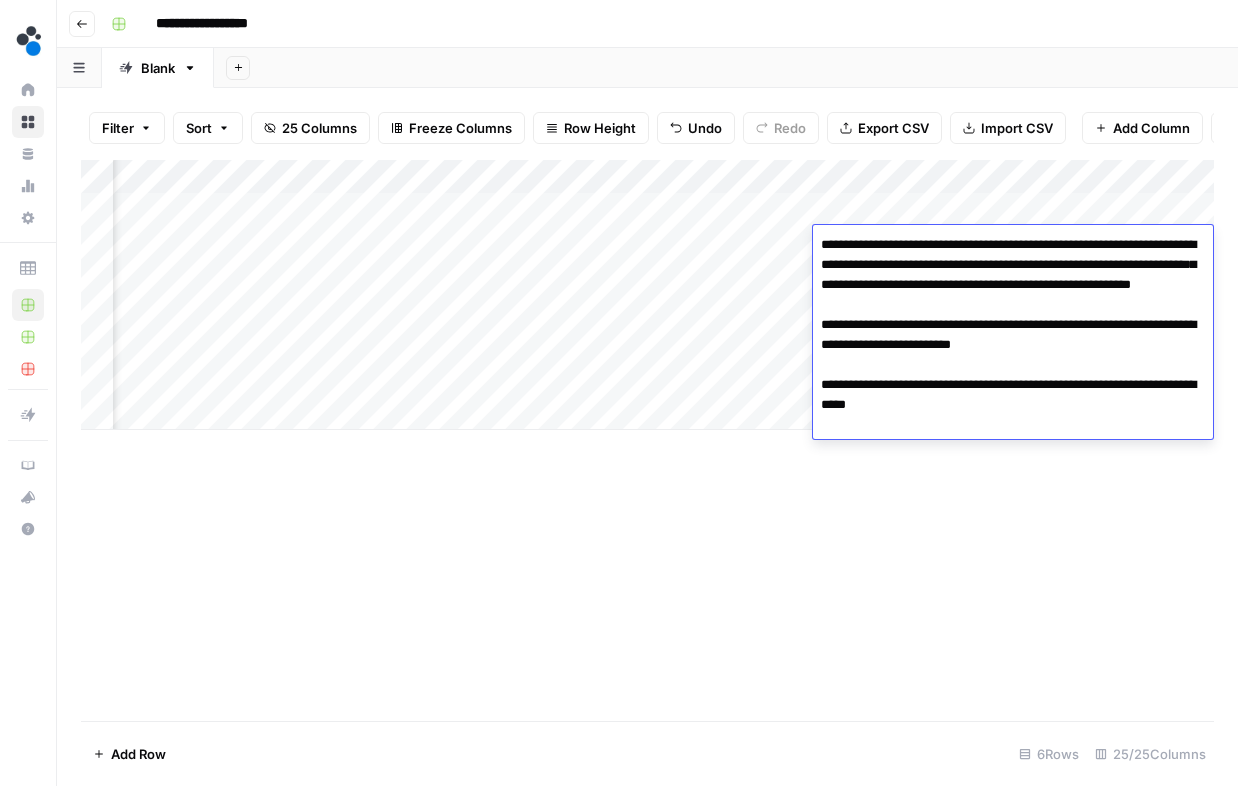 type on "**********" 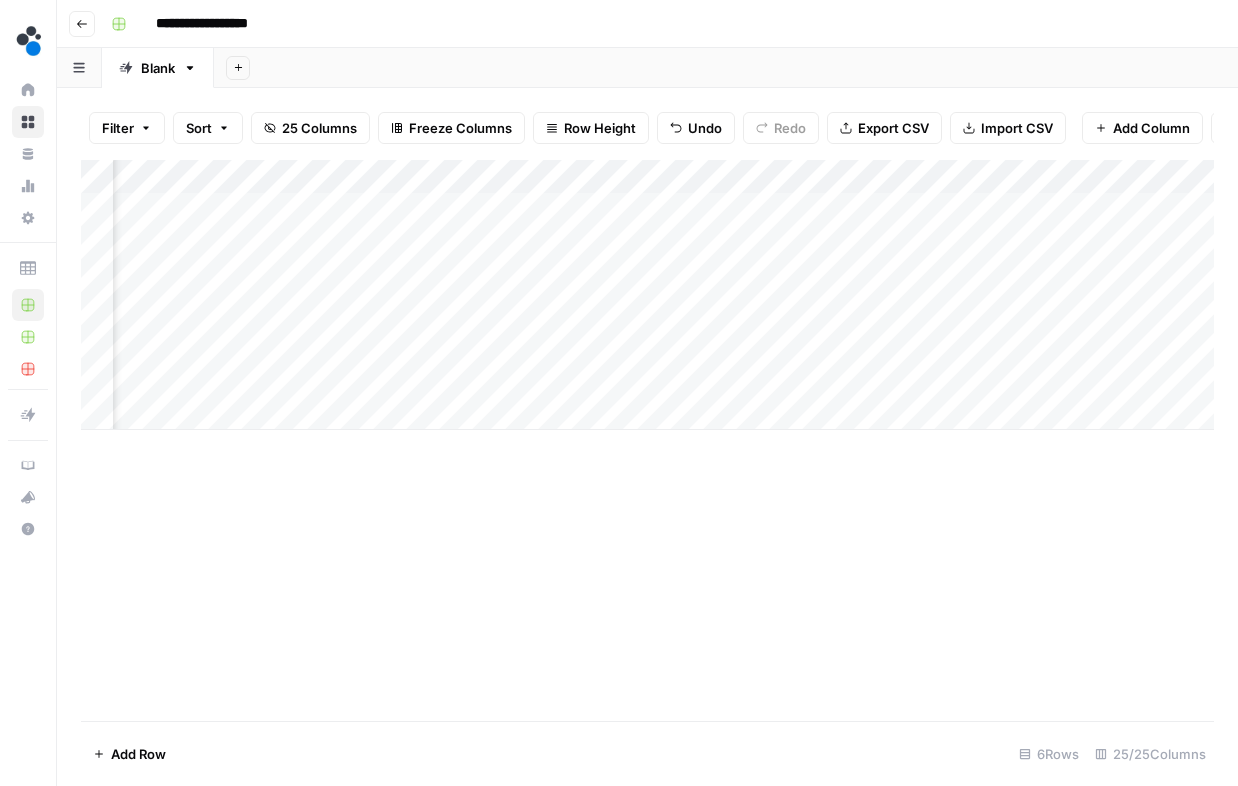 click on "Add Column" at bounding box center (647, 295) 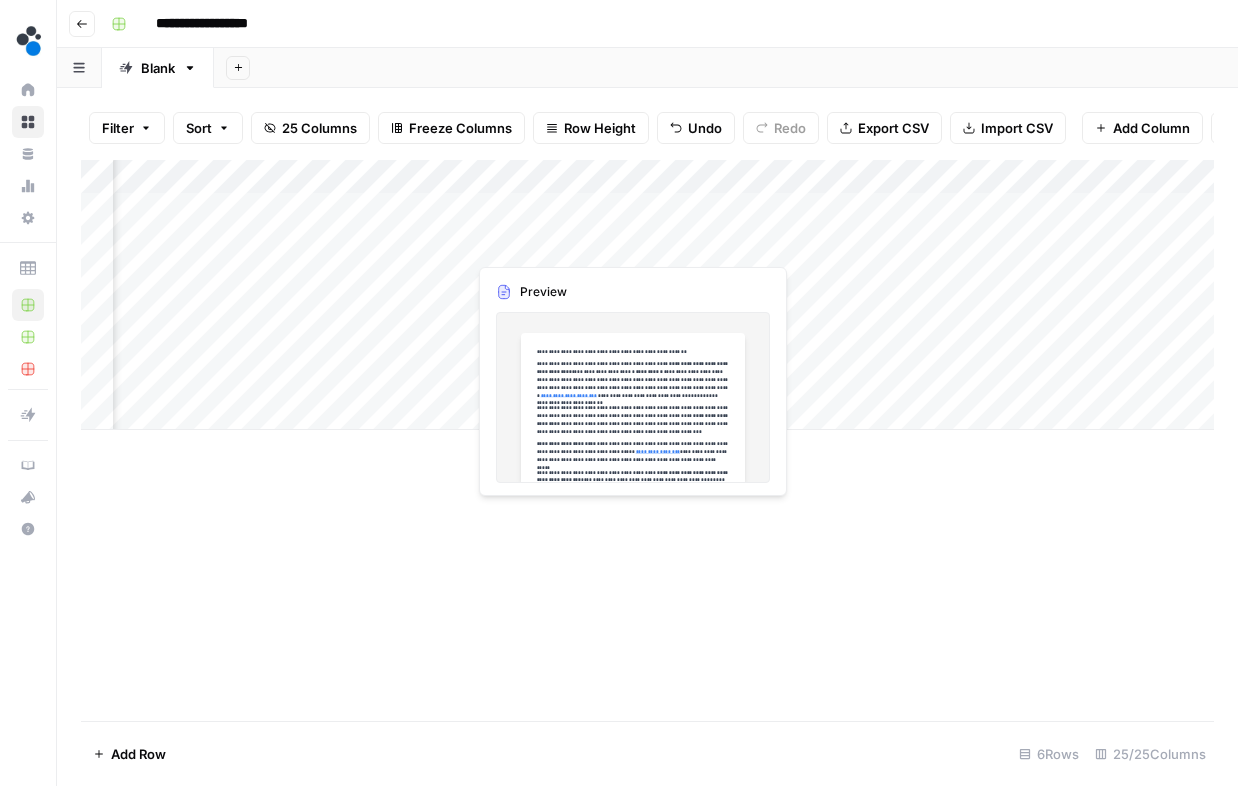 click on "Add Column" at bounding box center (647, 295) 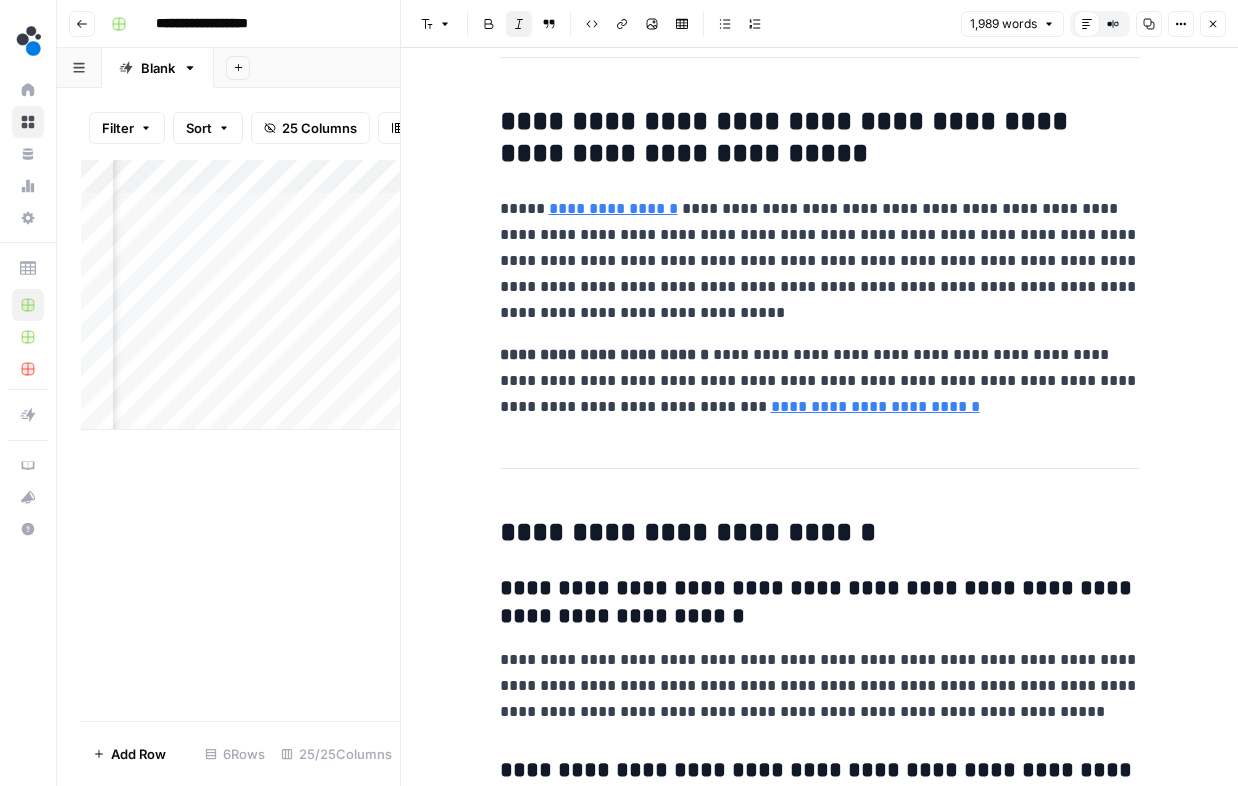 scroll, scrollTop: 10056, scrollLeft: 0, axis: vertical 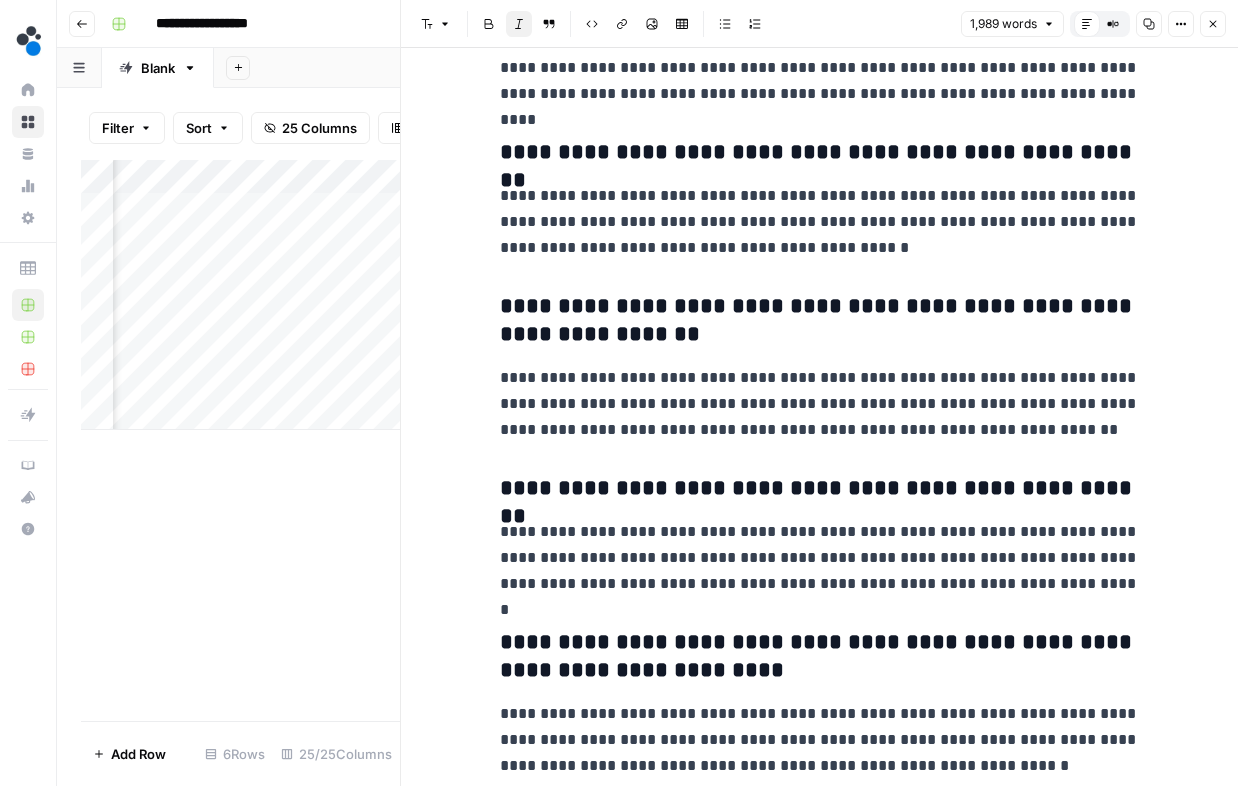 click at bounding box center [641, 243] 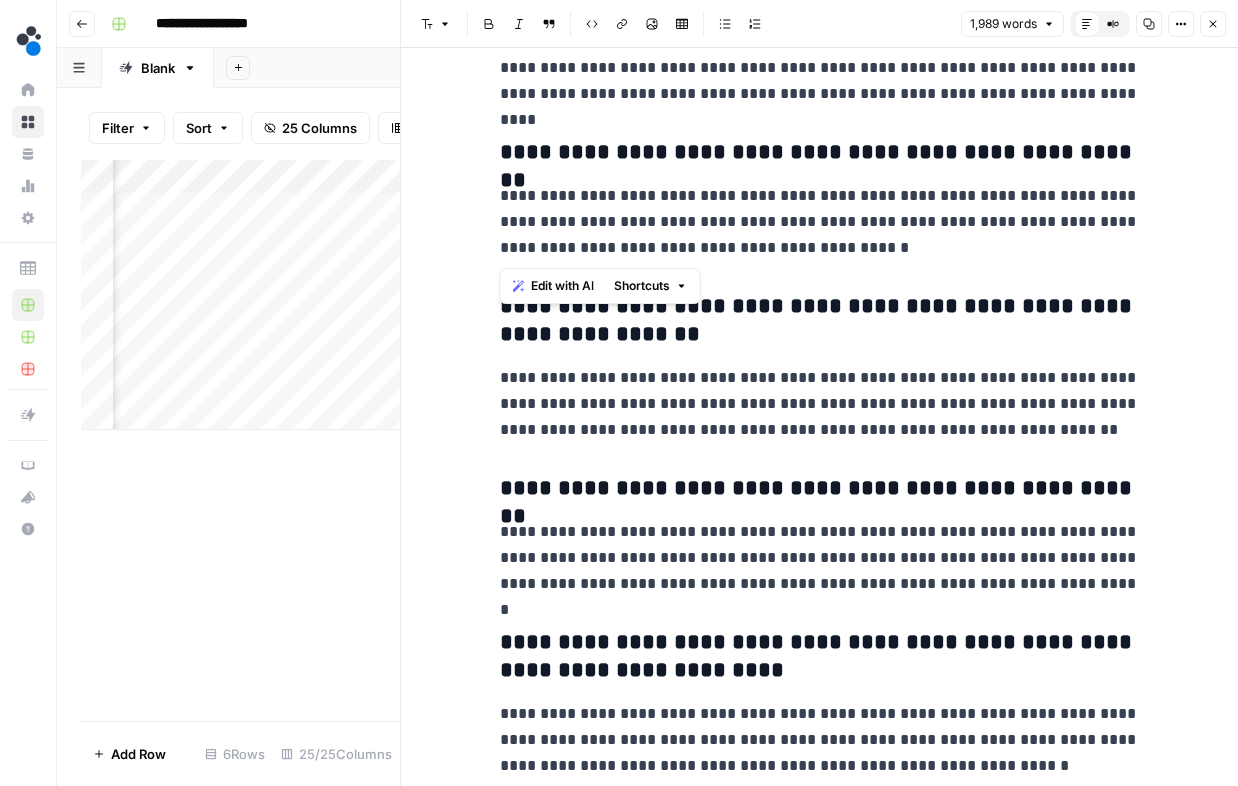 drag, startPoint x: 499, startPoint y: 149, endPoint x: 822, endPoint y: 253, distance: 339.33023 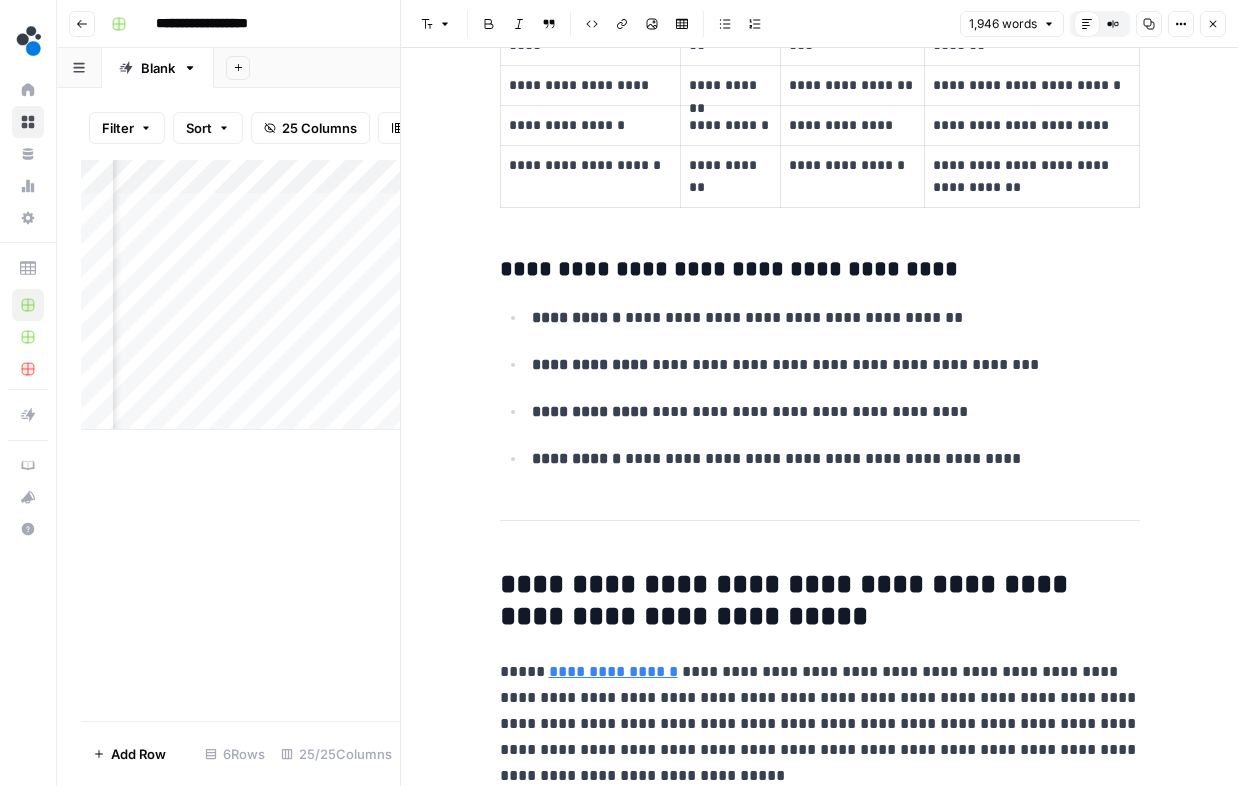 scroll, scrollTop: 8883, scrollLeft: 0, axis: vertical 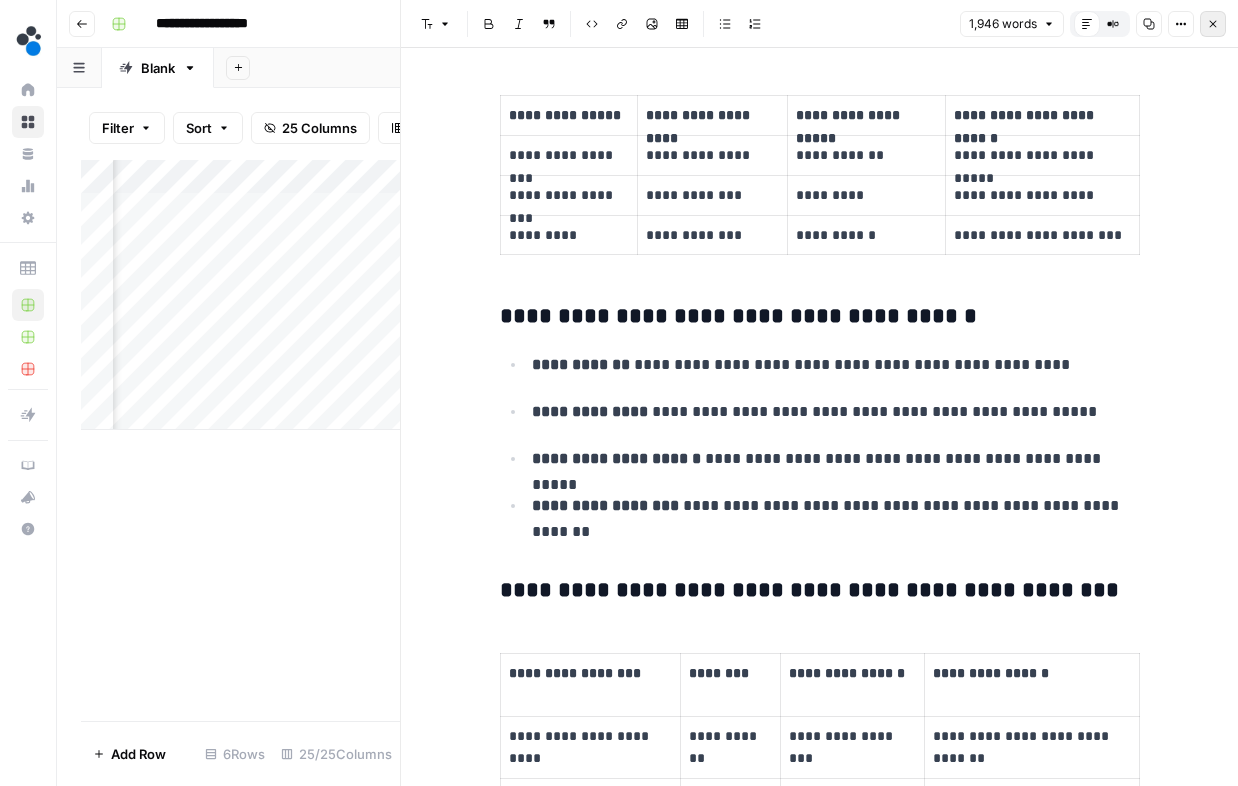 click 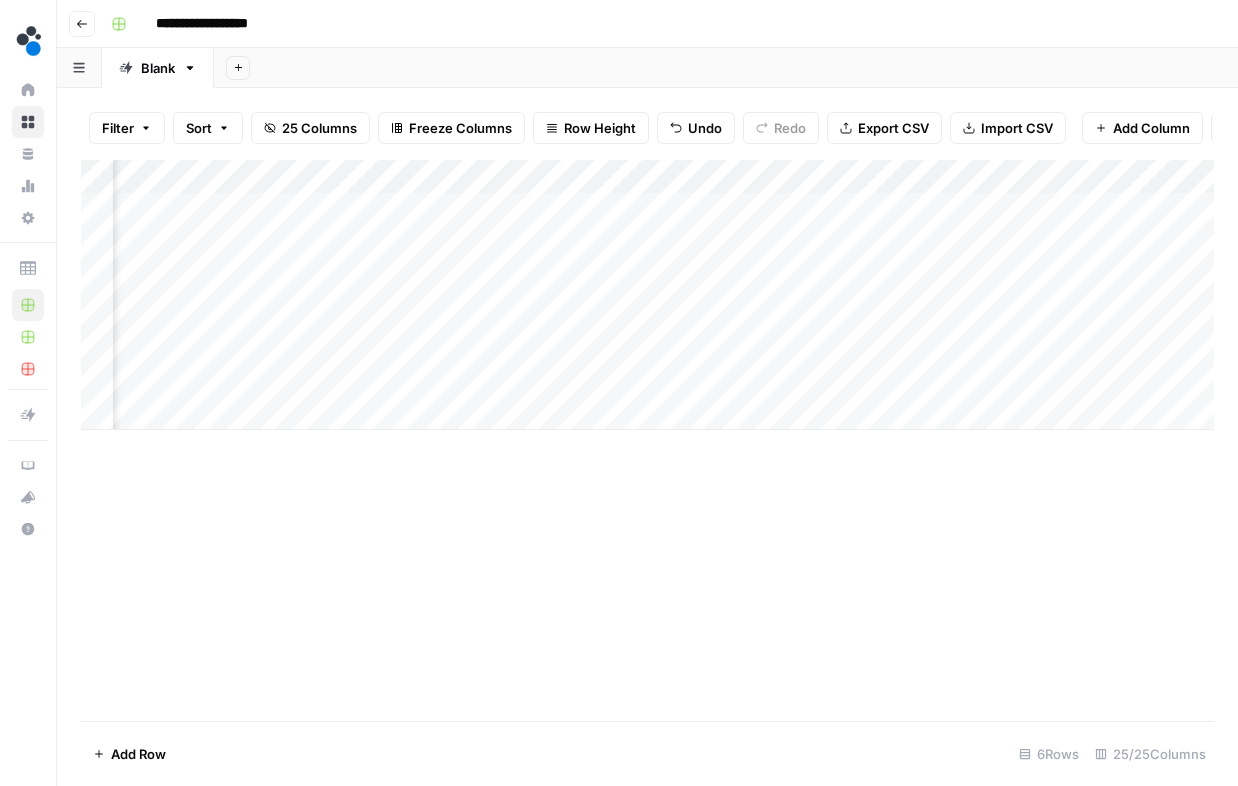 click on "Add Column" at bounding box center (647, 295) 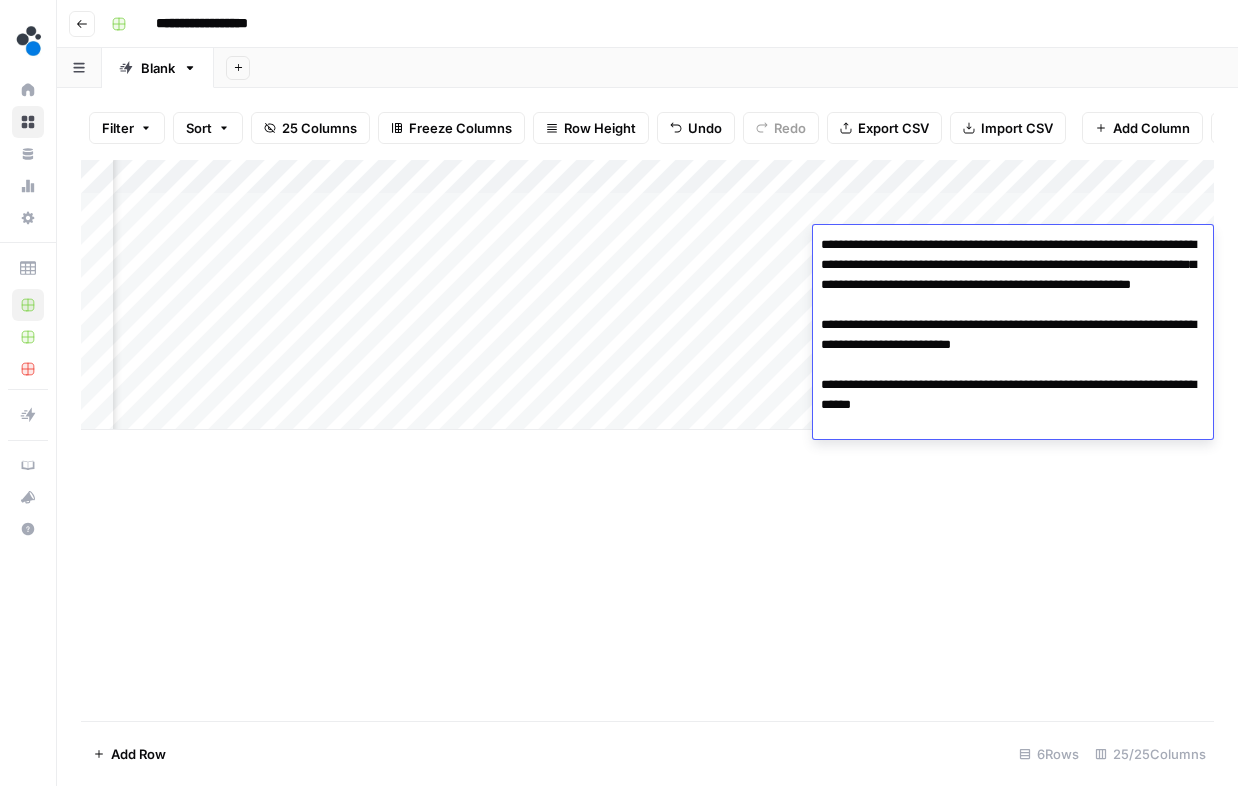 click on "Add Column" at bounding box center (647, 440) 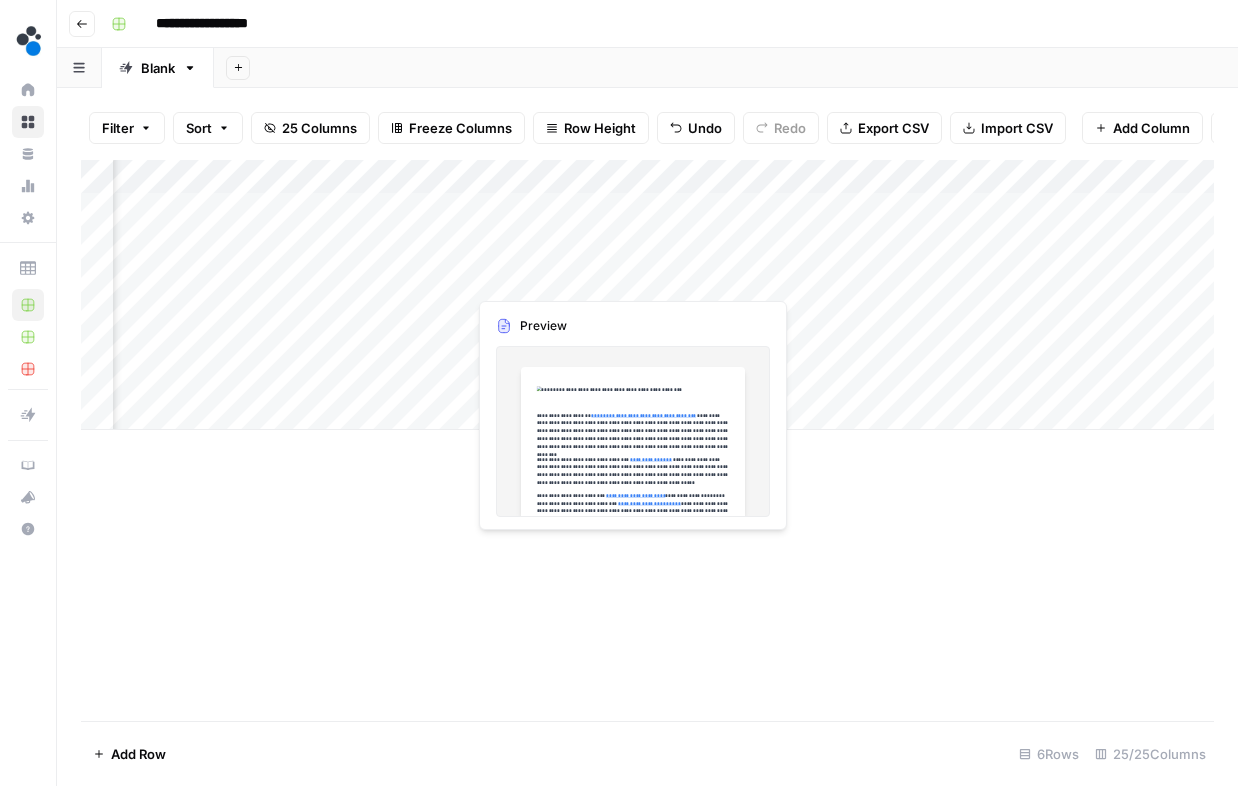 click on "Add Column" at bounding box center [647, 295] 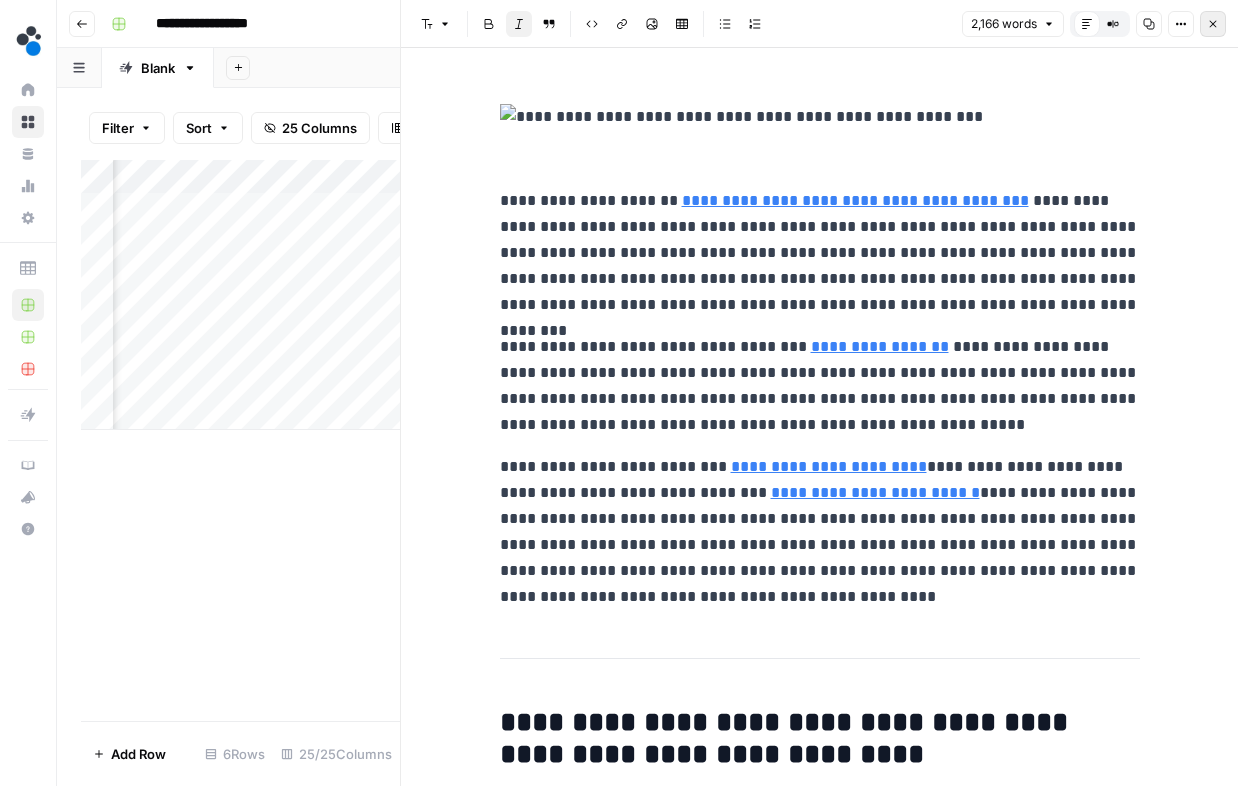 click on "Close" at bounding box center [1213, 24] 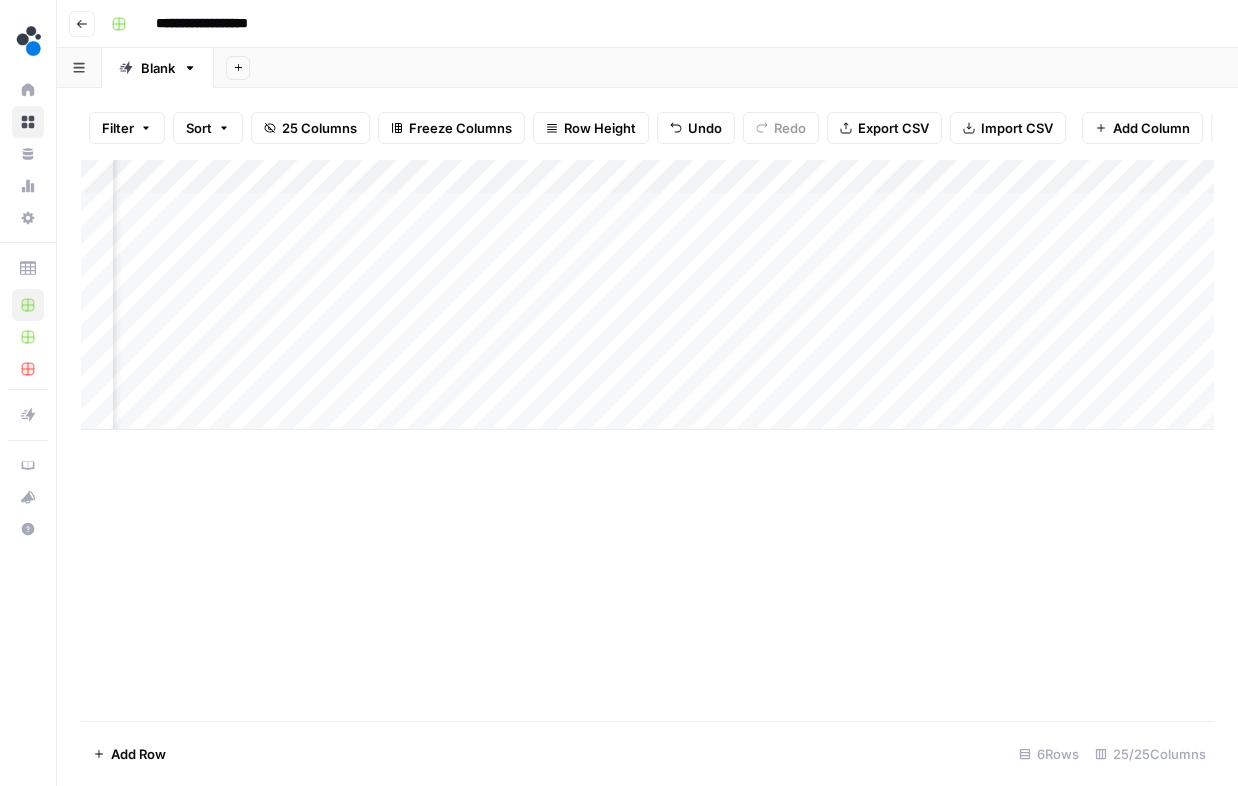 click on "Add Column" at bounding box center (647, 295) 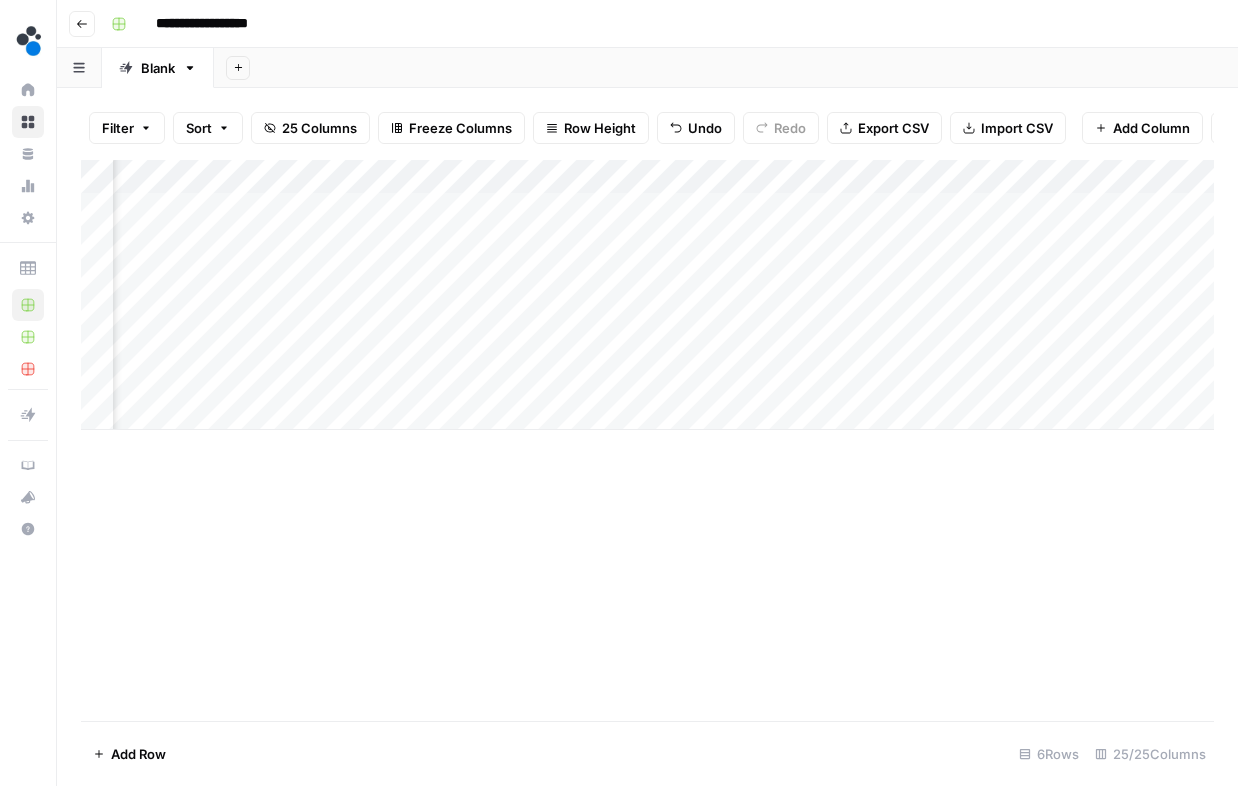 click on "Add Column" at bounding box center (647, 295) 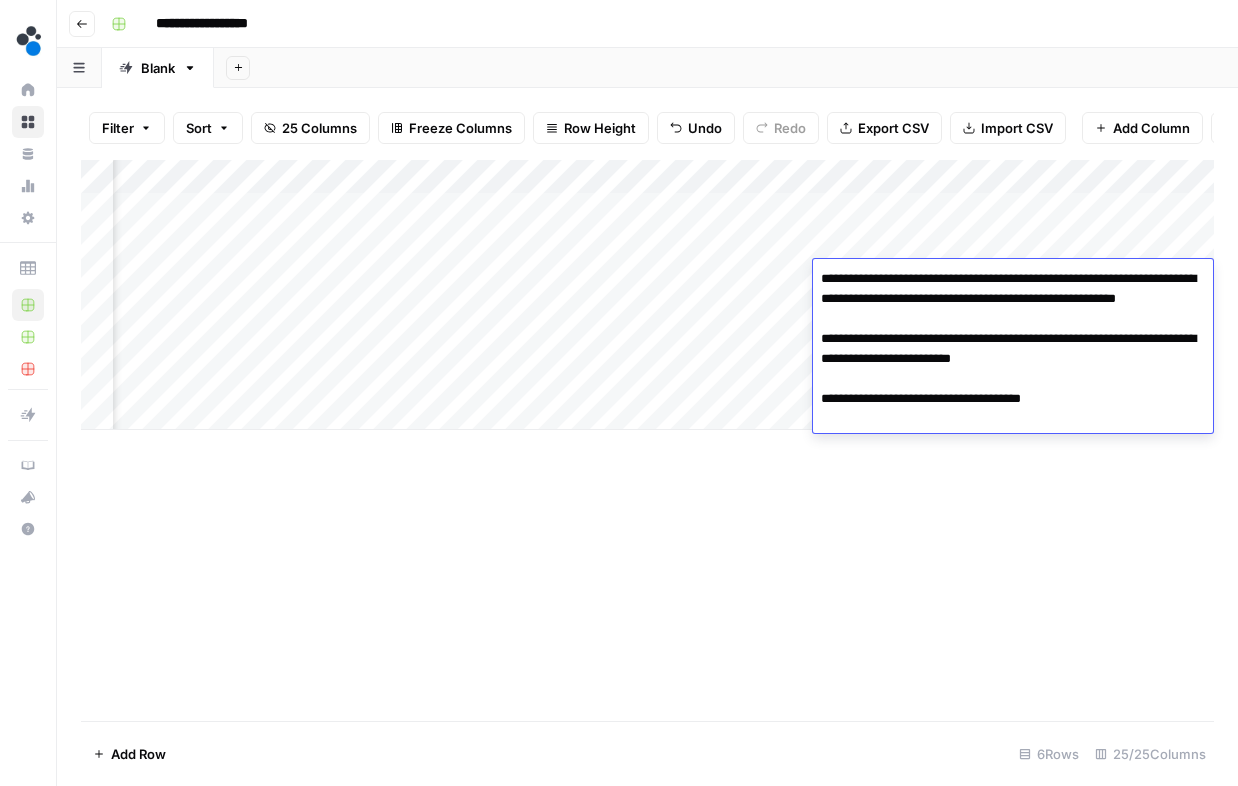 click on "**********" at bounding box center [1013, 349] 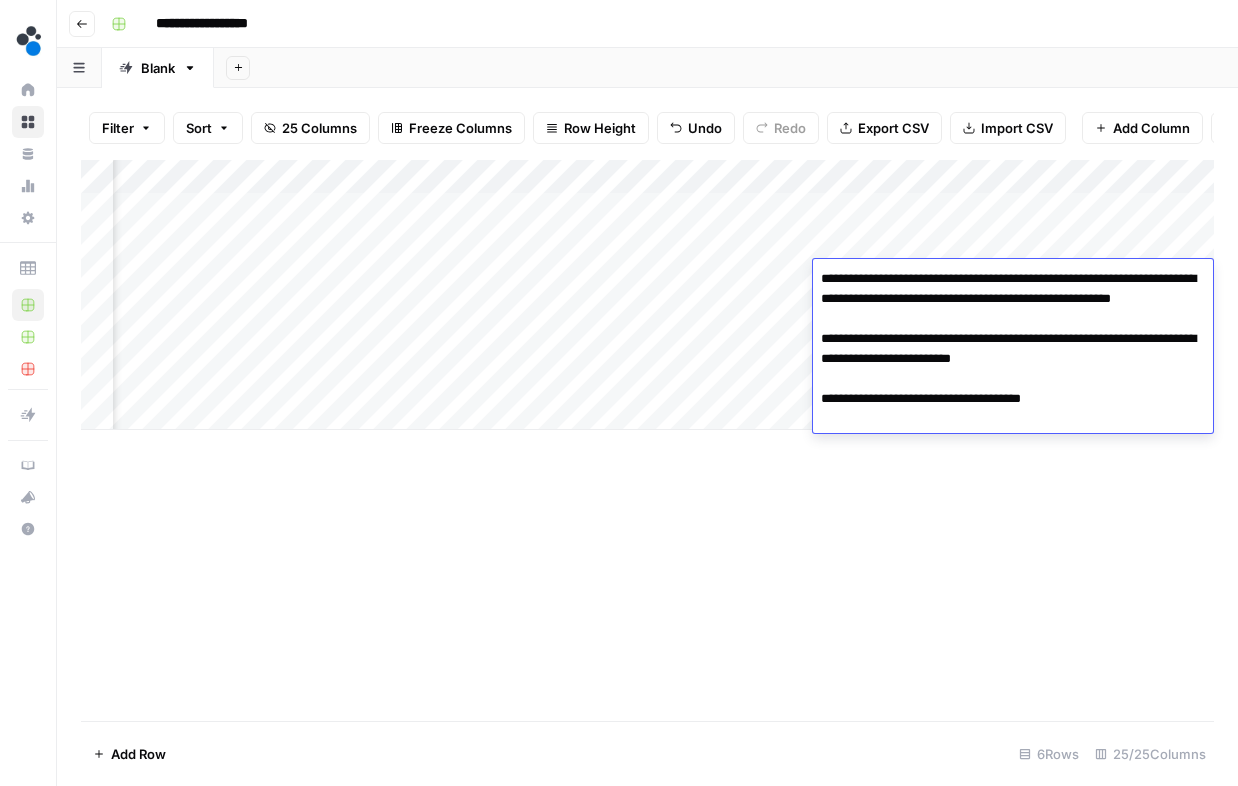 click on "**********" at bounding box center [1013, 349] 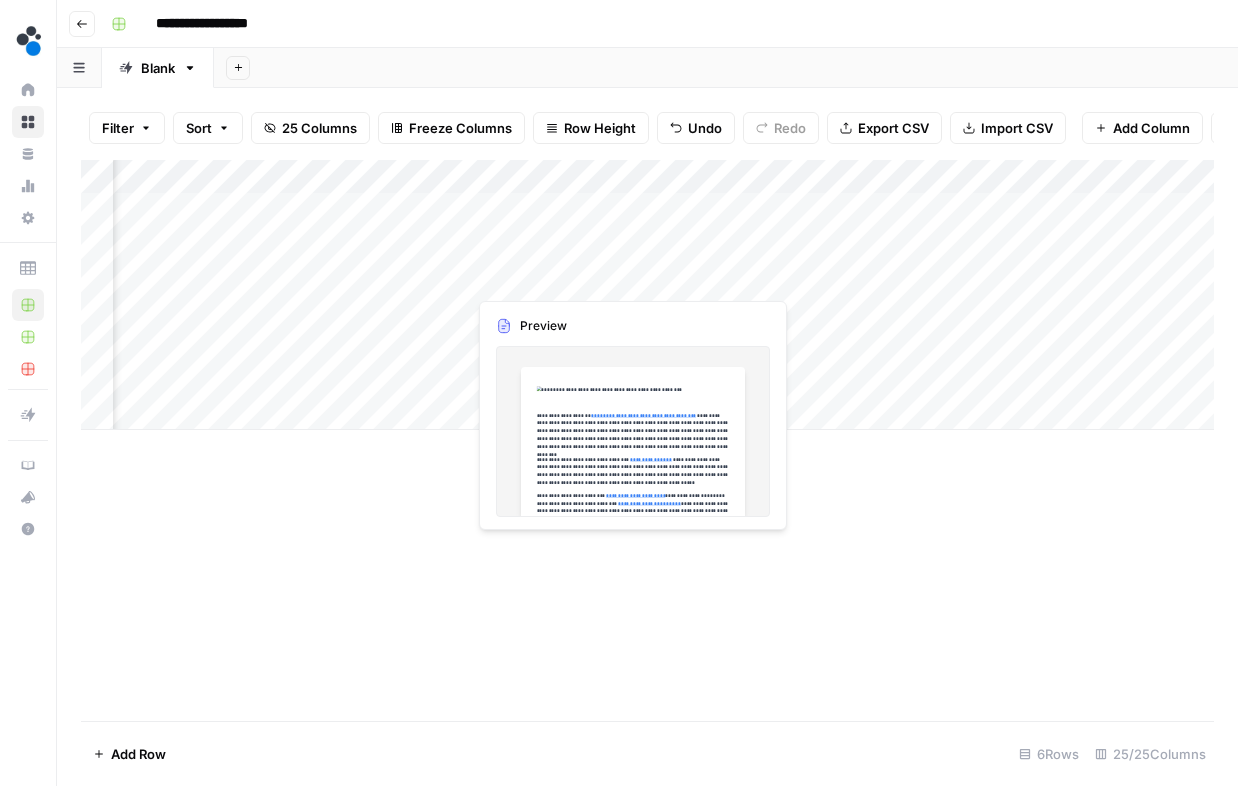 click on "Add Column" at bounding box center (647, 295) 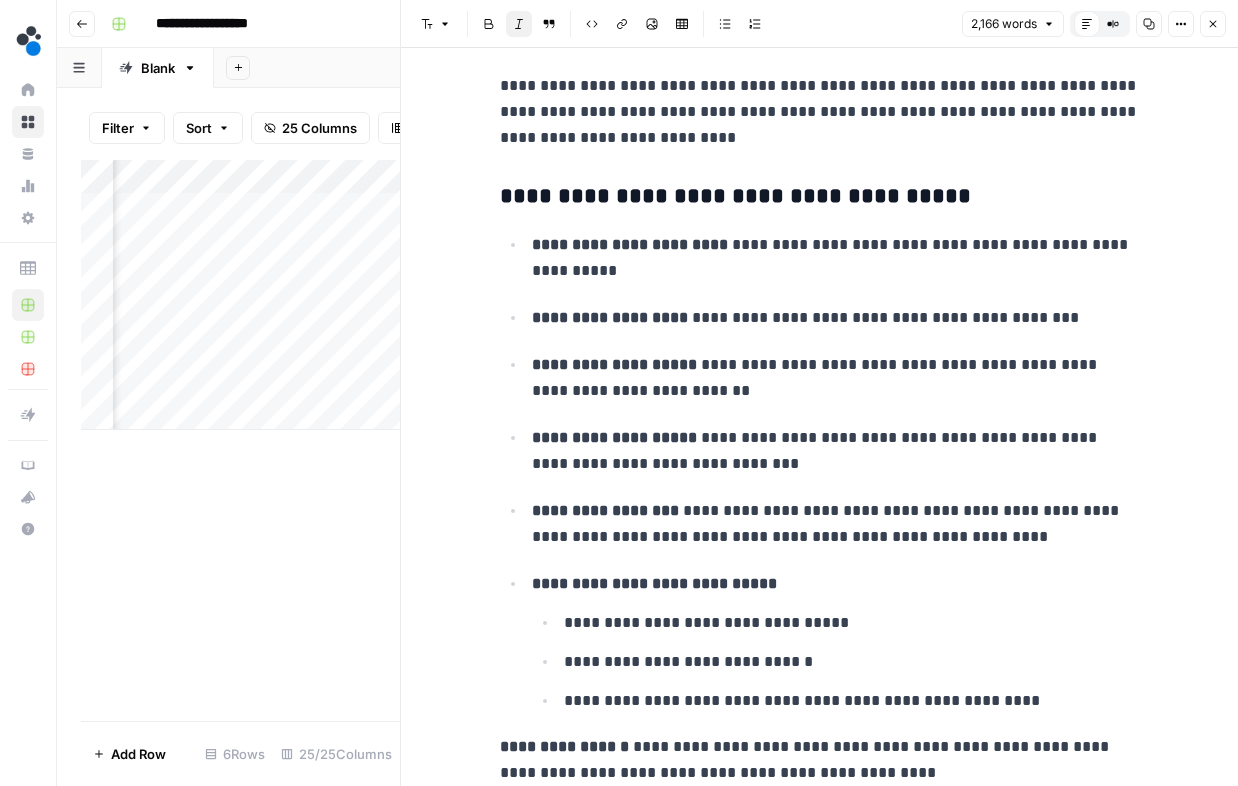 scroll, scrollTop: 3784, scrollLeft: 0, axis: vertical 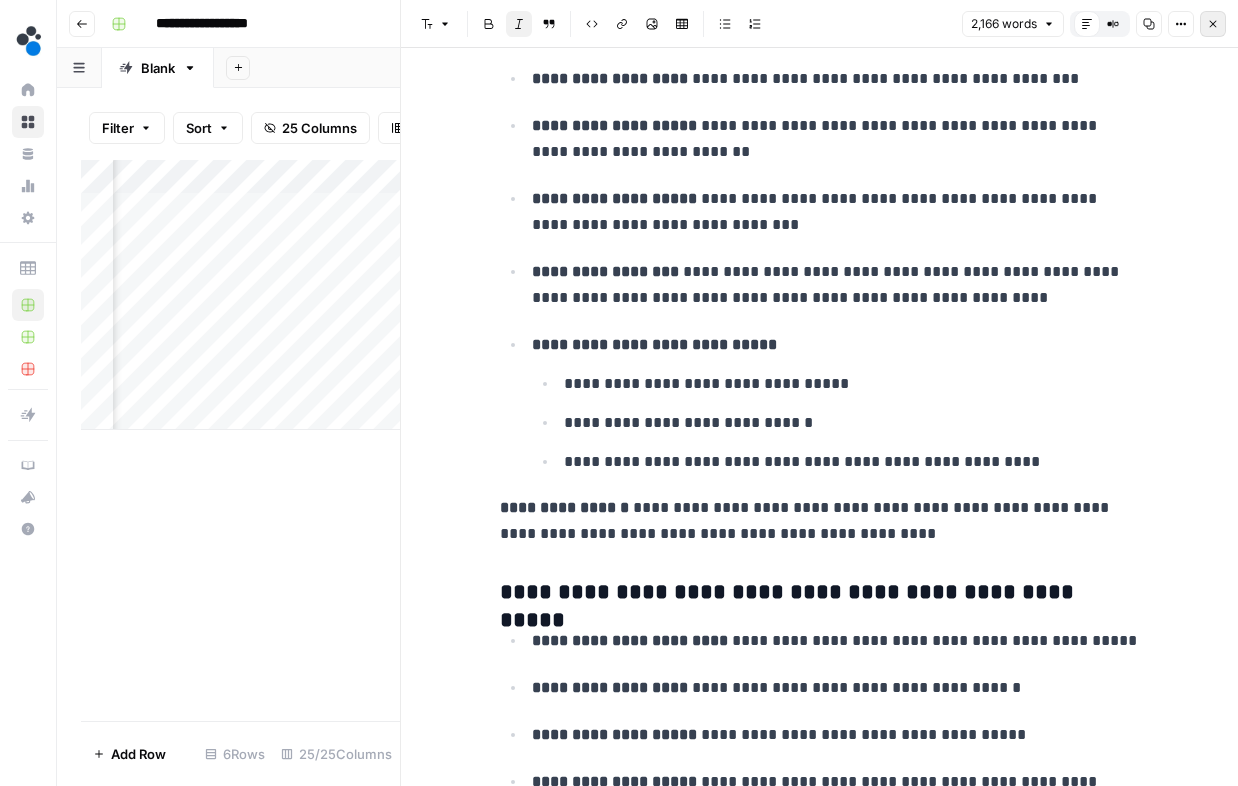 click on "Close" at bounding box center (1213, 24) 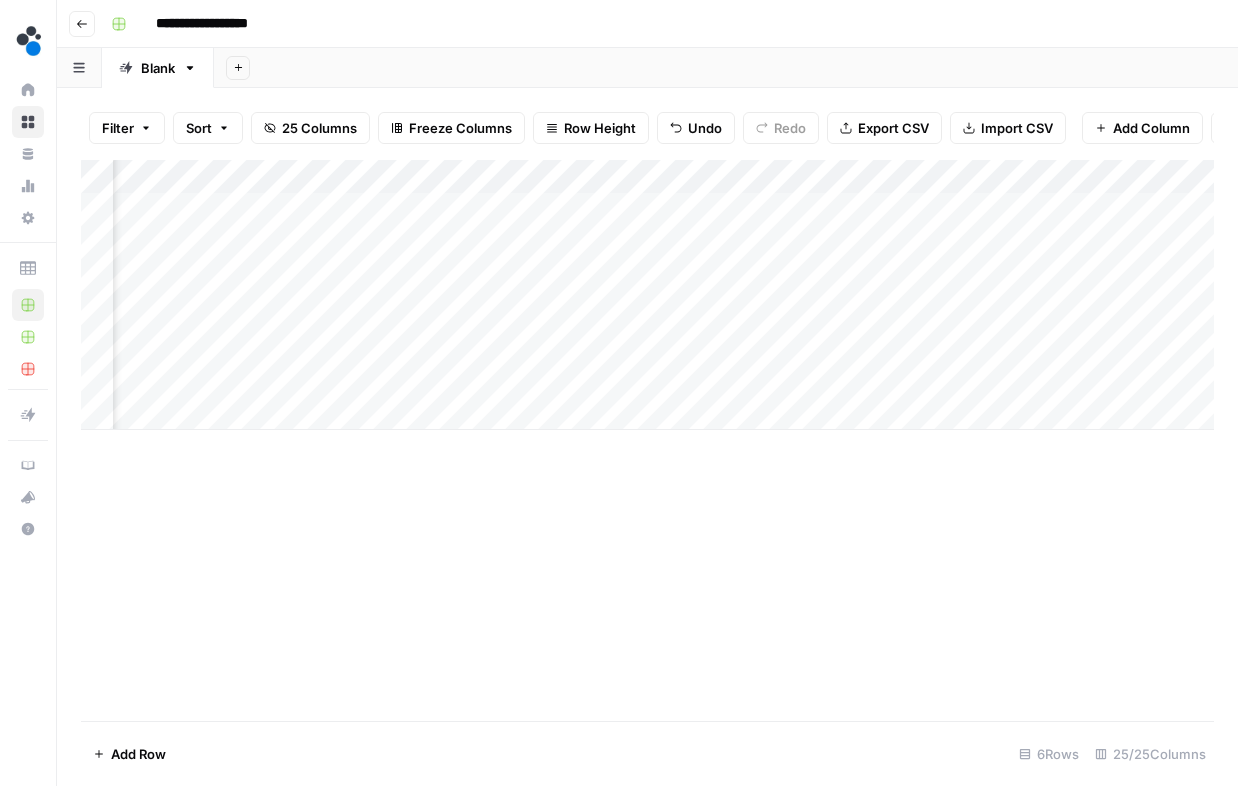 click on "Add Column" at bounding box center (647, 295) 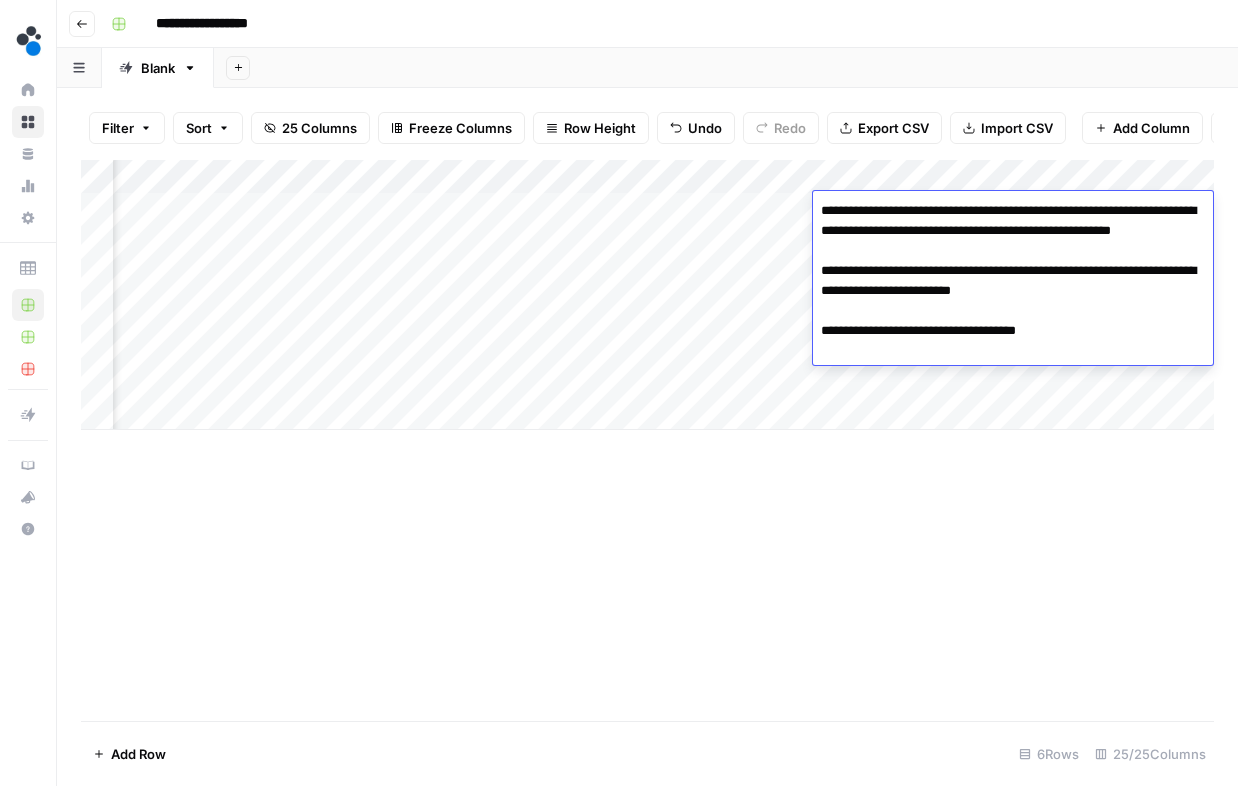 click on "**********" at bounding box center (1013, 281) 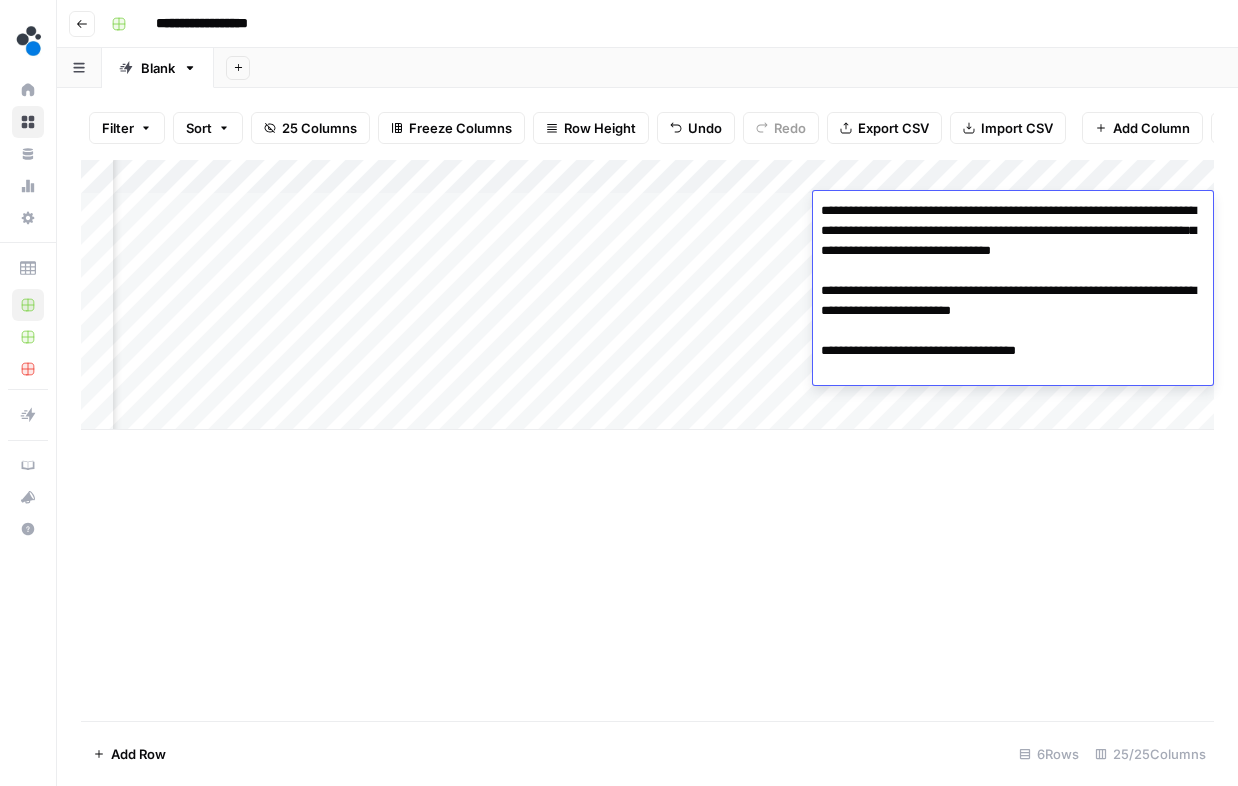 type on "**********" 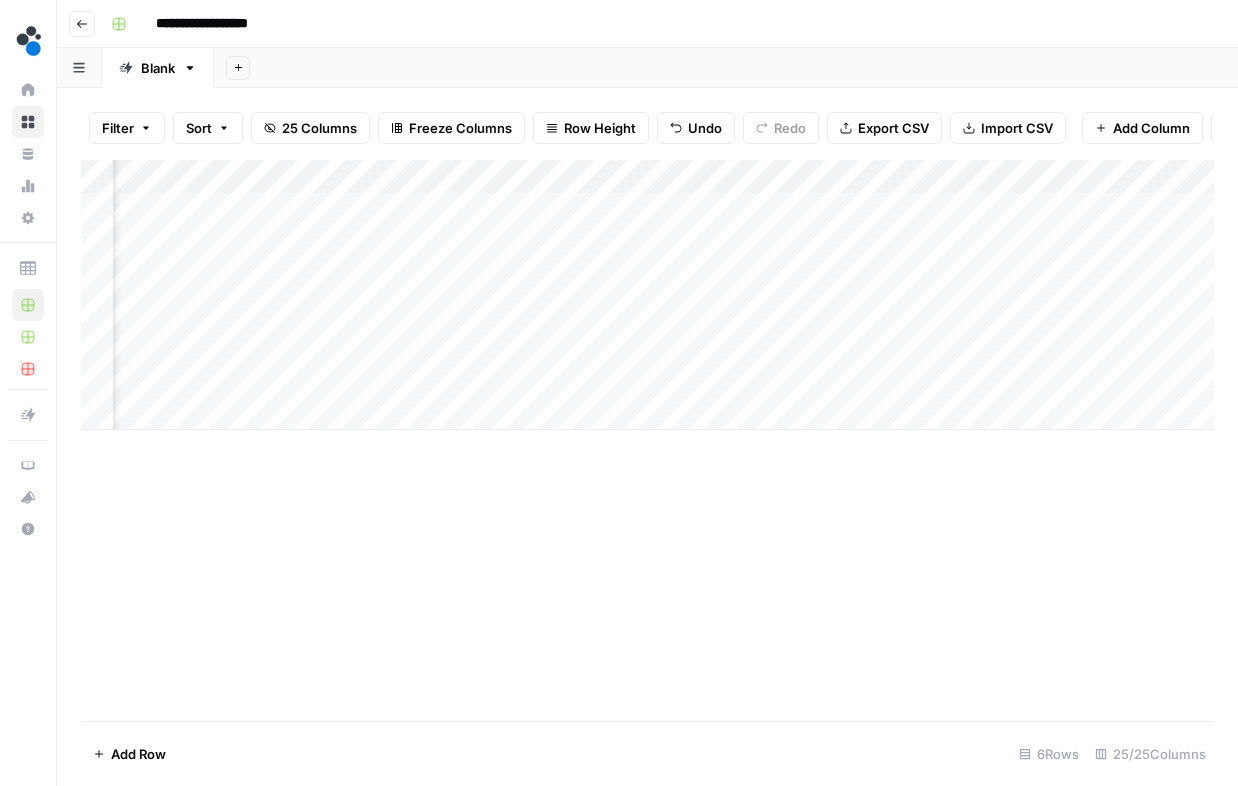 click on "Add Column" at bounding box center [647, 295] 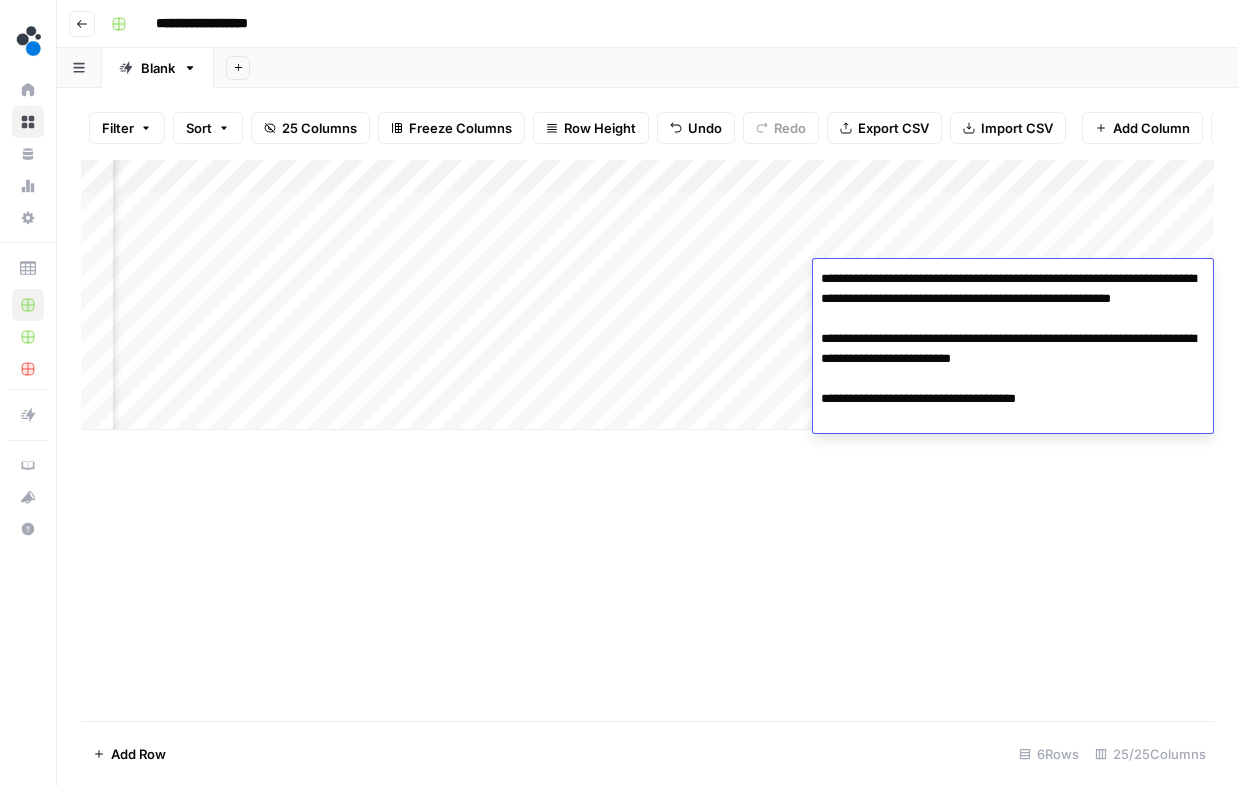 click on "Add Column" at bounding box center [647, 295] 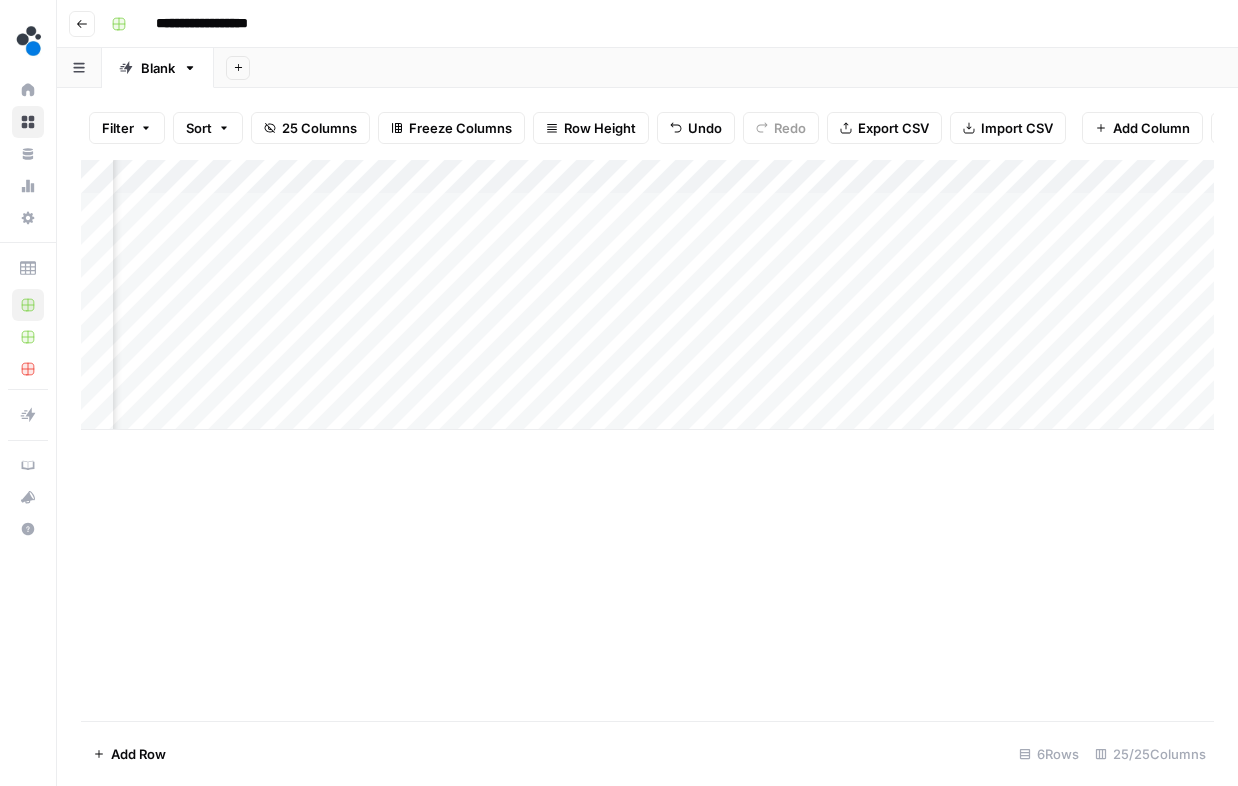 click on "Add Column" at bounding box center [647, 295] 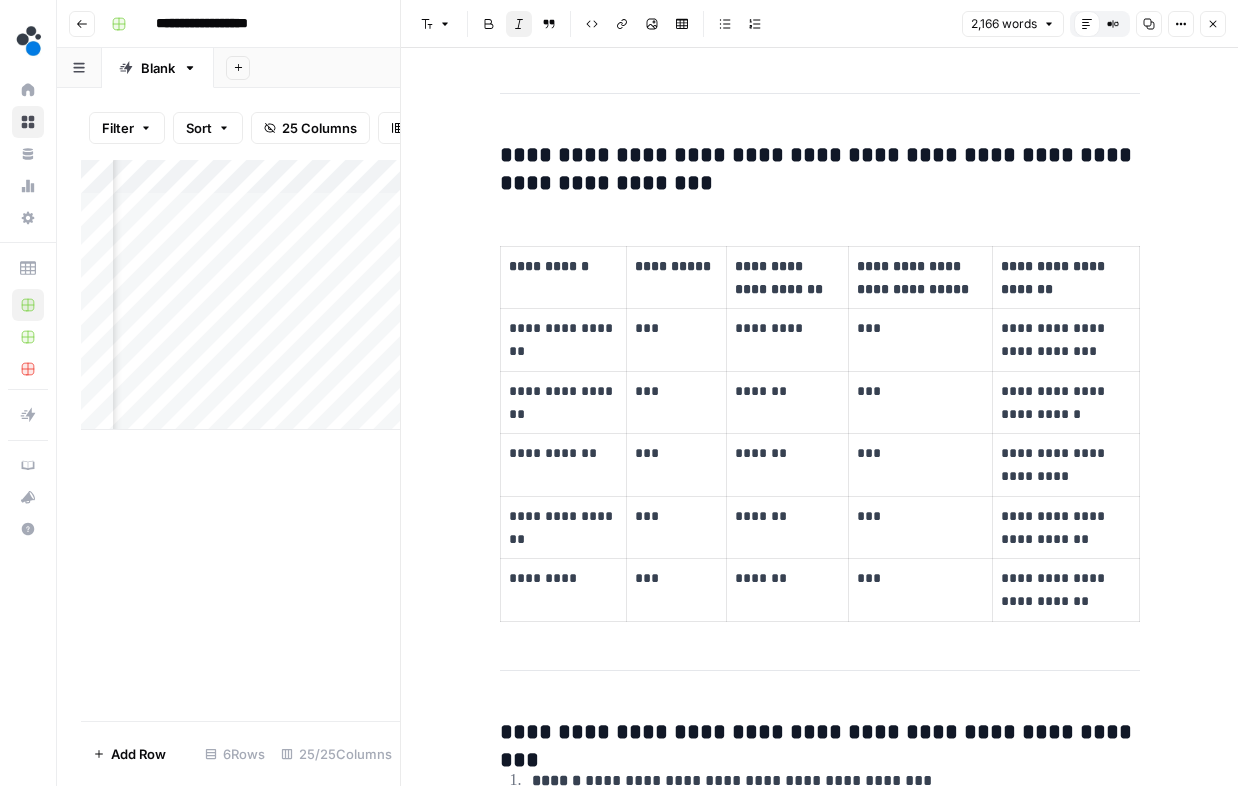 scroll, scrollTop: 6405, scrollLeft: 0, axis: vertical 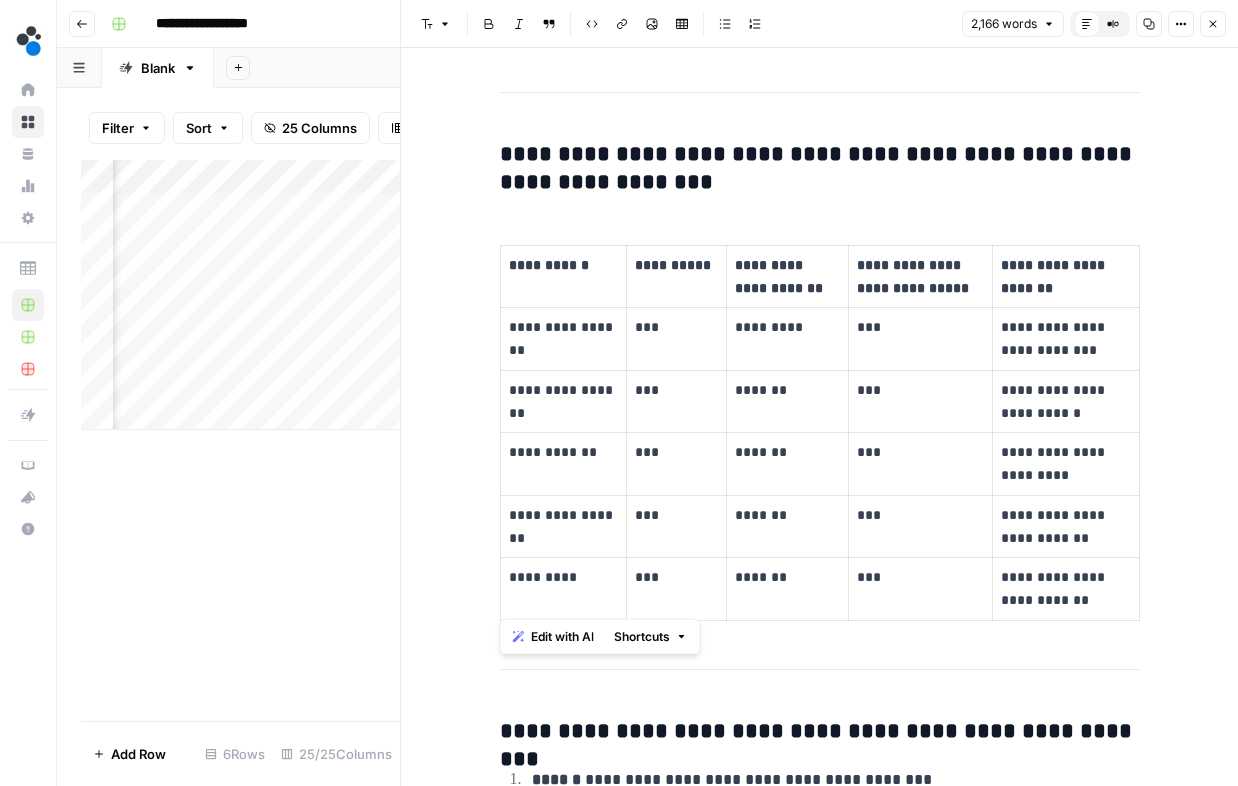 drag, startPoint x: 498, startPoint y: 162, endPoint x: 1105, endPoint y: 634, distance: 768.91675 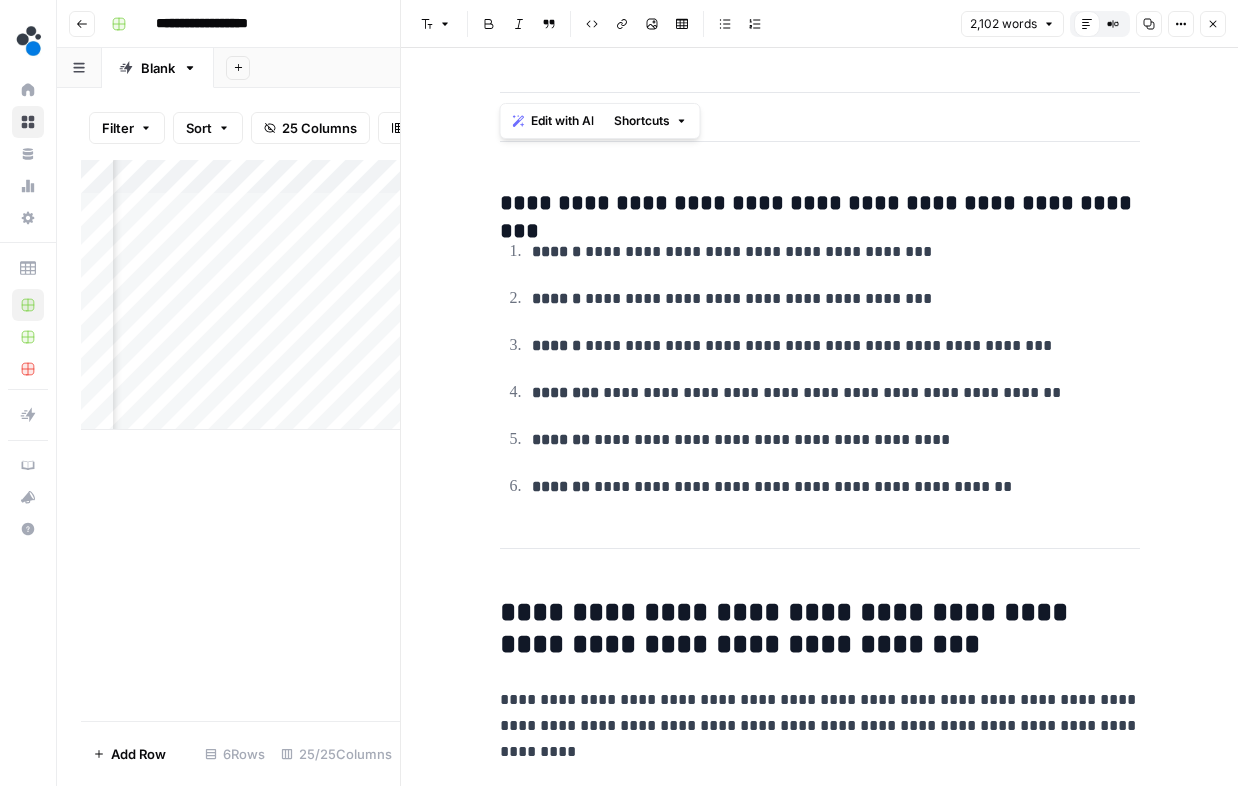 click on "**********" at bounding box center [820, -325] 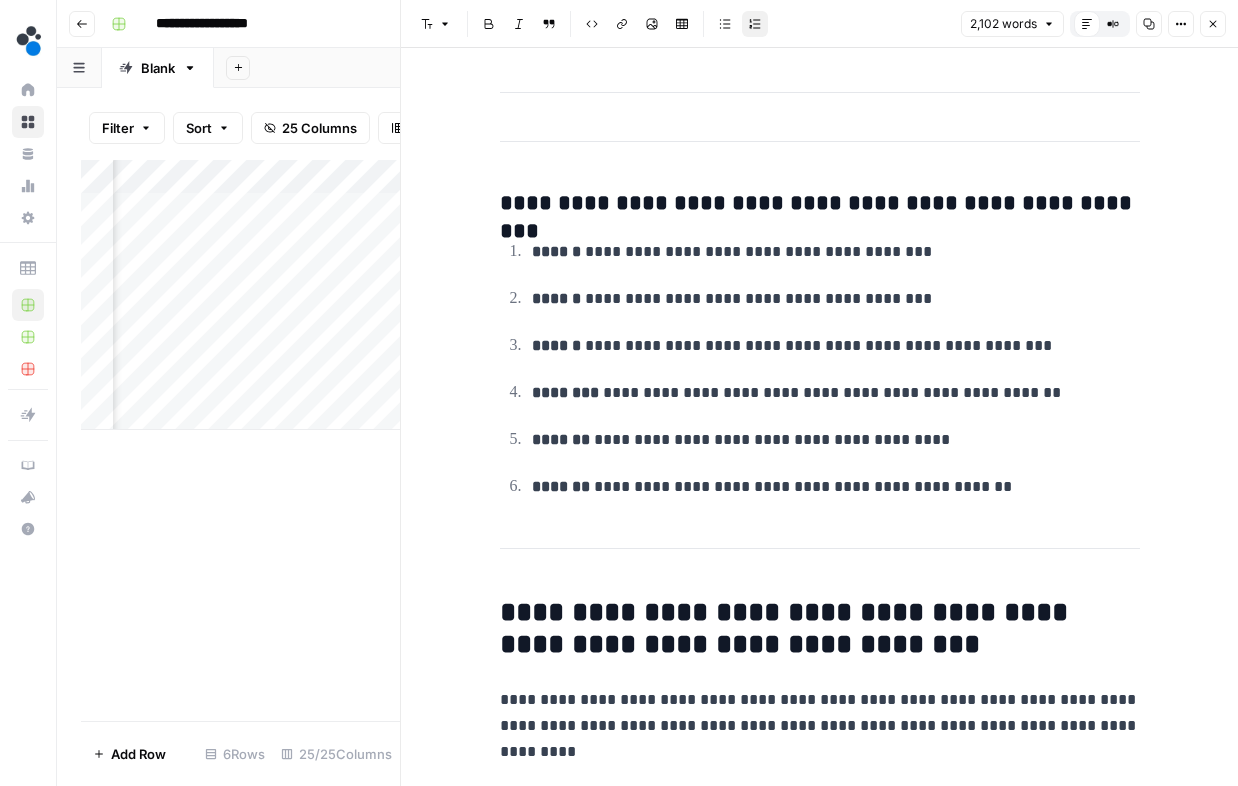 drag, startPoint x: 498, startPoint y: 129, endPoint x: 858, endPoint y: 476, distance: 500.009 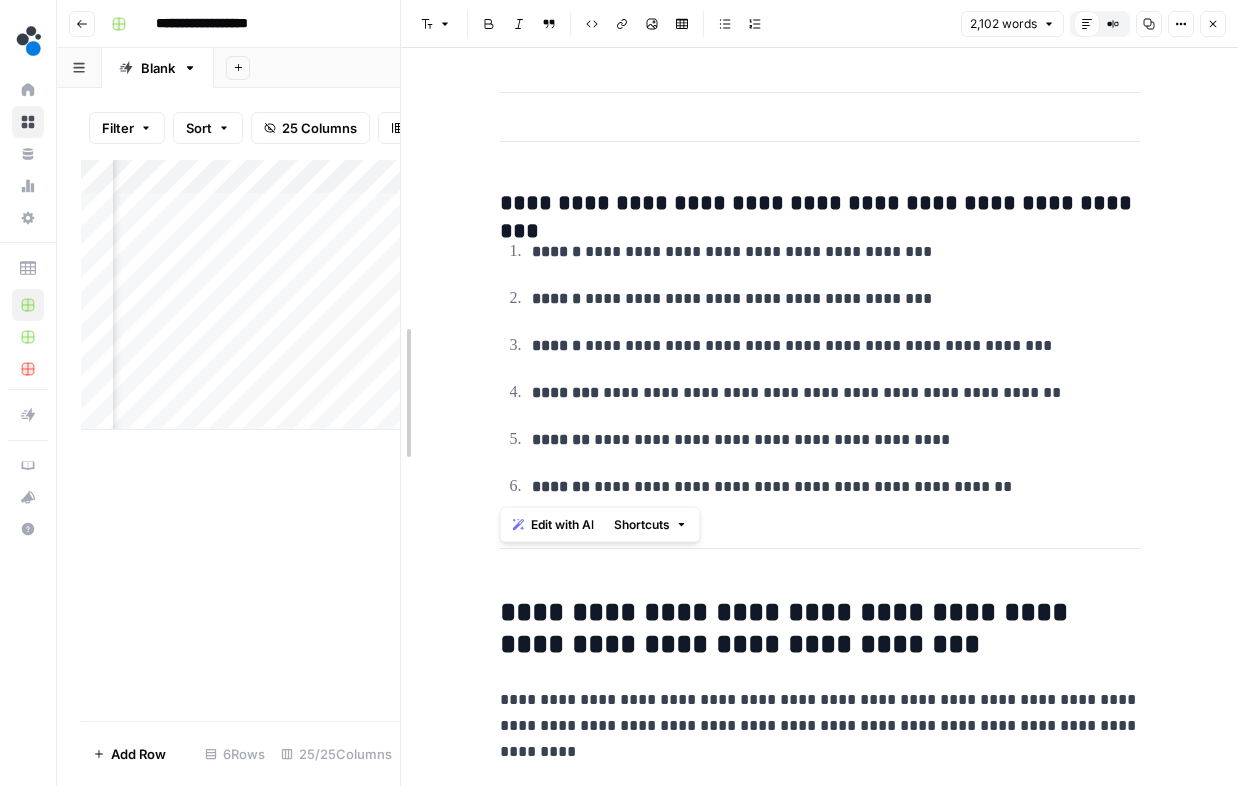 drag, startPoint x: 1005, startPoint y: 488, endPoint x: 407, endPoint y: 65, distance: 732.48413 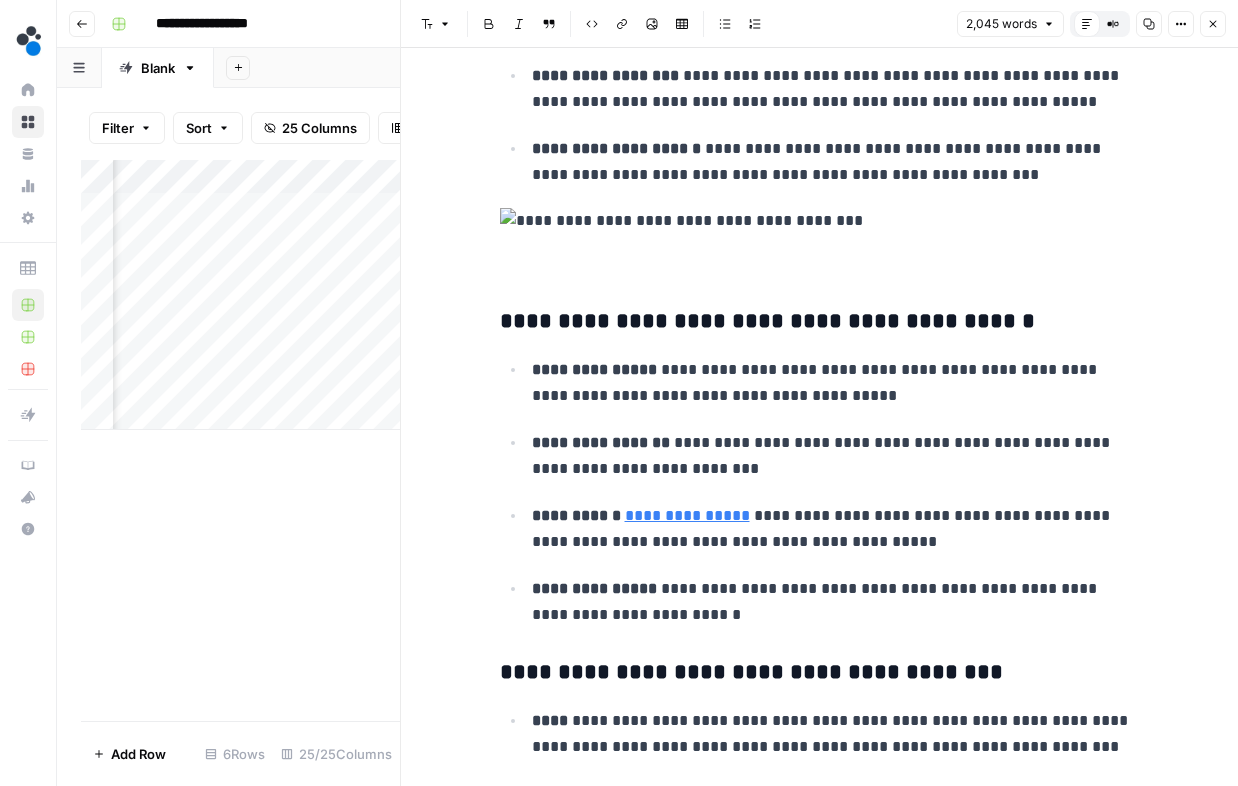 scroll, scrollTop: 7515, scrollLeft: 0, axis: vertical 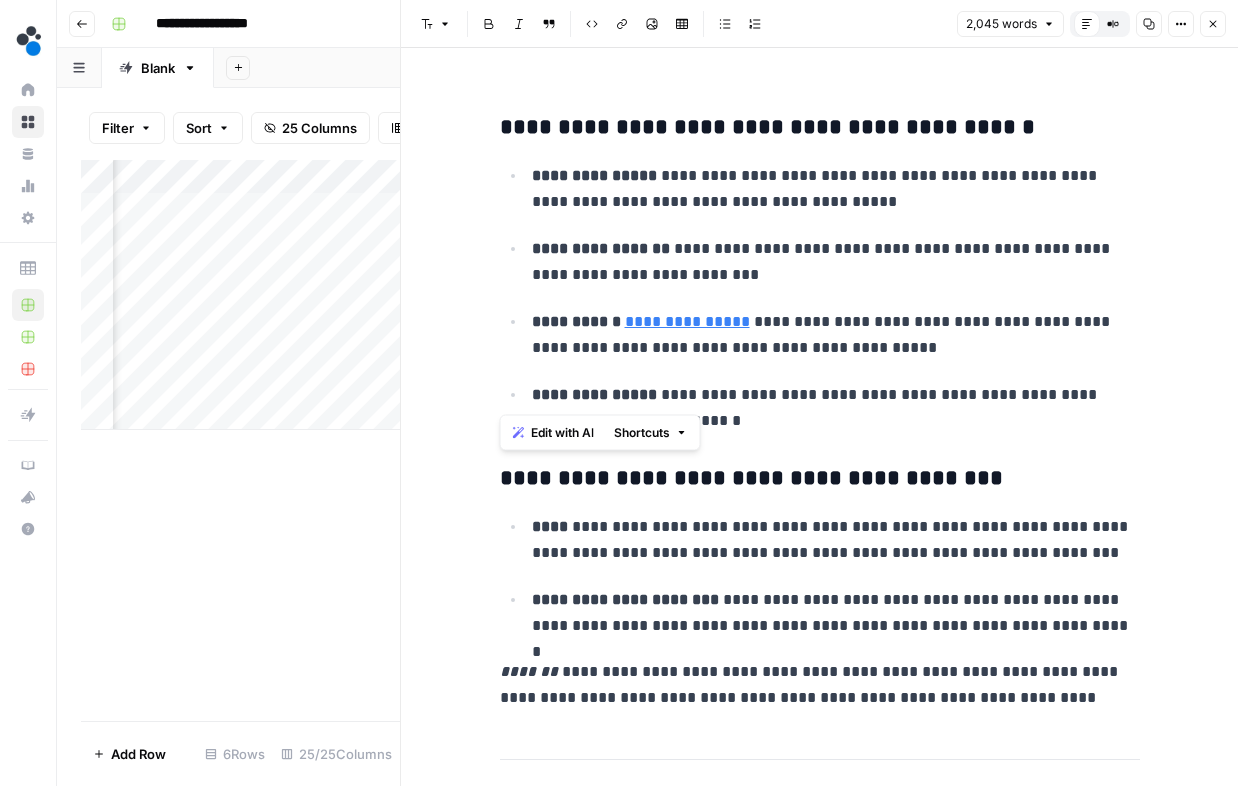 drag, startPoint x: 495, startPoint y: 128, endPoint x: 717, endPoint y: 407, distance: 356.54593 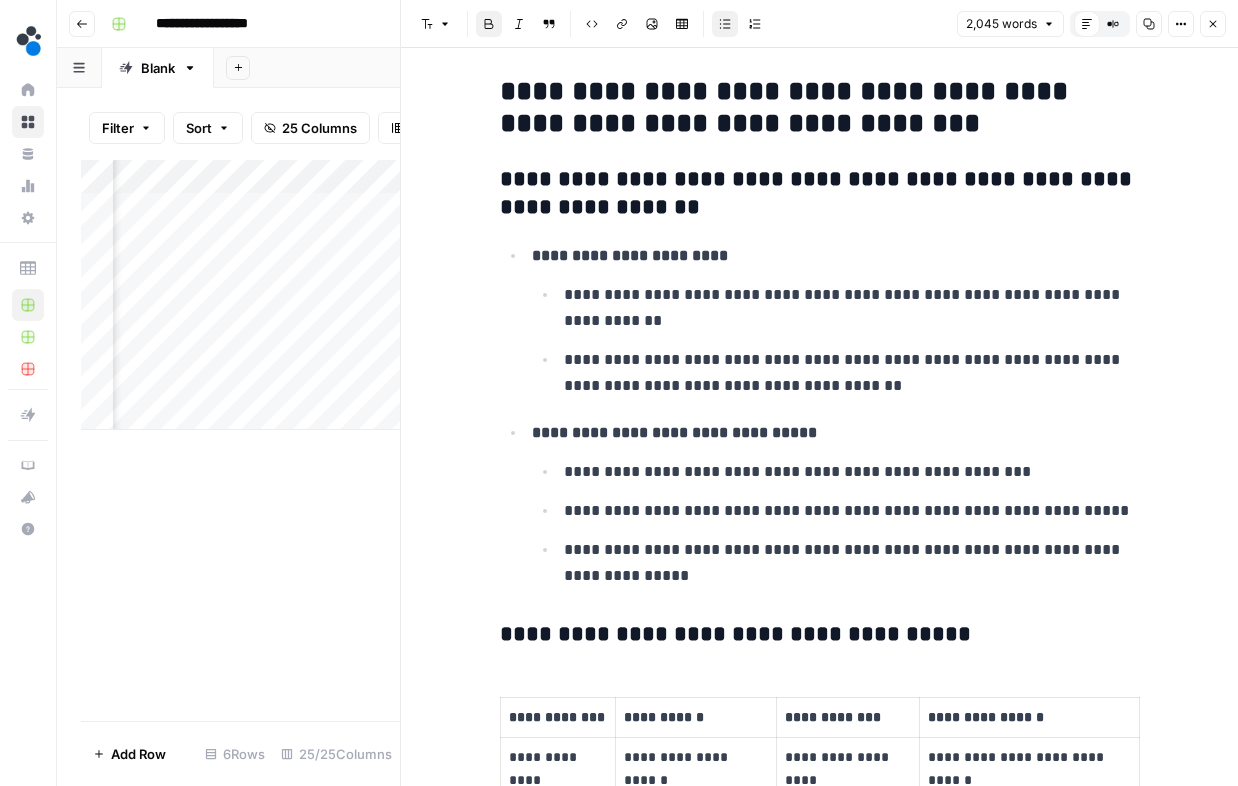 scroll, scrollTop: 8114, scrollLeft: 0, axis: vertical 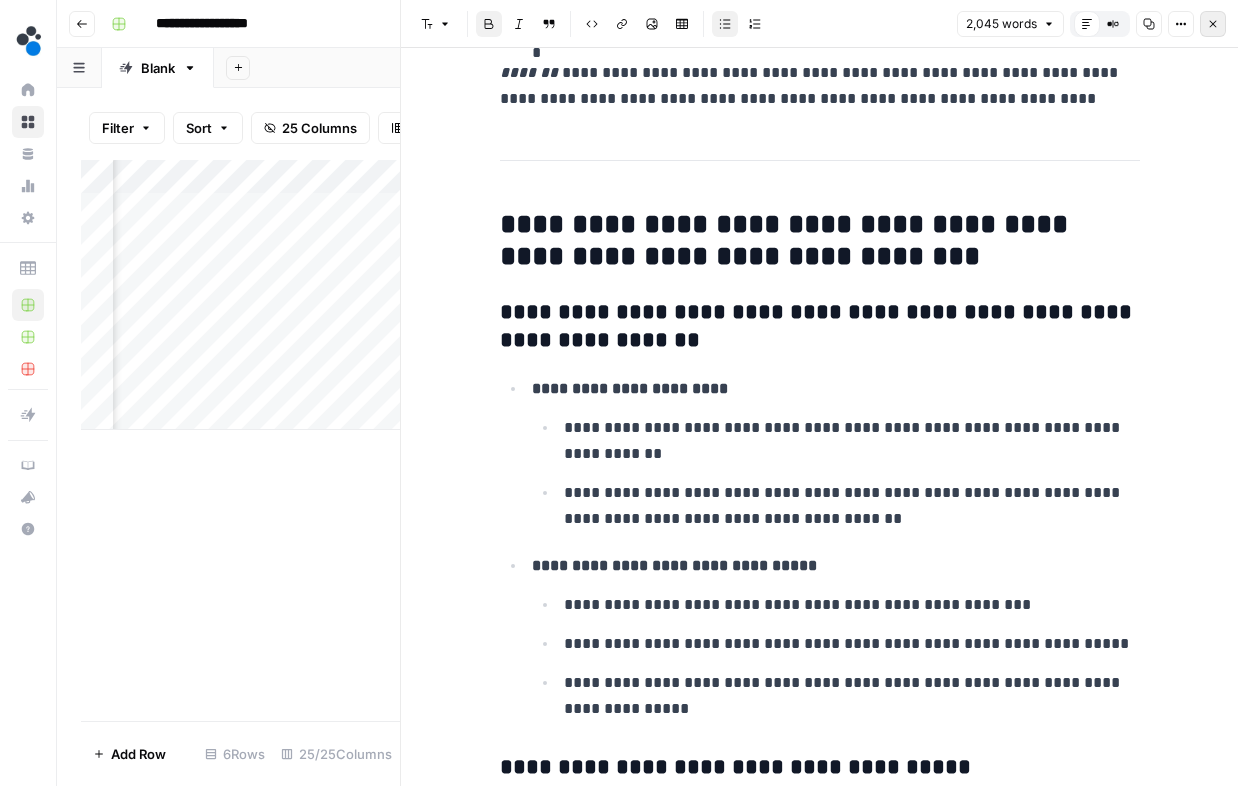click 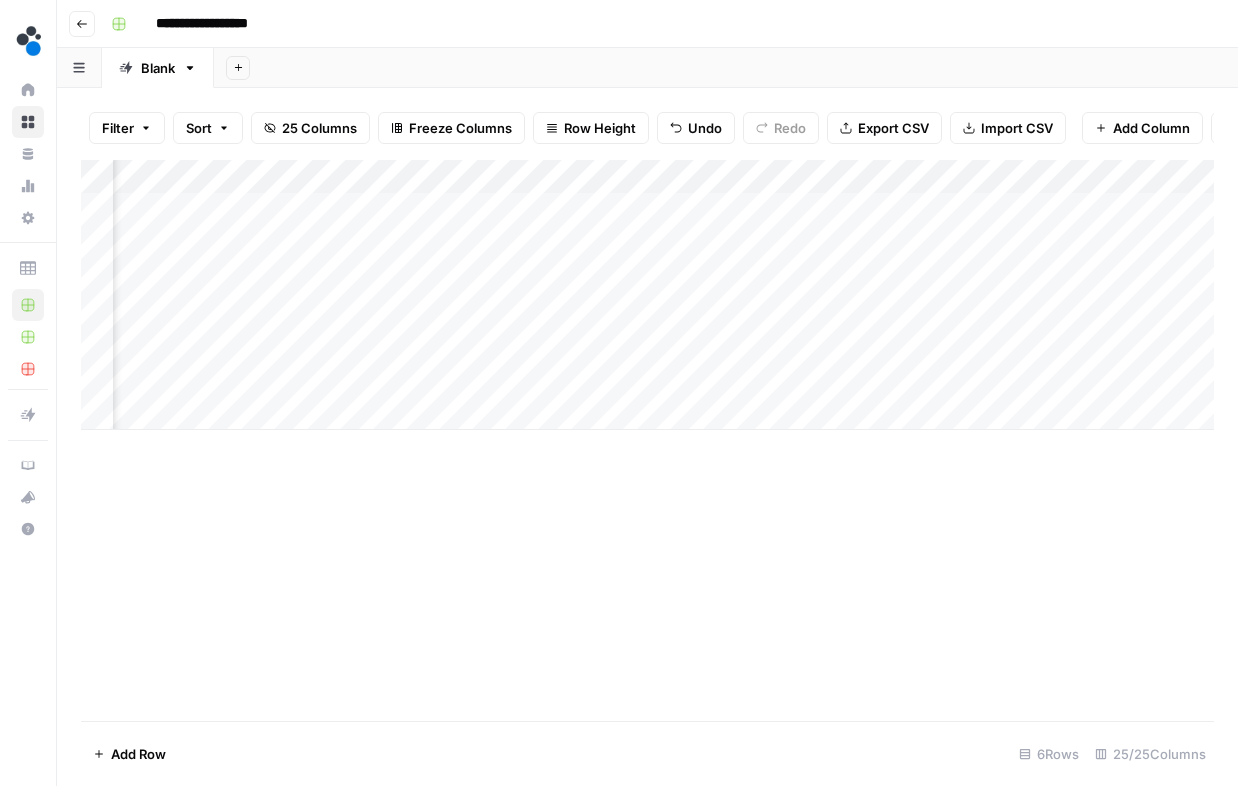 click on "Add Column" at bounding box center [647, 295] 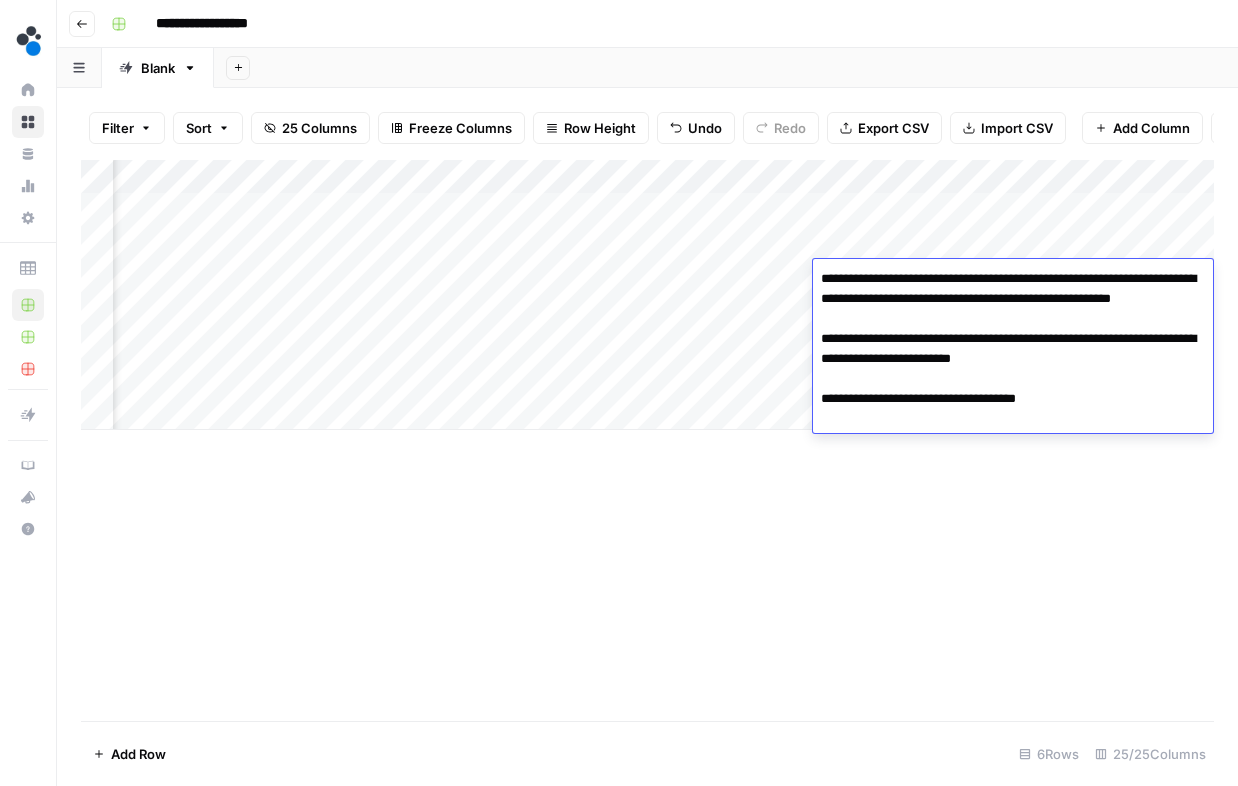 click on "**********" at bounding box center (1013, 349) 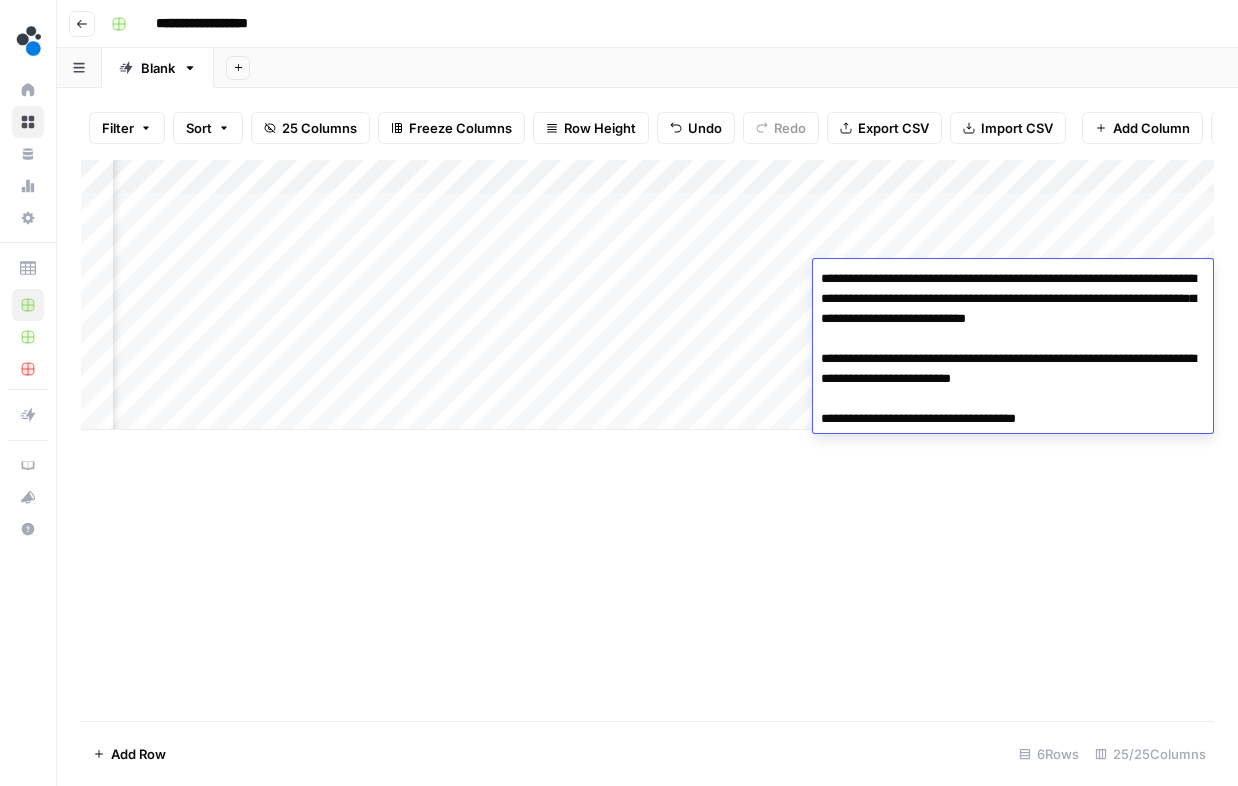 type on "**********" 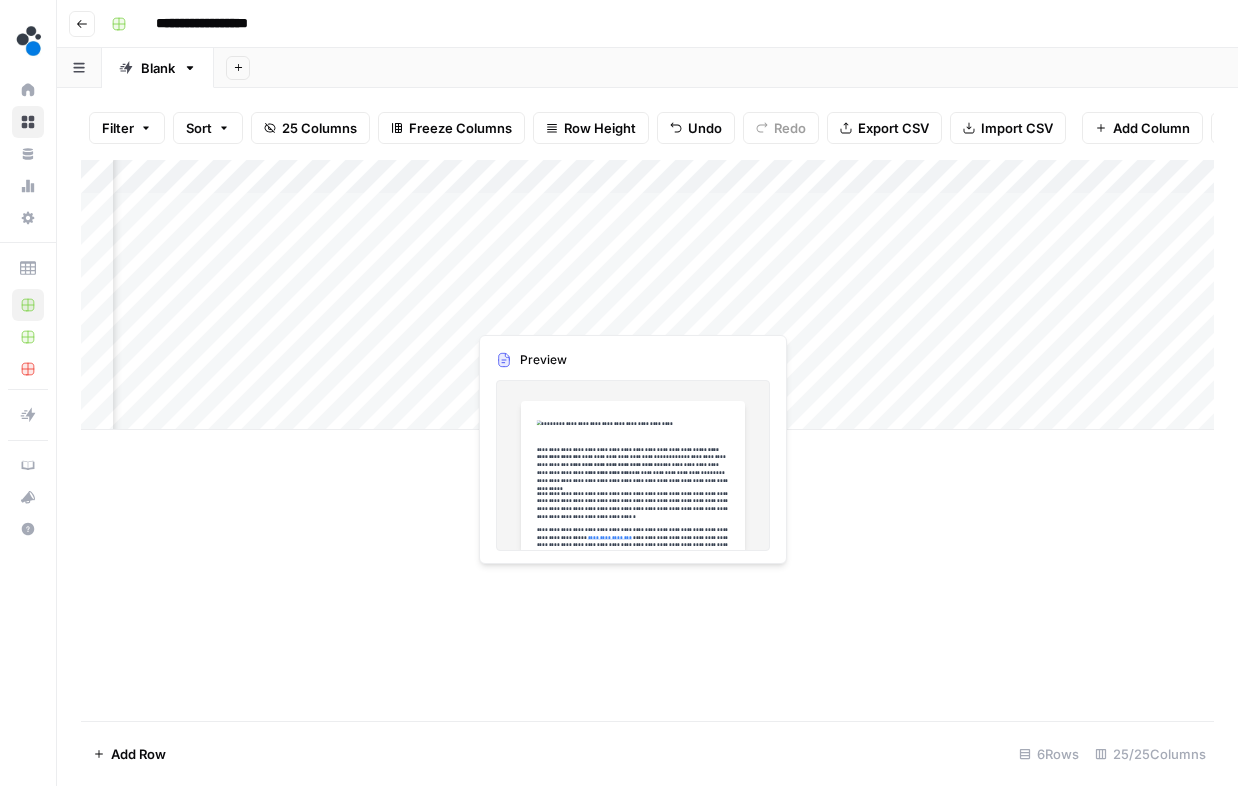 click on "Add Column" at bounding box center [647, 295] 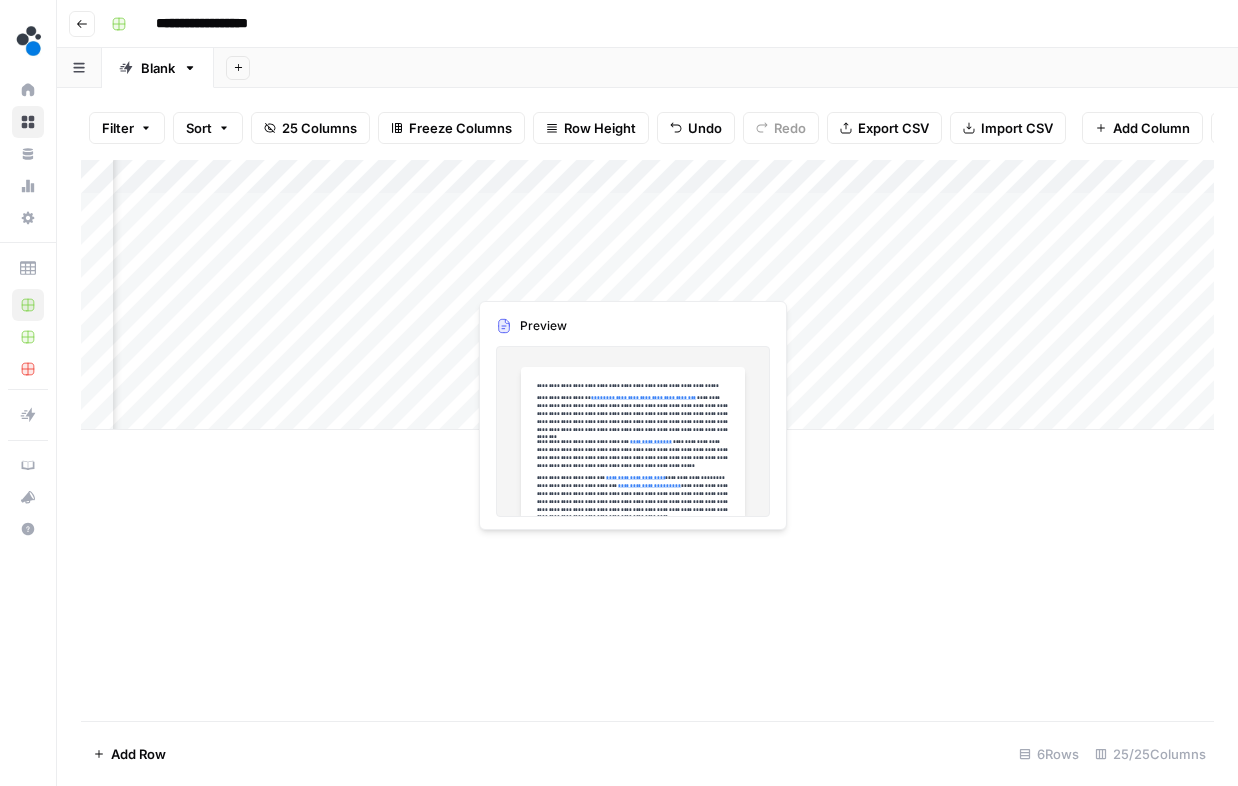 click on "Add Column" at bounding box center [647, 295] 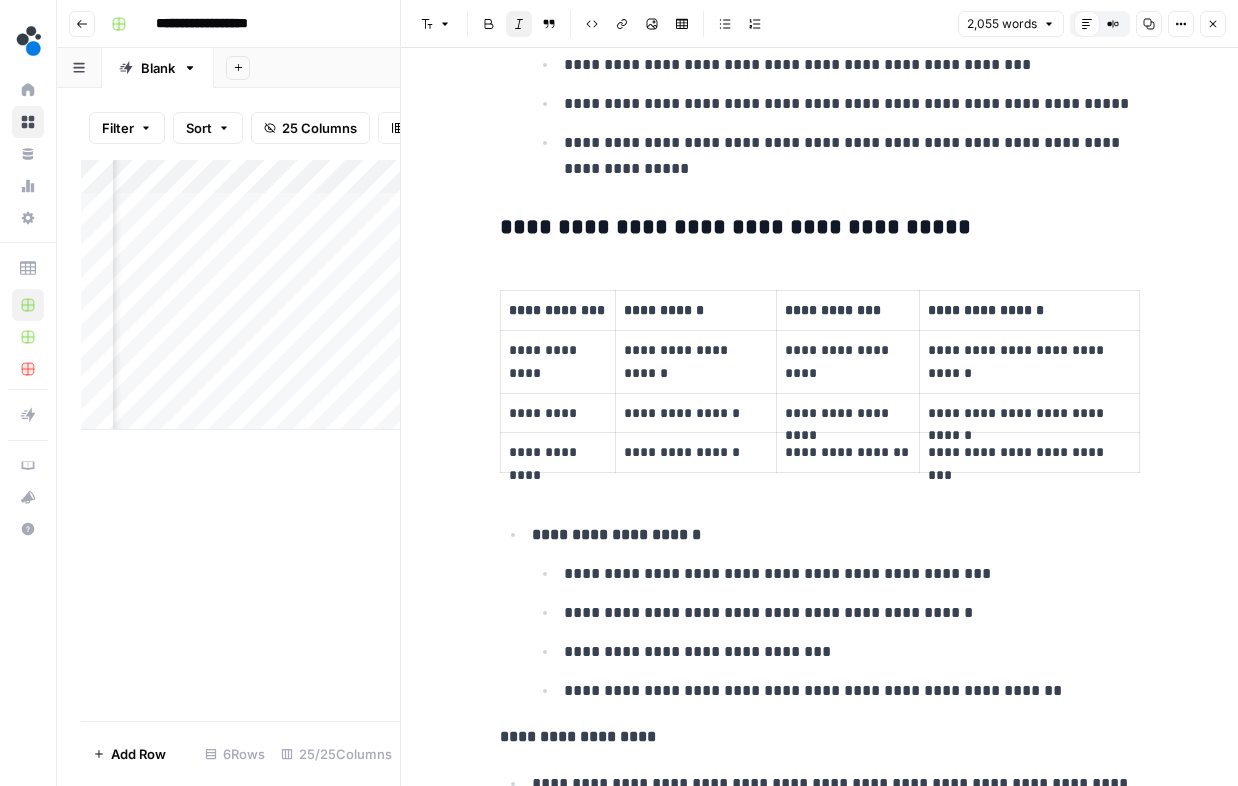scroll, scrollTop: 8672, scrollLeft: 0, axis: vertical 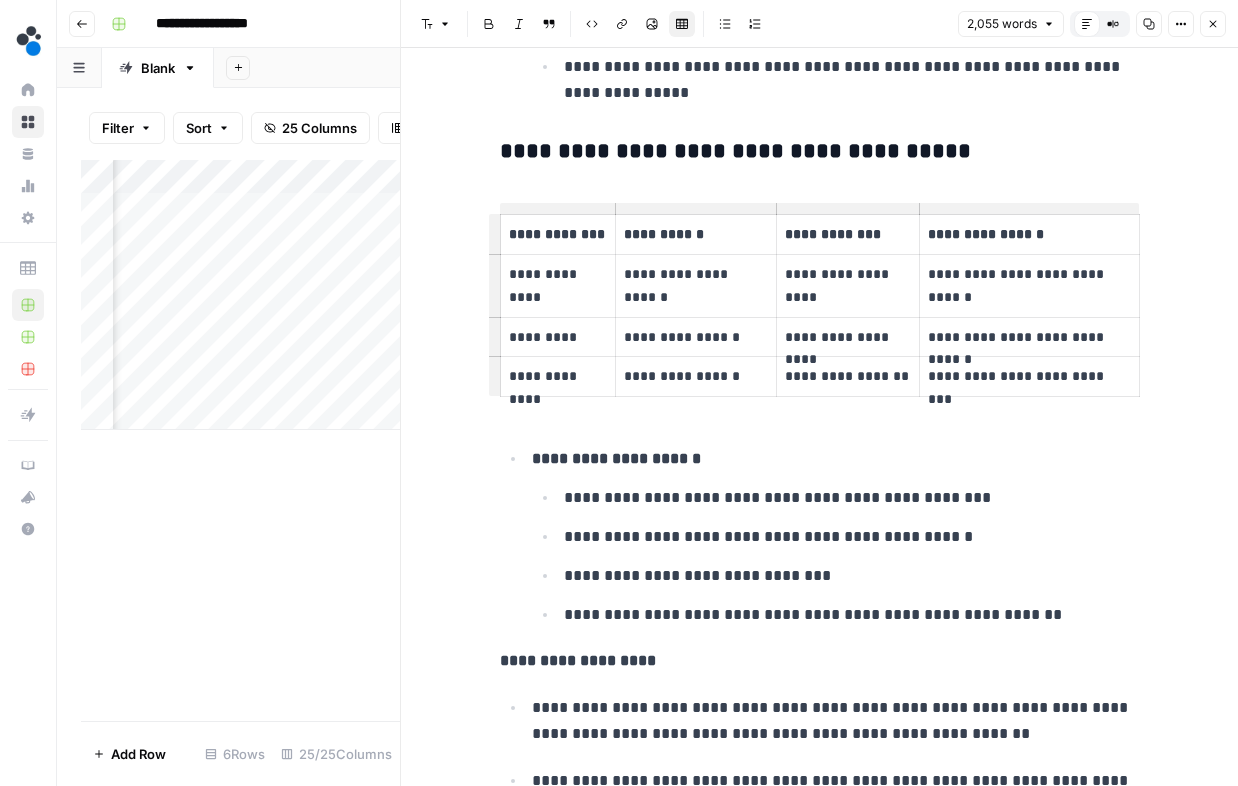 click on "**********" at bounding box center (820, -2870) 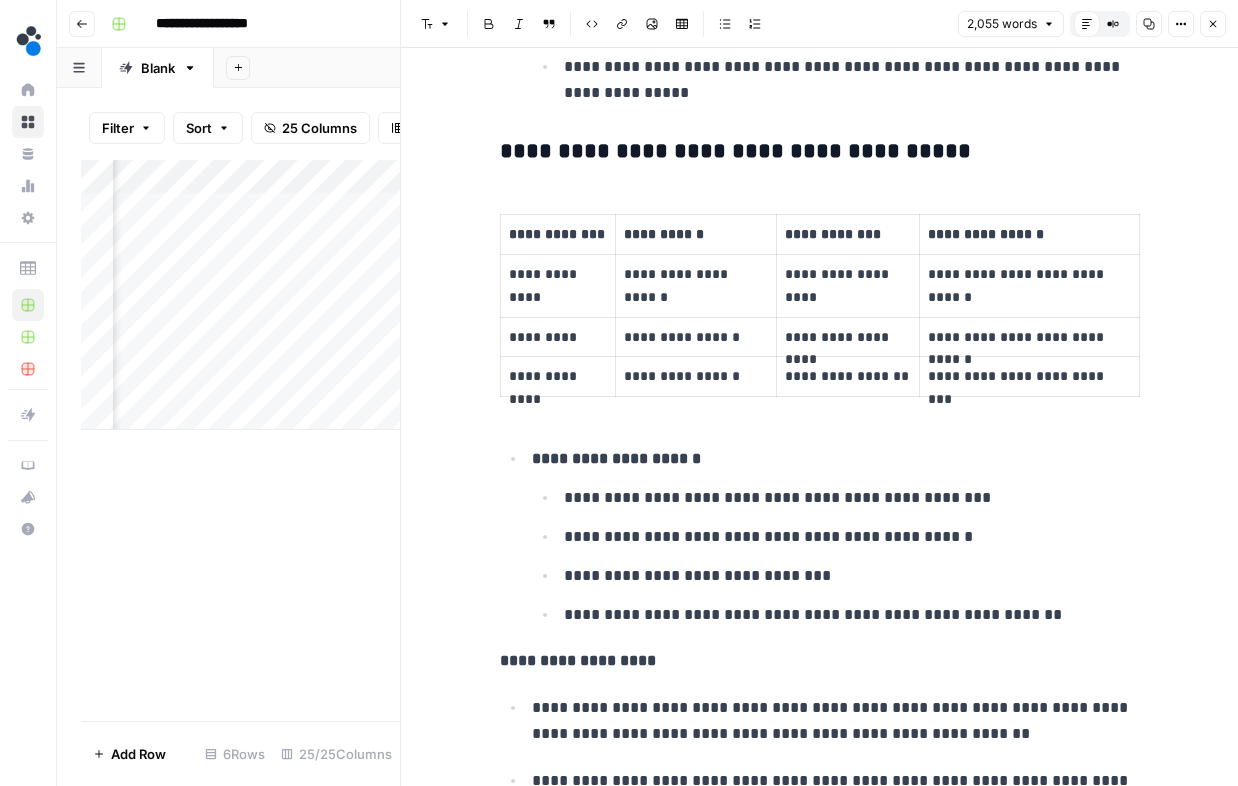 click on "**********" at bounding box center (820, -2870) 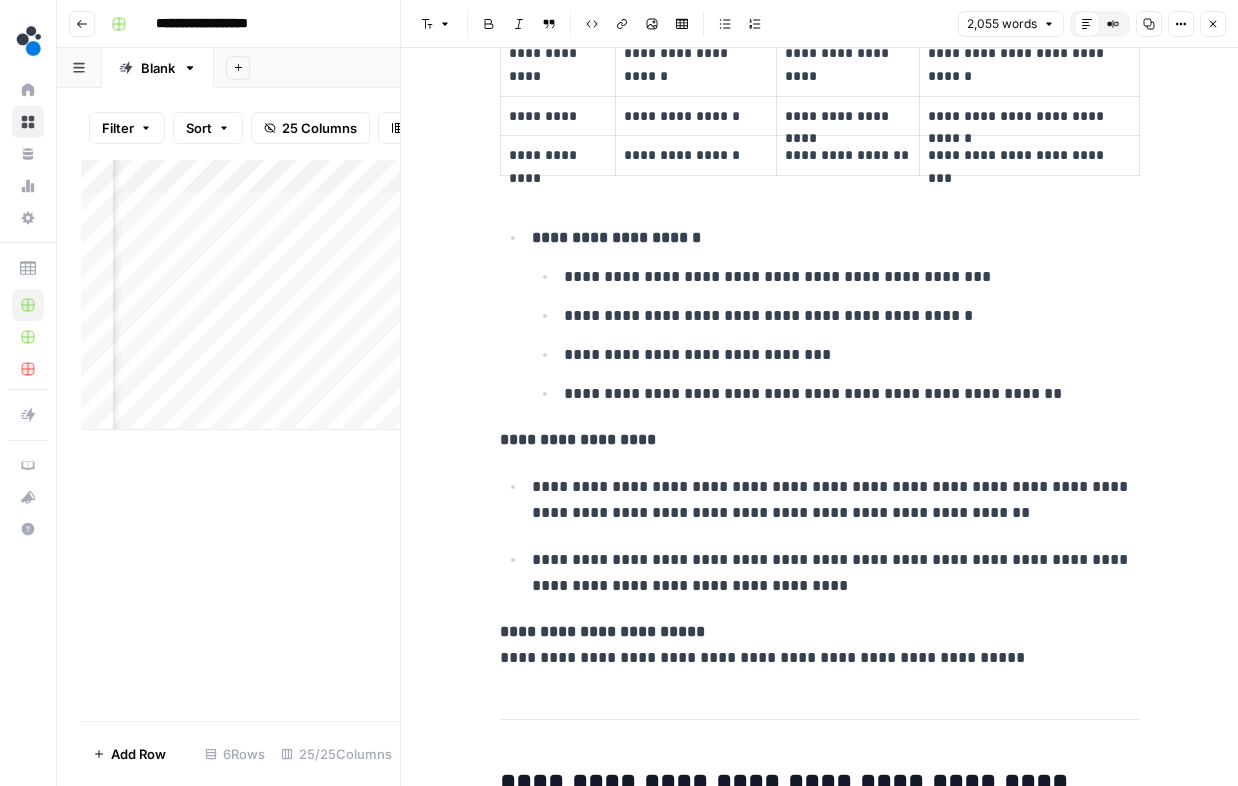 scroll, scrollTop: 8963, scrollLeft: 0, axis: vertical 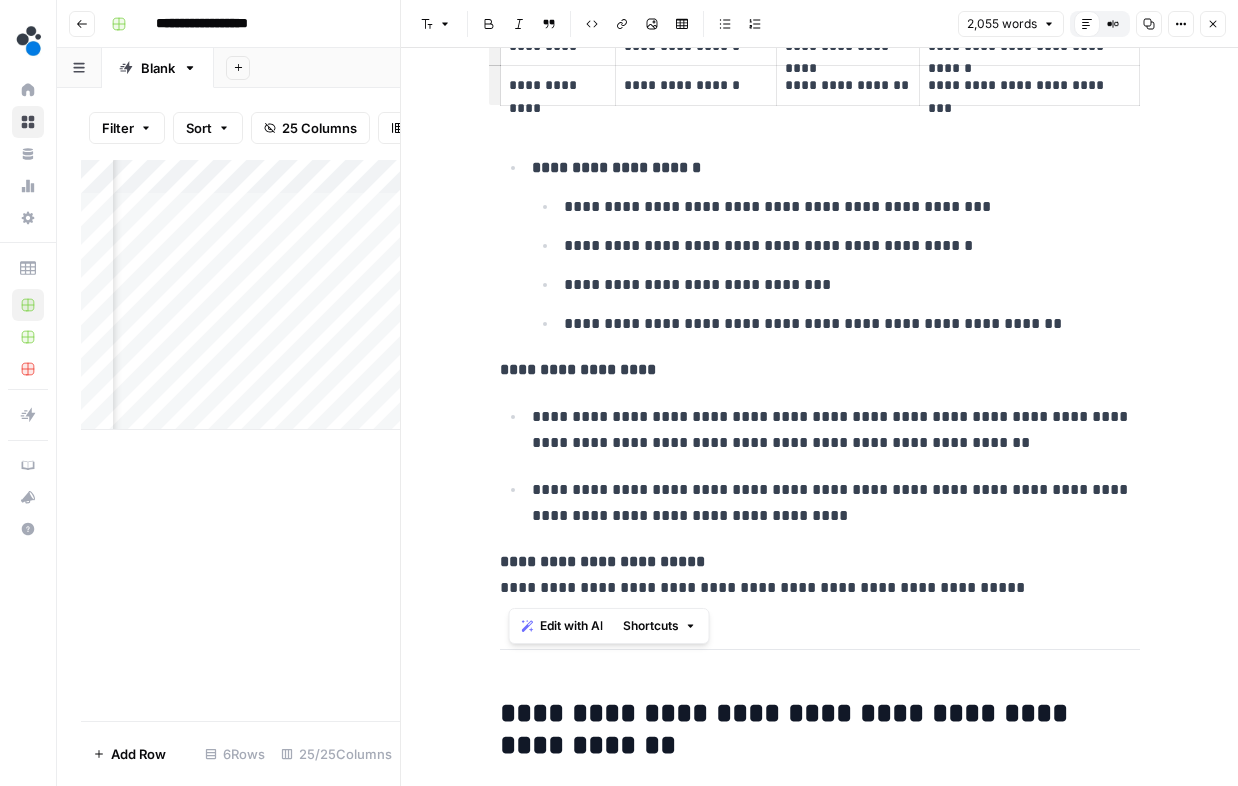drag, startPoint x: 499, startPoint y: 169, endPoint x: 1029, endPoint y: 609, distance: 688.8396 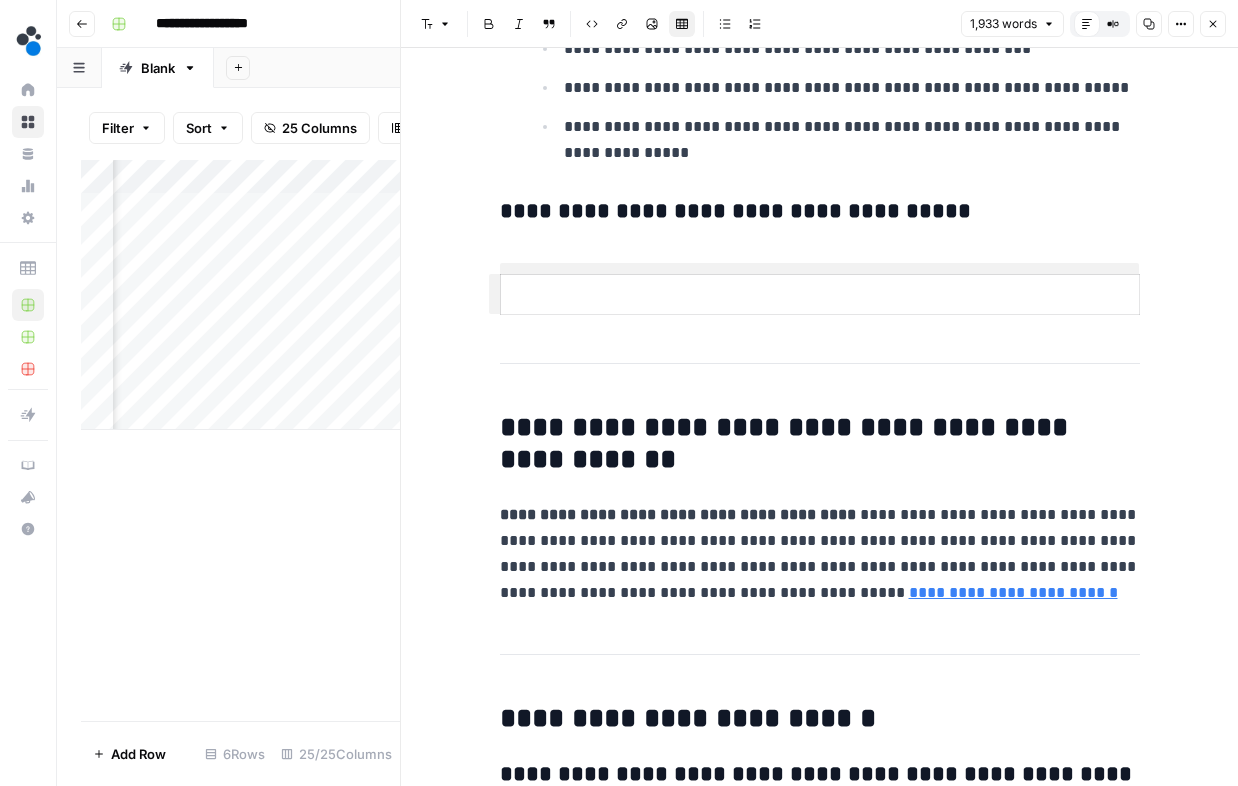 scroll, scrollTop: 8611, scrollLeft: 0, axis: vertical 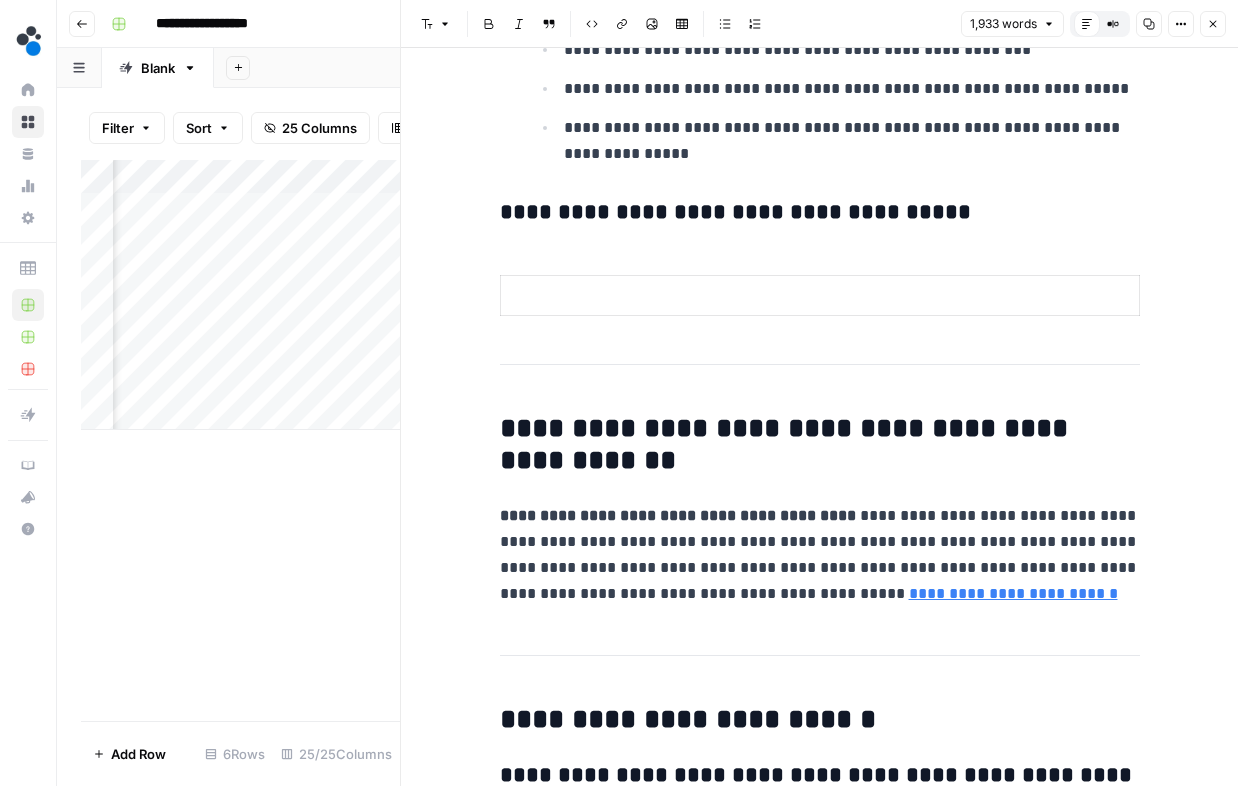 click on "**********" at bounding box center [820, -3128] 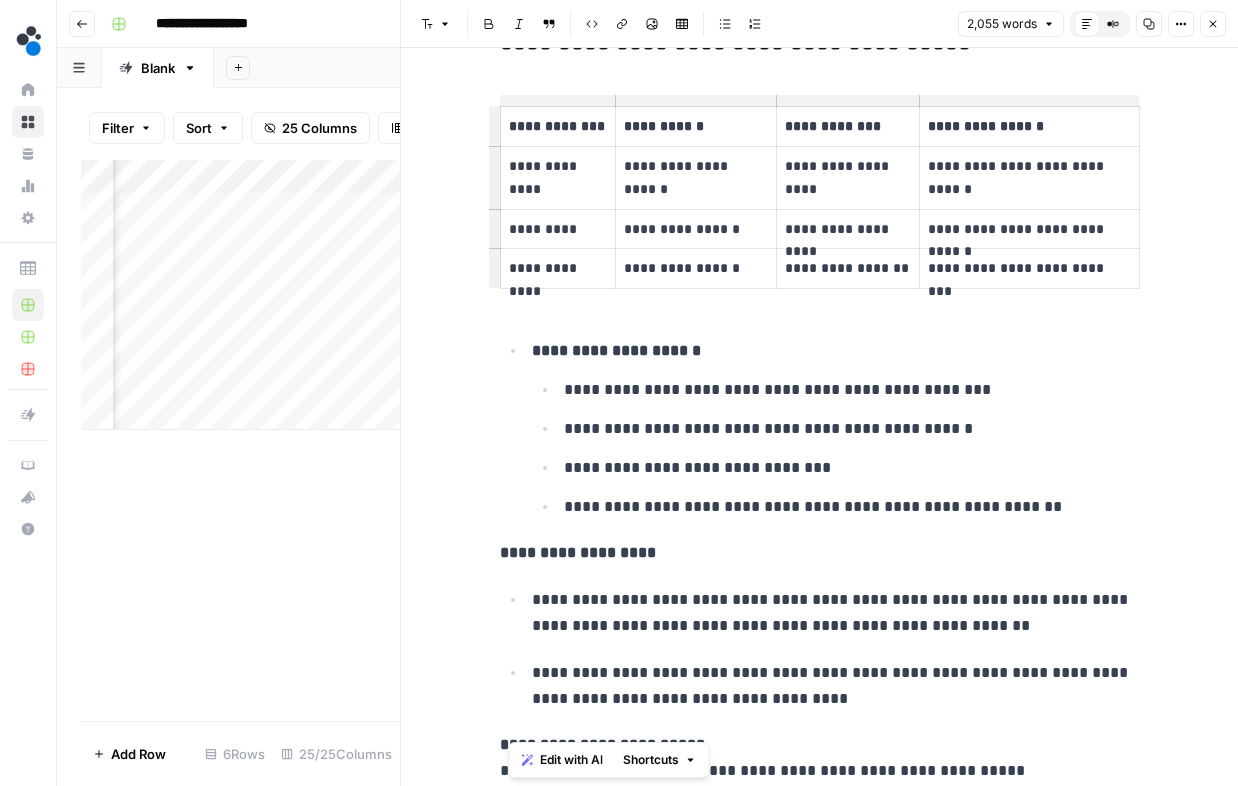 click on "**********" at bounding box center (836, 448) 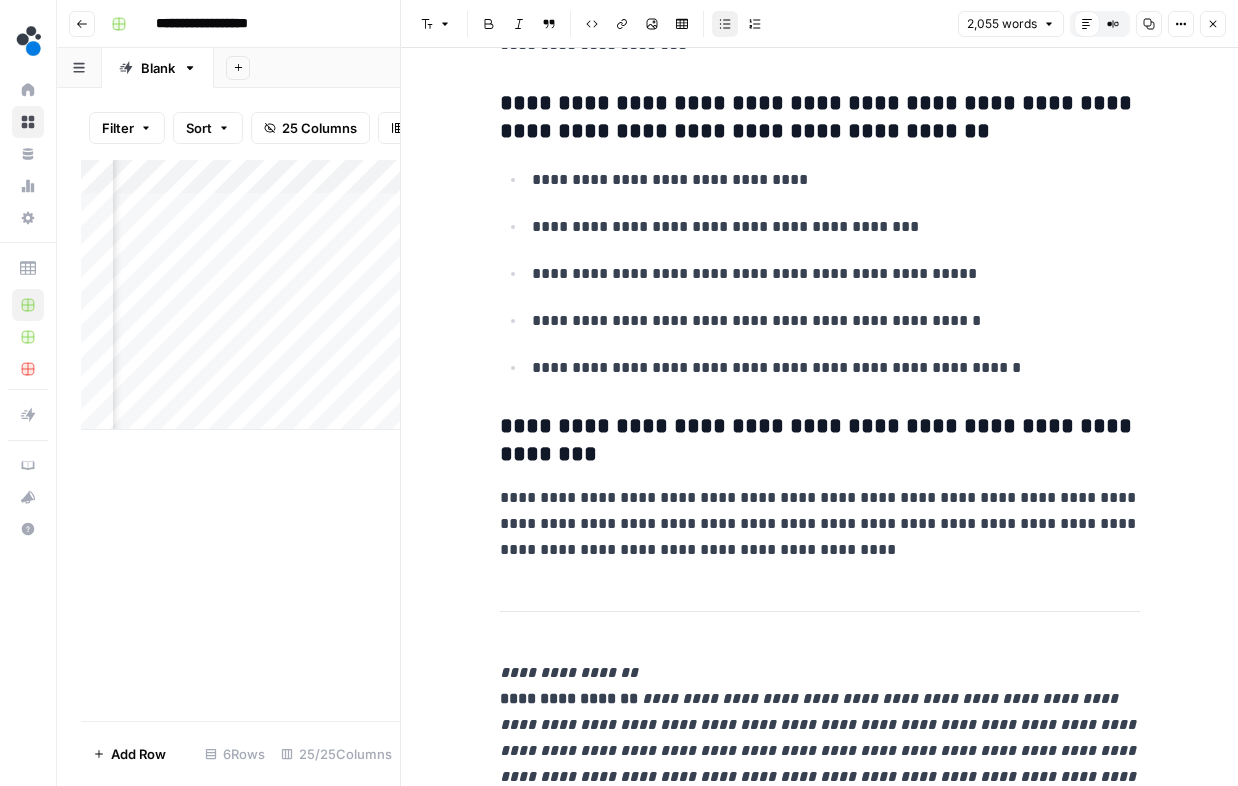 scroll, scrollTop: 10738, scrollLeft: 0, axis: vertical 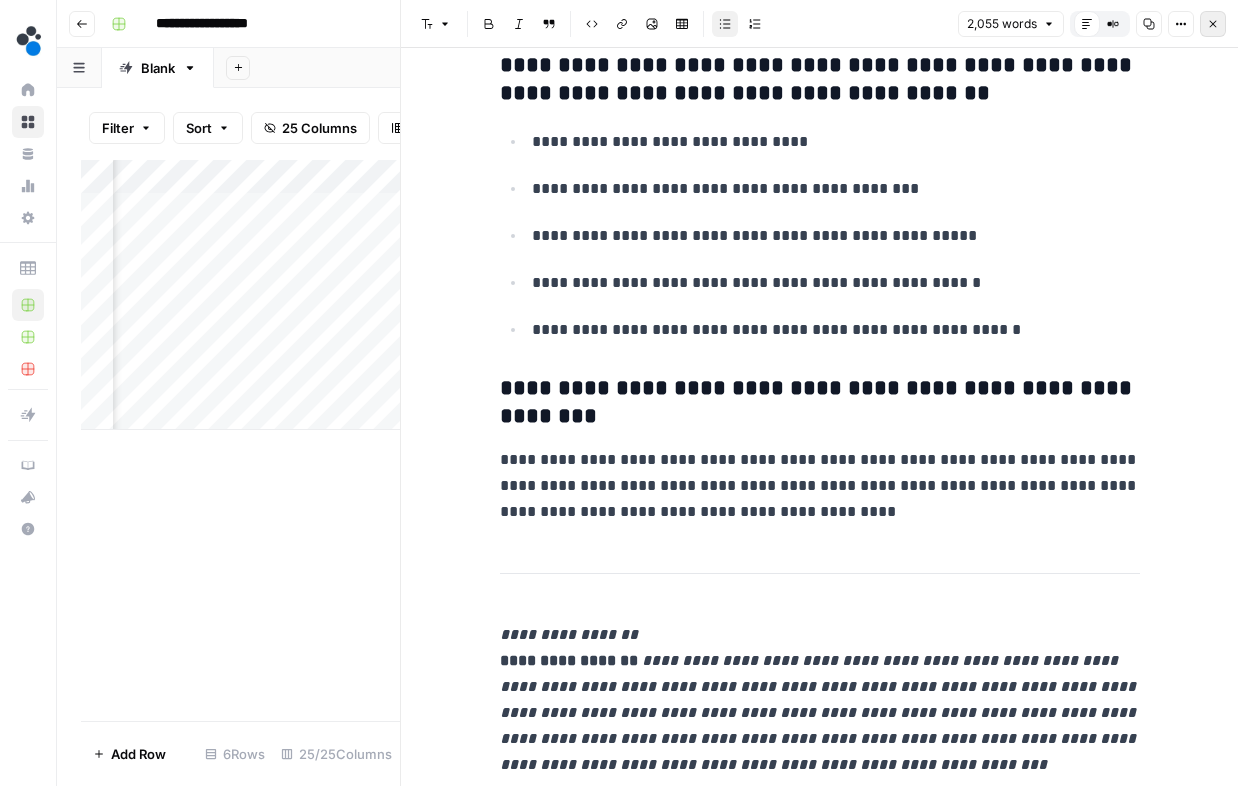 click 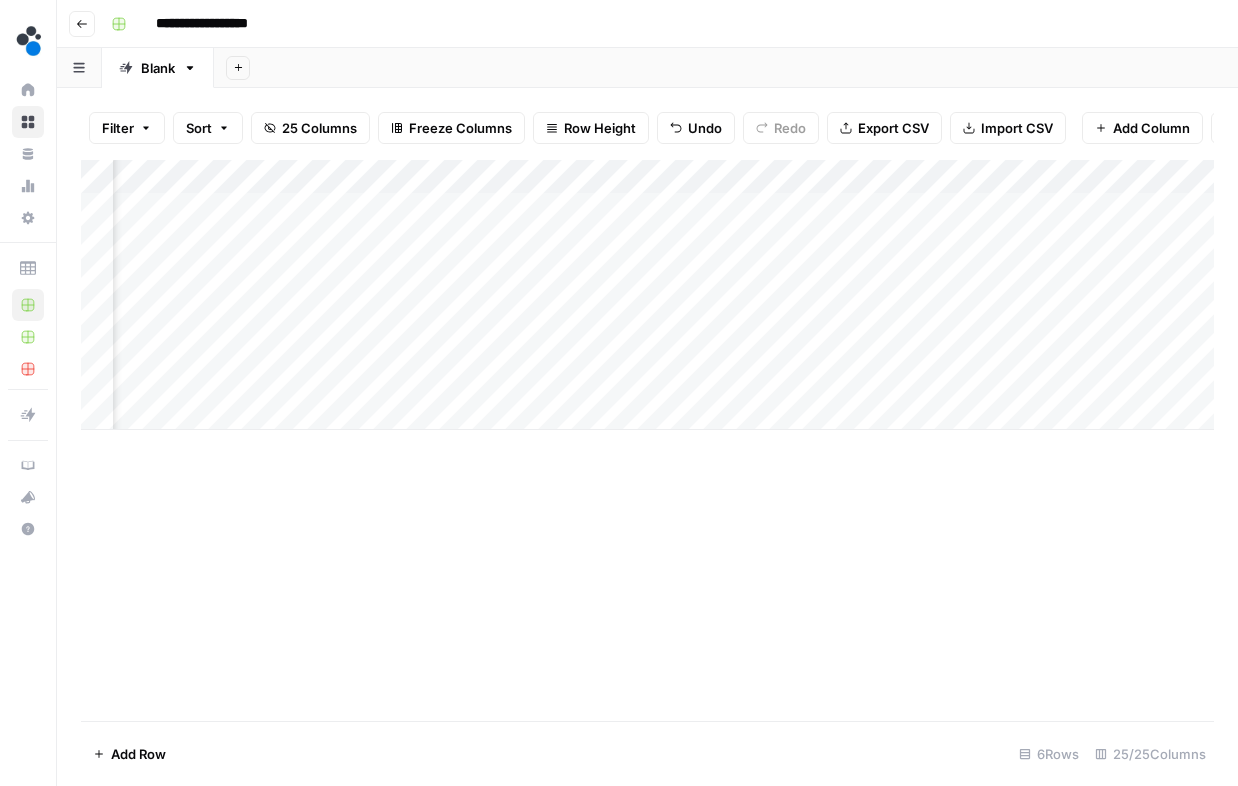 click on "Add Column" at bounding box center (647, 295) 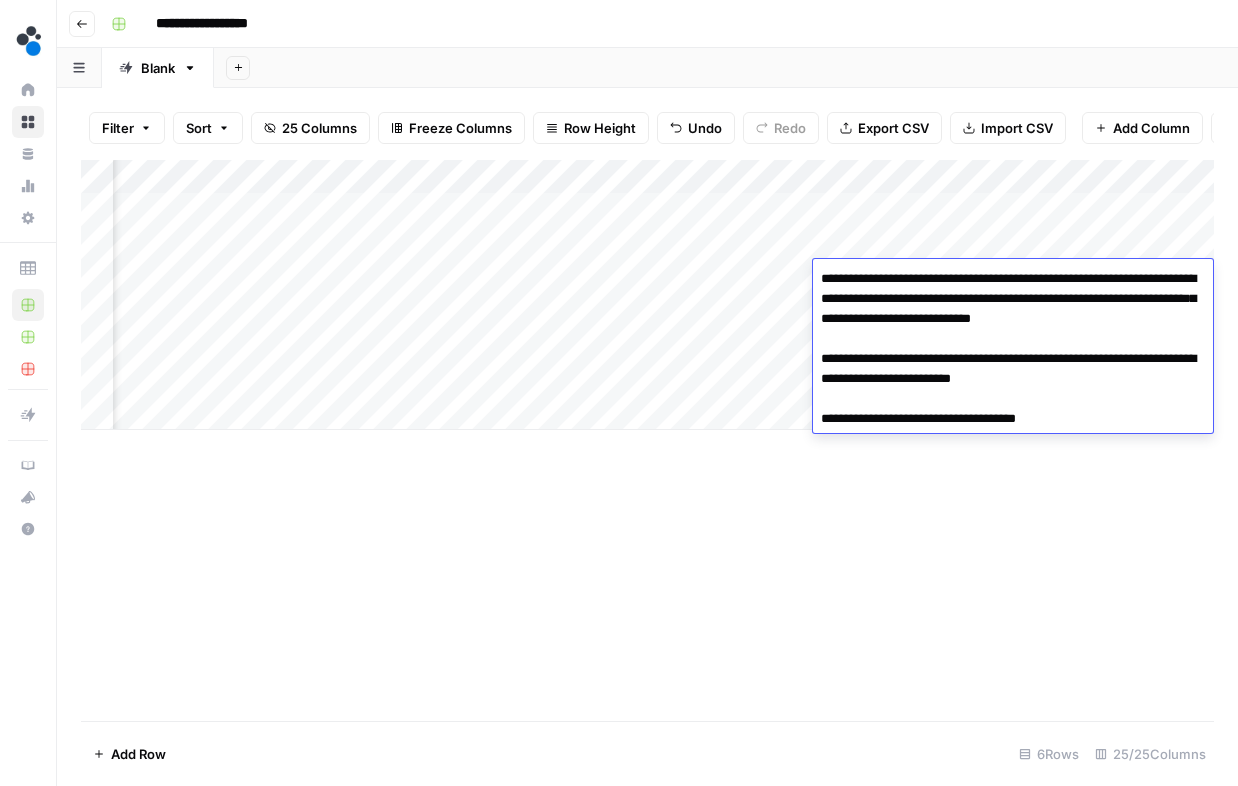 drag, startPoint x: 1068, startPoint y: 281, endPoint x: 899, endPoint y: 296, distance: 169.66437 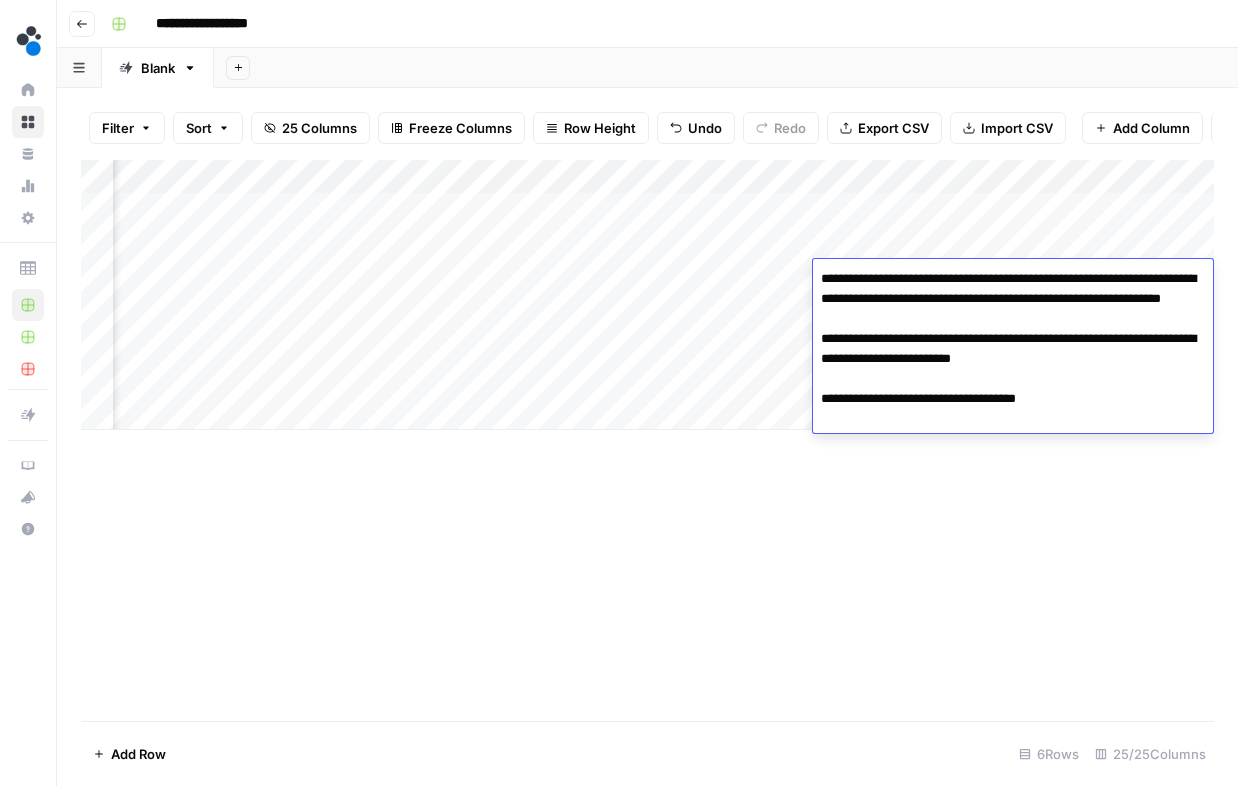type on "**********" 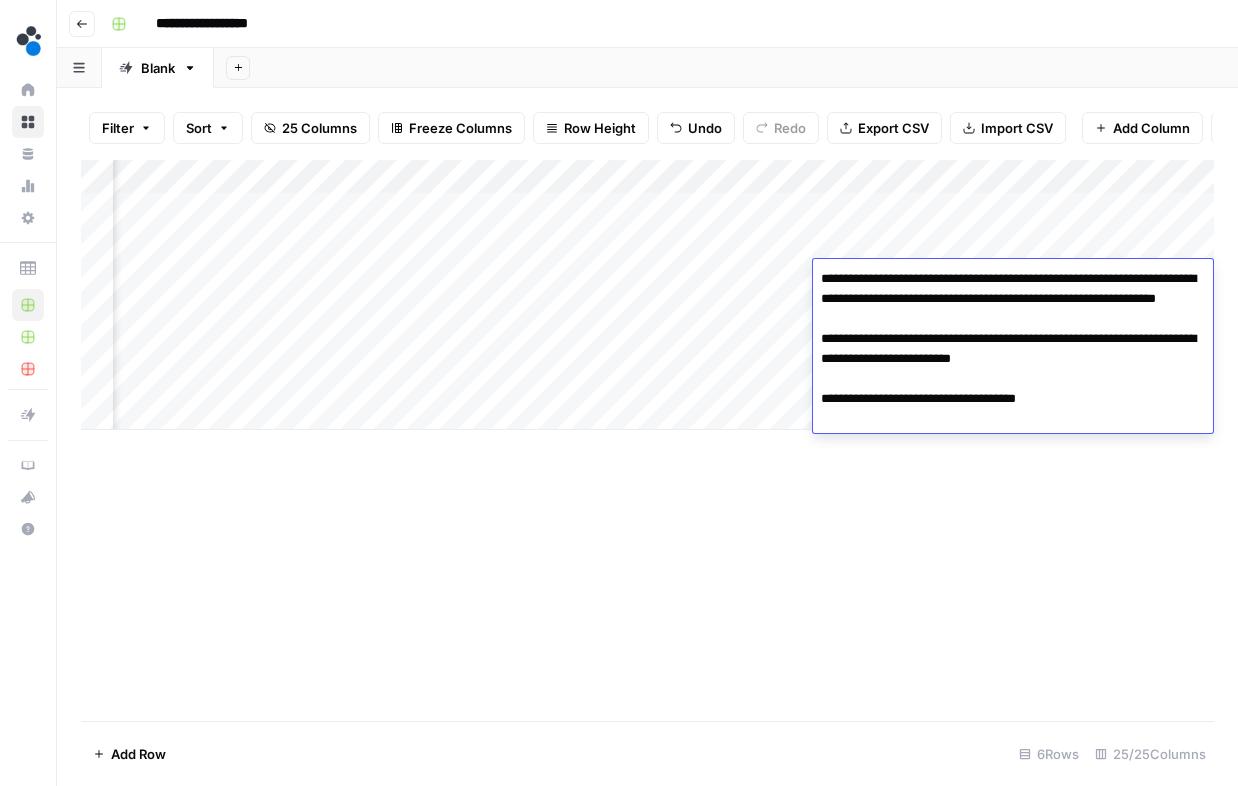click on "Add Column" at bounding box center [647, 440] 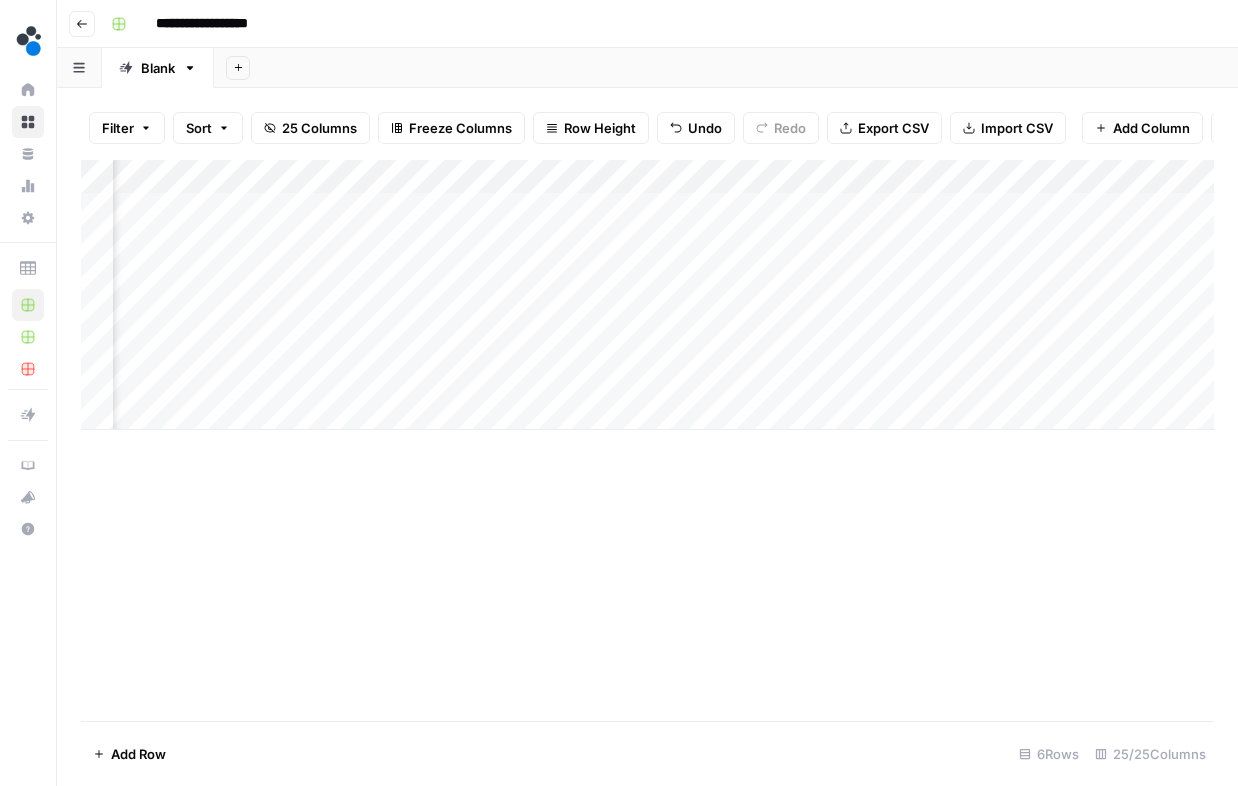 click on "Add Column" at bounding box center [647, 295] 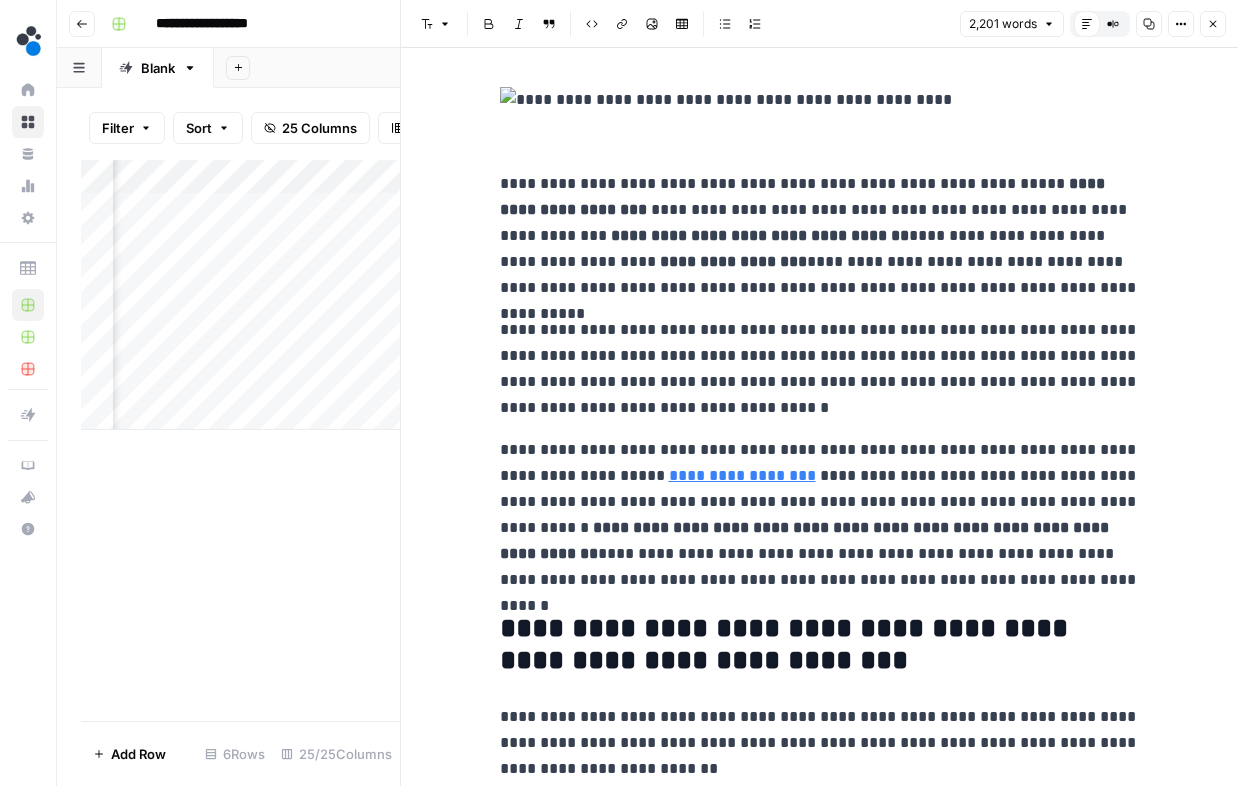 scroll, scrollTop: 18, scrollLeft: 0, axis: vertical 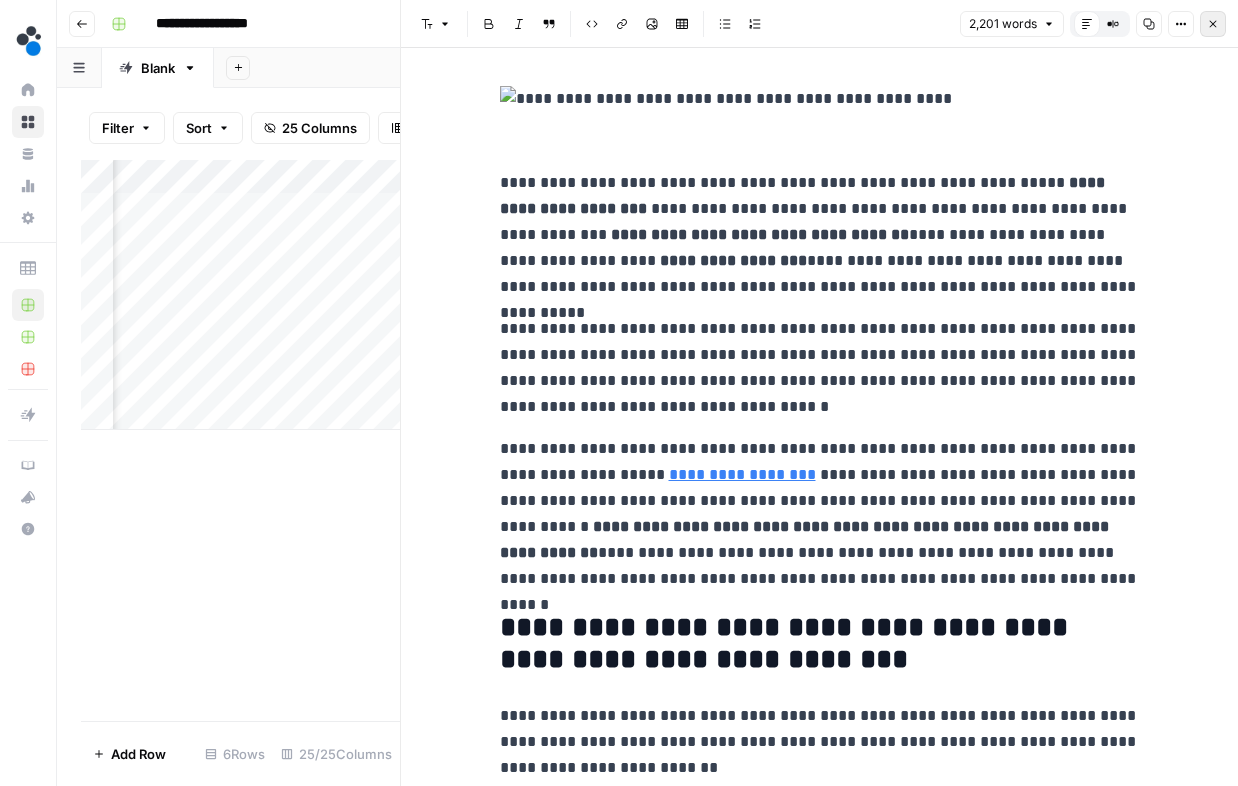 click on "Close" at bounding box center (1213, 24) 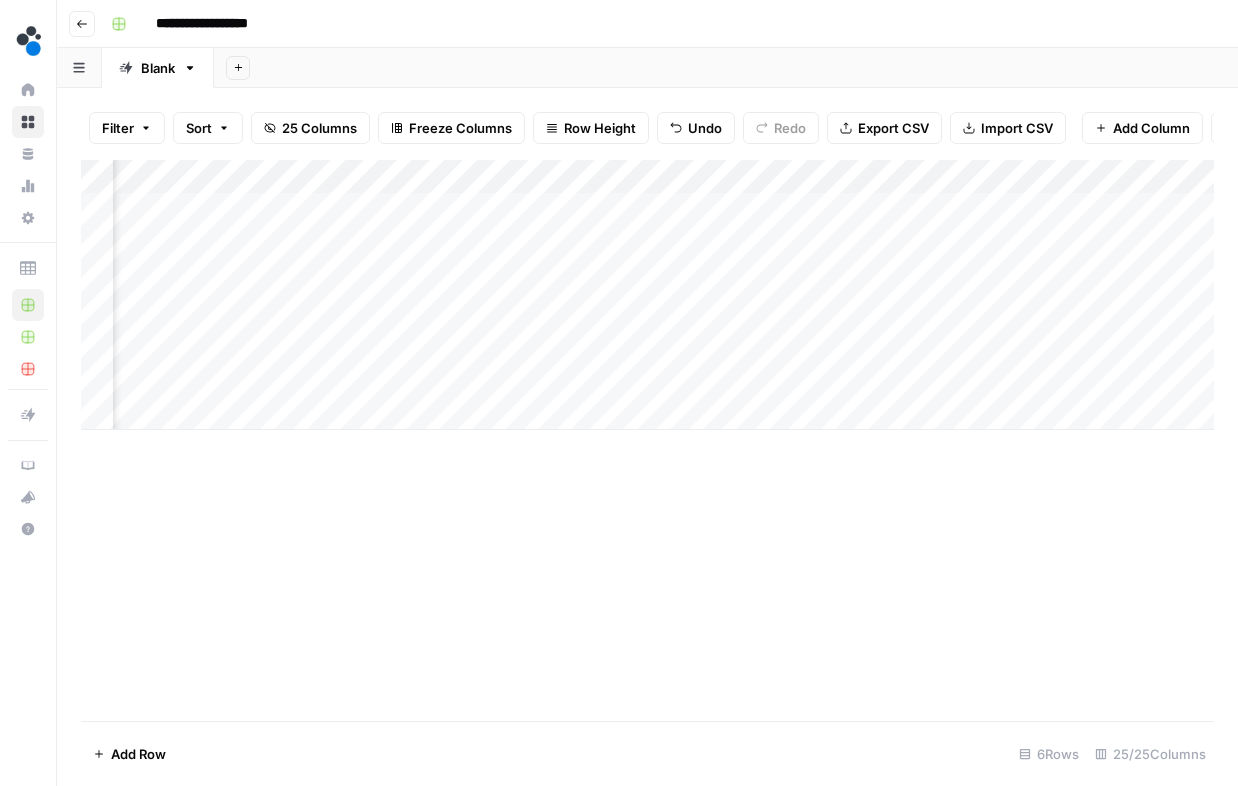 click on "Add Column" at bounding box center [647, 295] 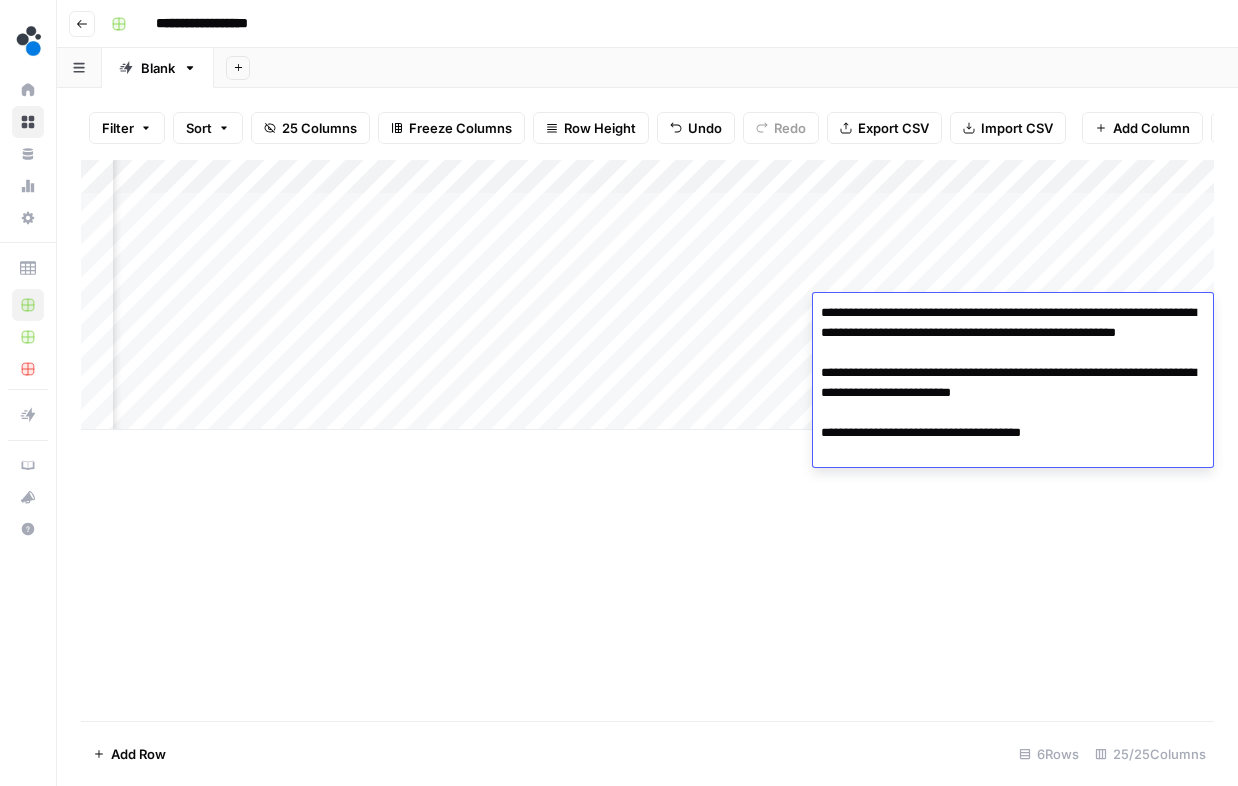 click on "**********" at bounding box center (1013, 383) 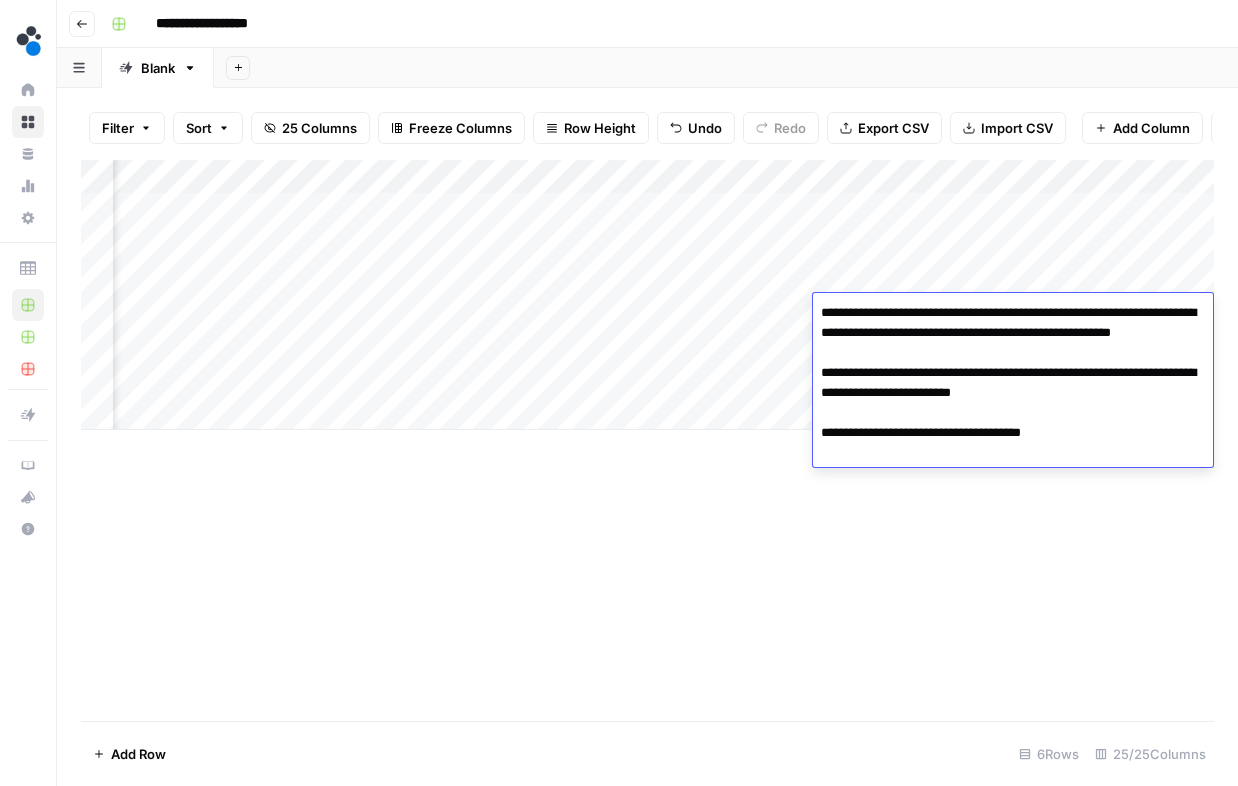 click on "**********" at bounding box center [1013, 383] 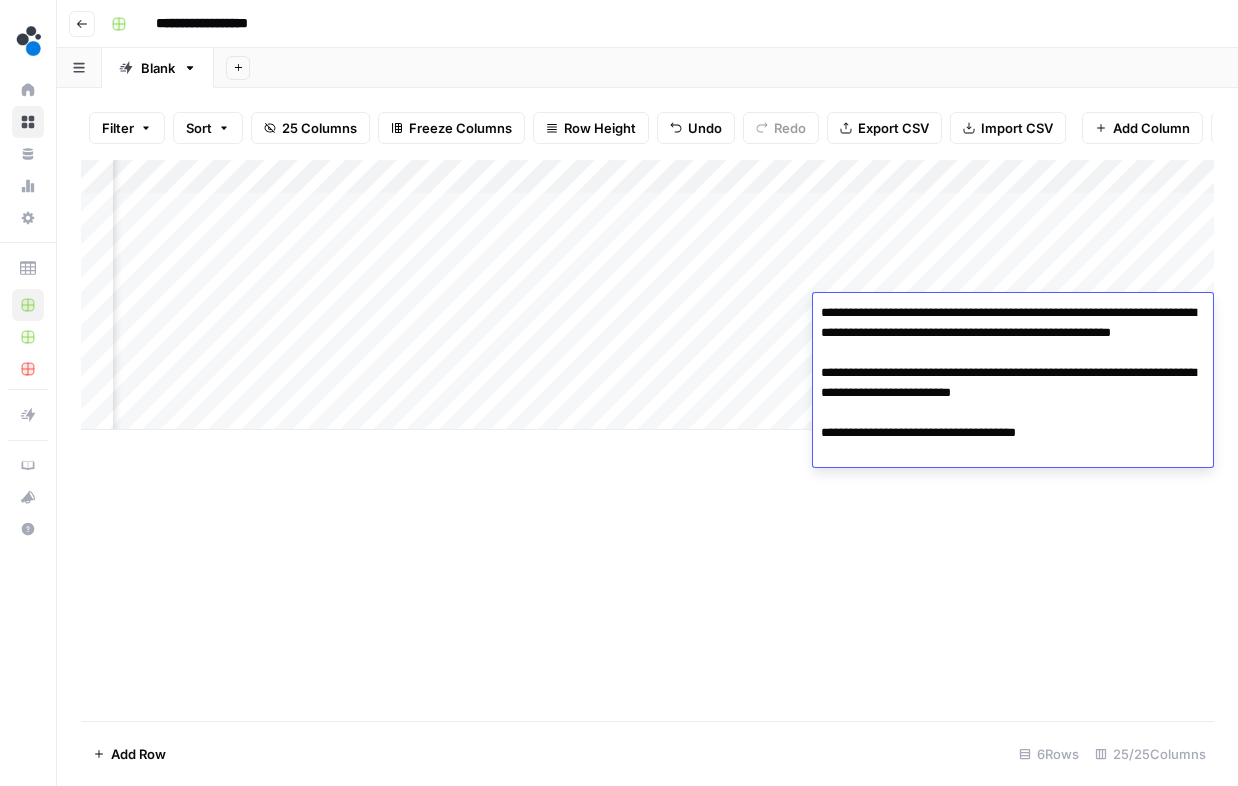 click on "**********" at bounding box center (1013, 383) 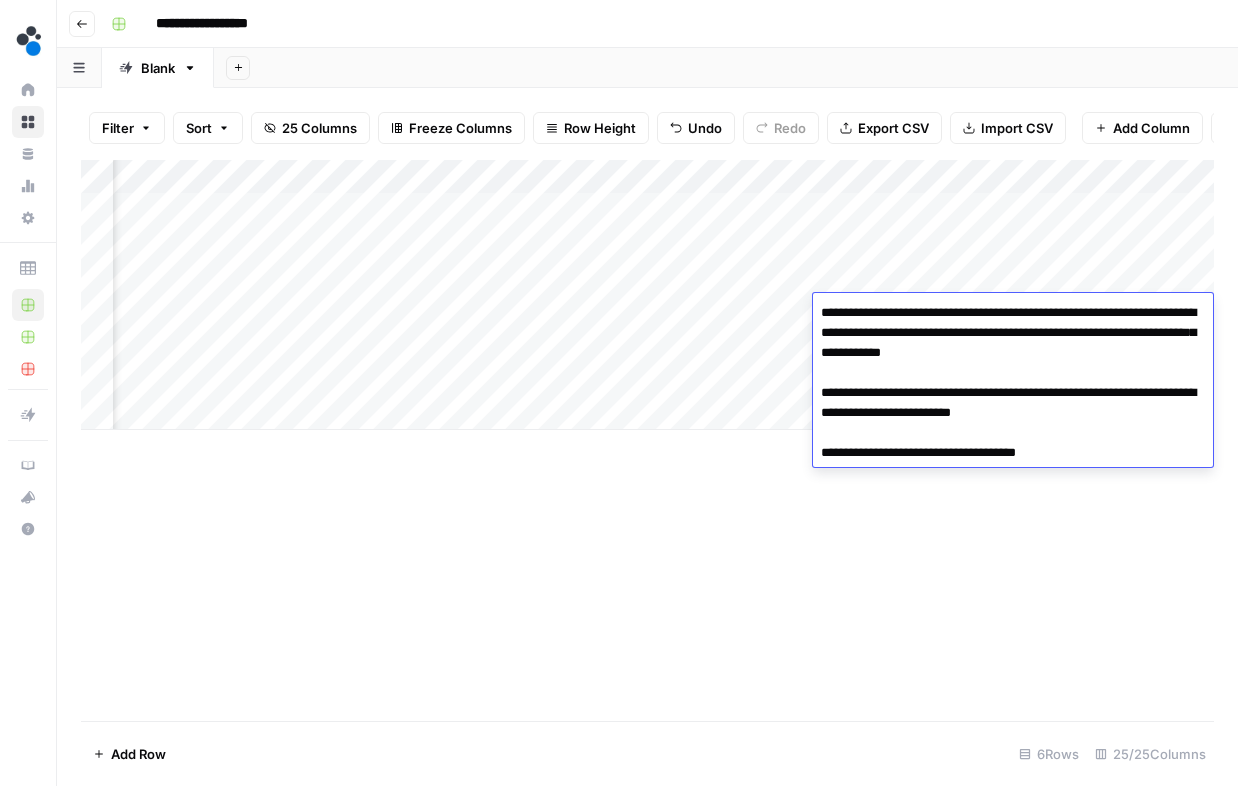 type on "**********" 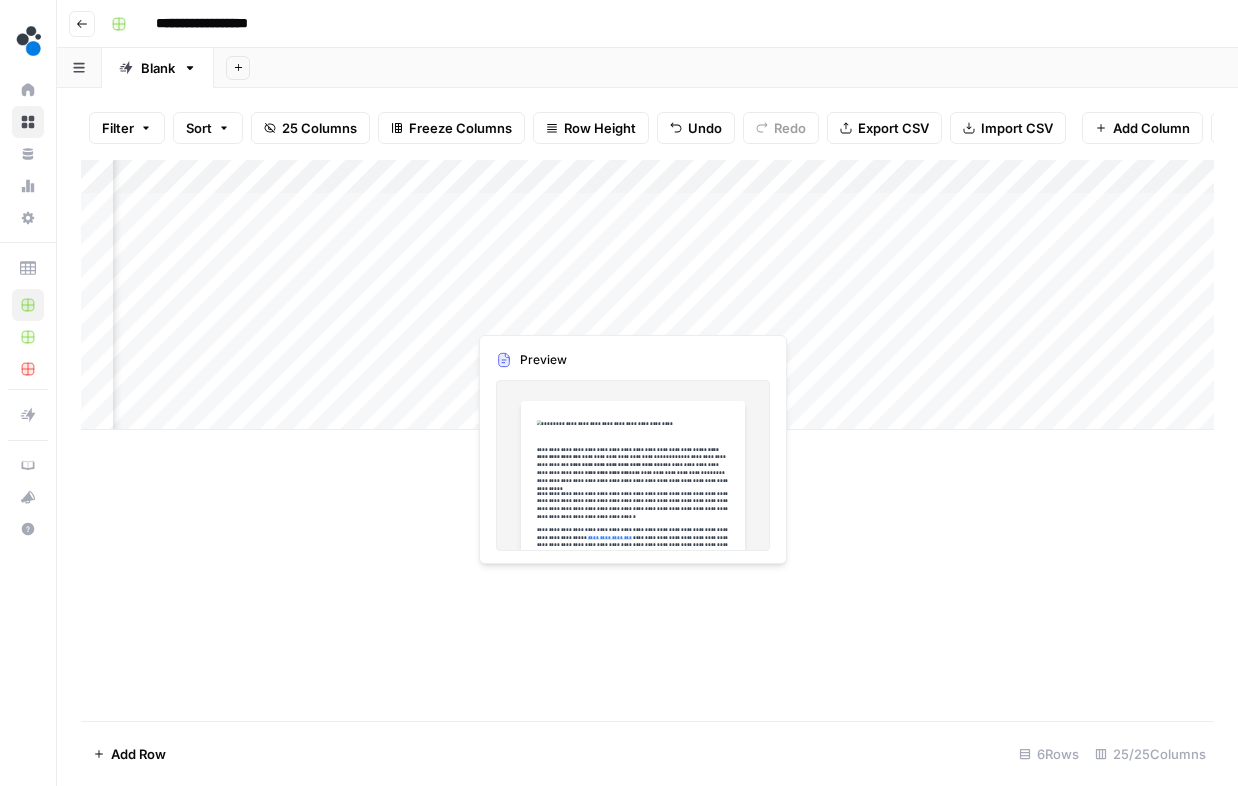 click on "Add Column" at bounding box center (647, 295) 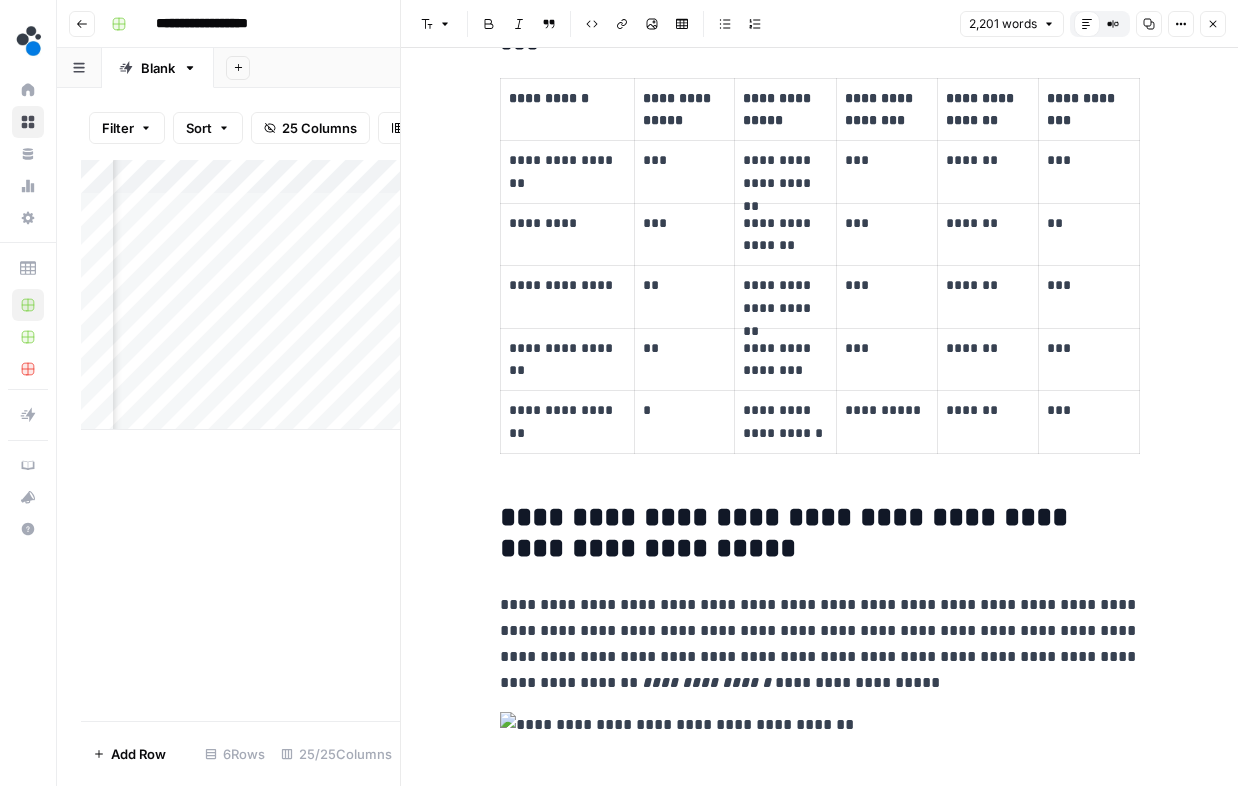 scroll, scrollTop: 4804, scrollLeft: 0, axis: vertical 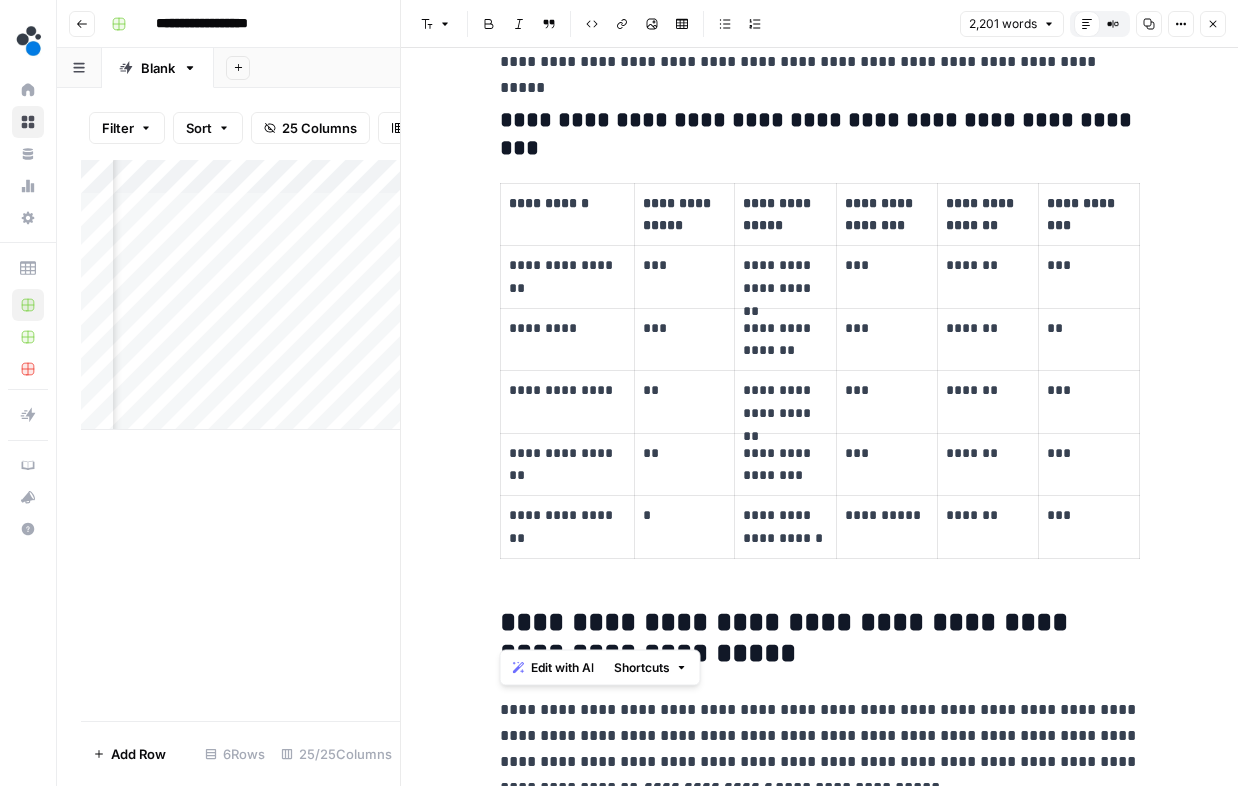 drag, startPoint x: 499, startPoint y: 117, endPoint x: 1144, endPoint y: 576, distance: 791.64764 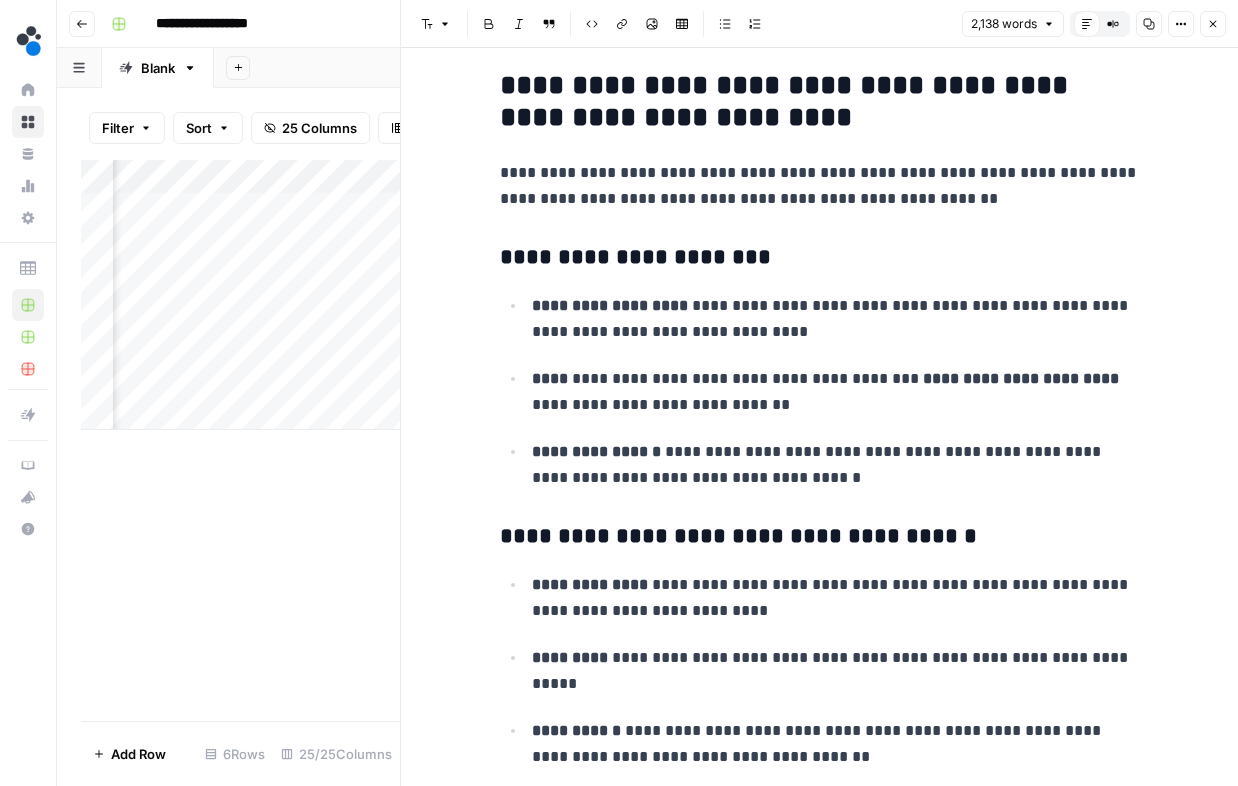 scroll, scrollTop: 6334, scrollLeft: 0, axis: vertical 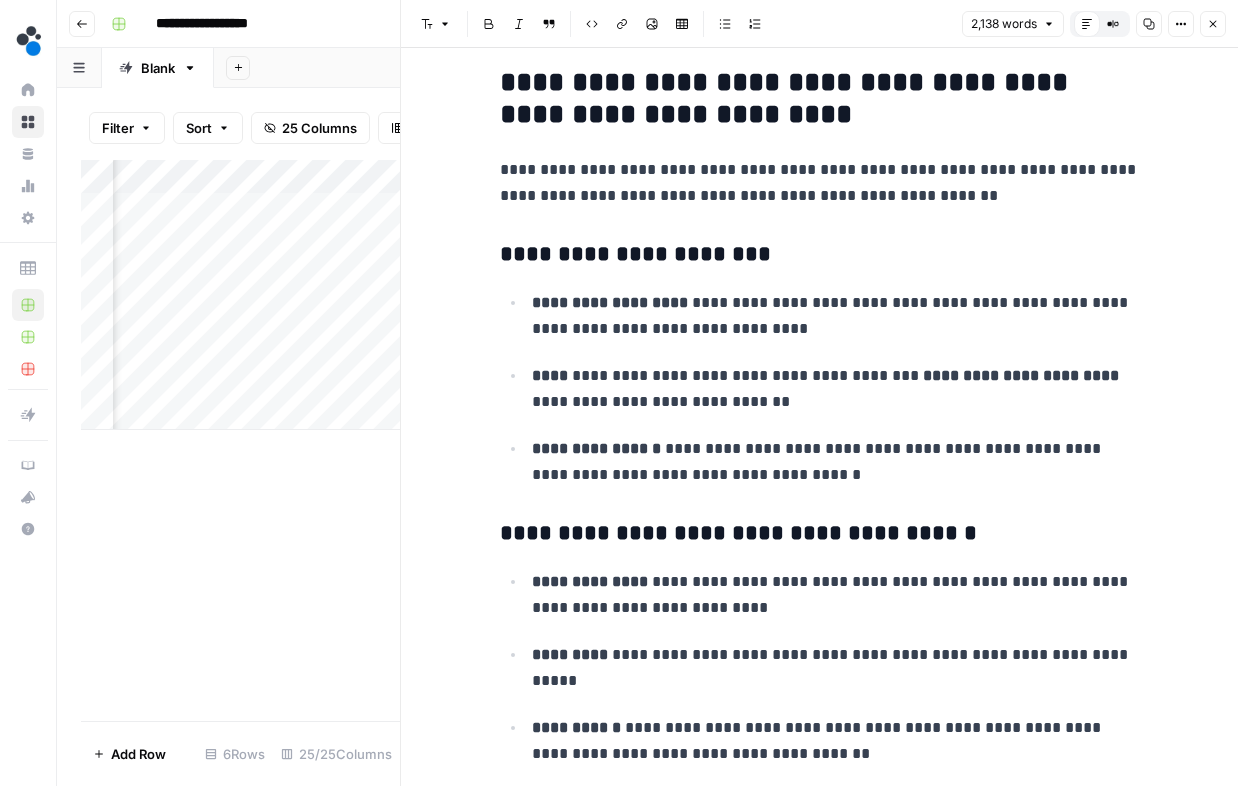 click on "**********" at bounding box center (820, -1373) 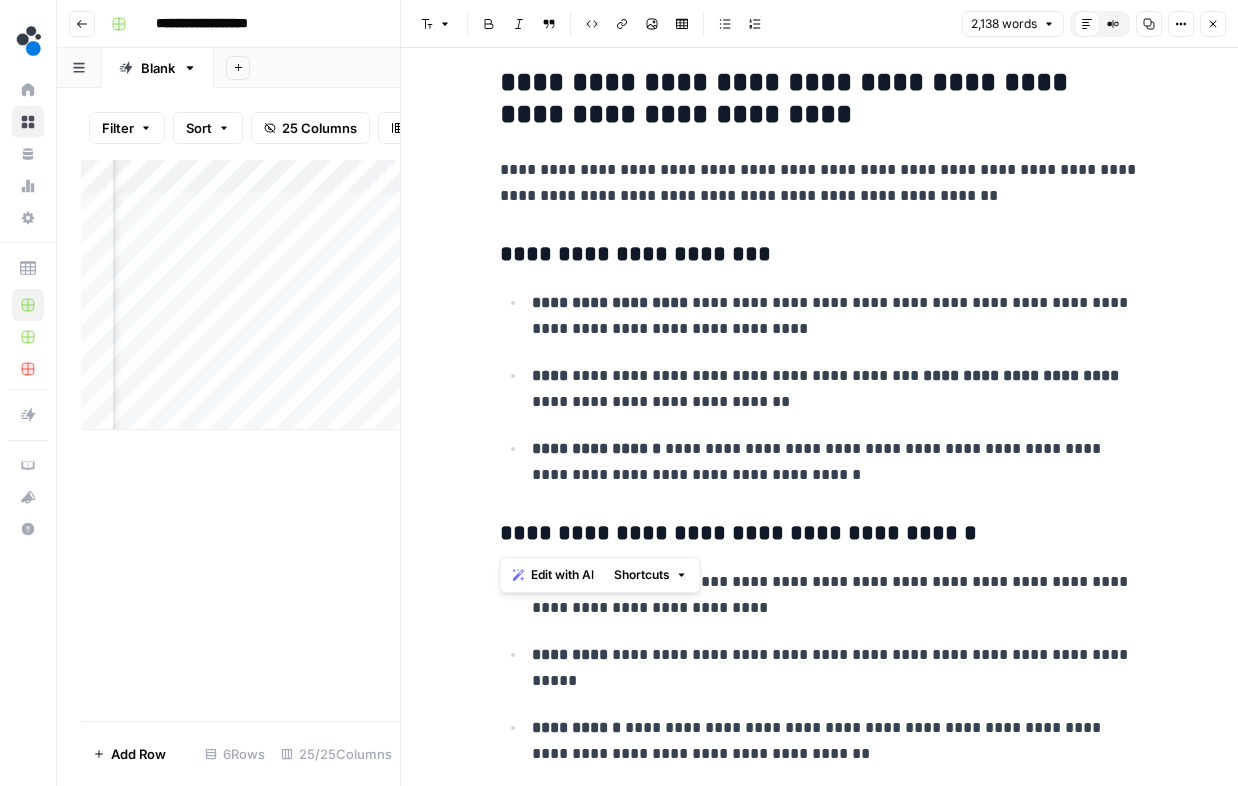 drag, startPoint x: 493, startPoint y: 254, endPoint x: 892, endPoint y: 500, distance: 468.7398 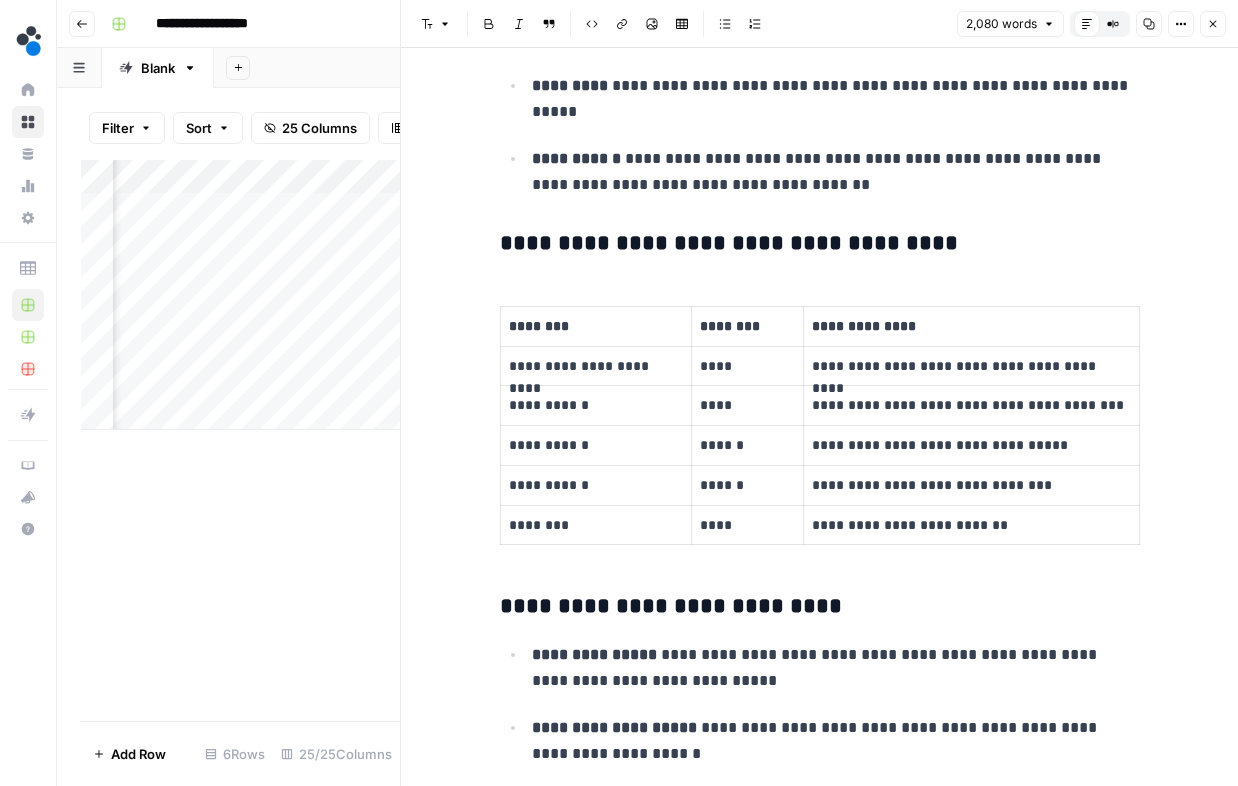 scroll, scrollTop: 6634, scrollLeft: 0, axis: vertical 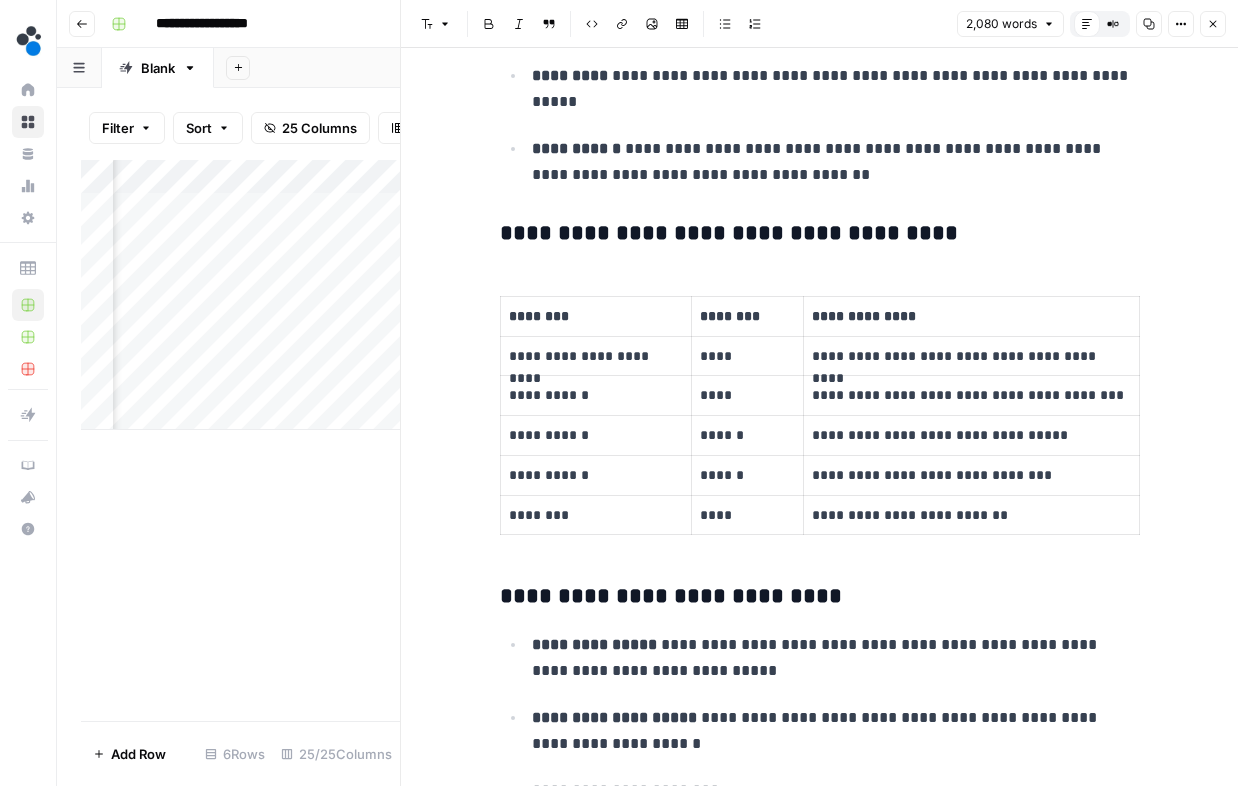 click on "**********" at bounding box center (820, -1812) 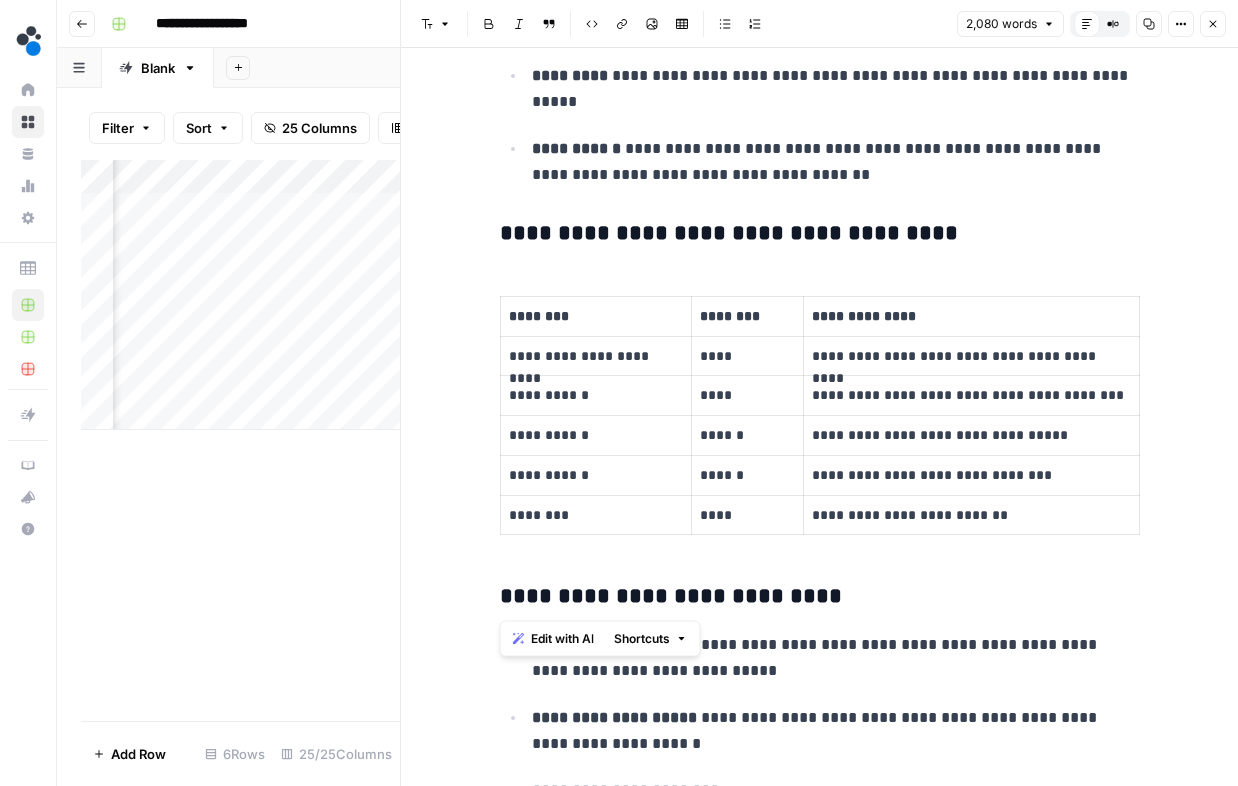 drag, startPoint x: 498, startPoint y: 227, endPoint x: 1168, endPoint y: 537, distance: 738.24115 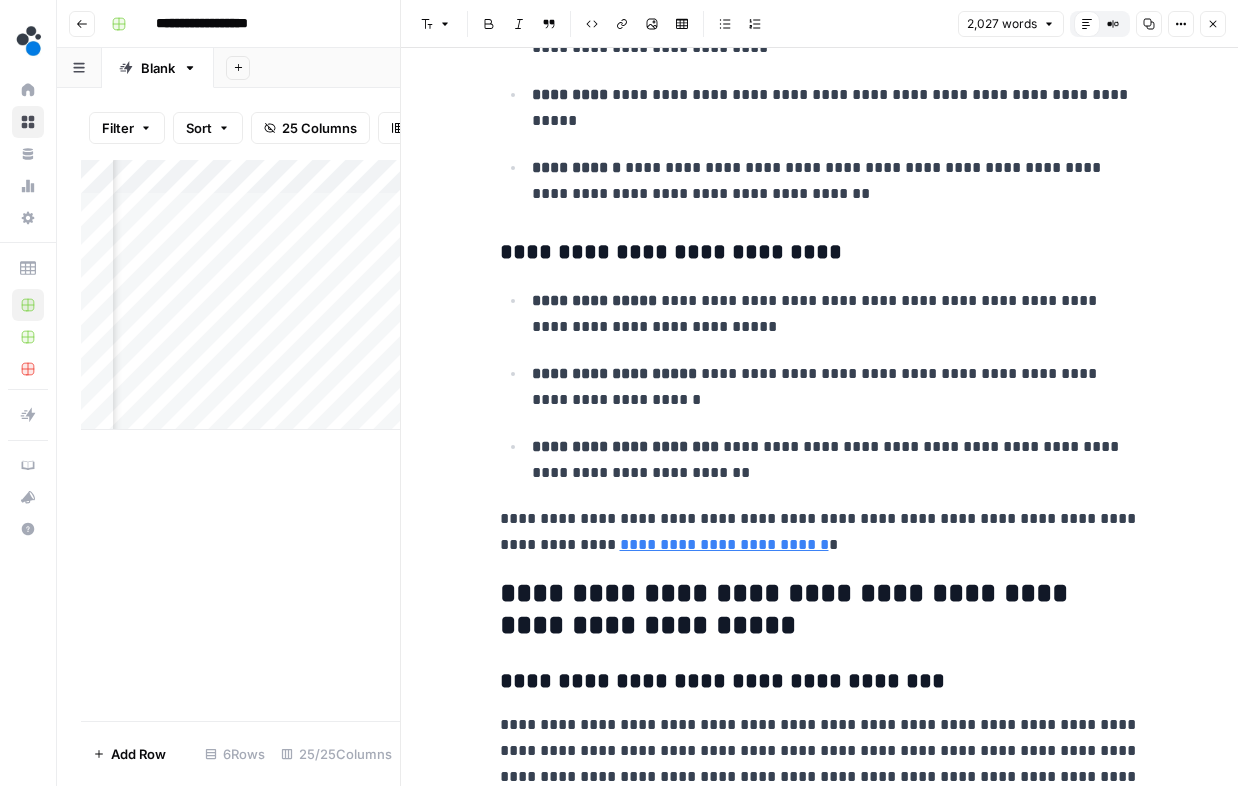 scroll, scrollTop: 6620, scrollLeft: 0, axis: vertical 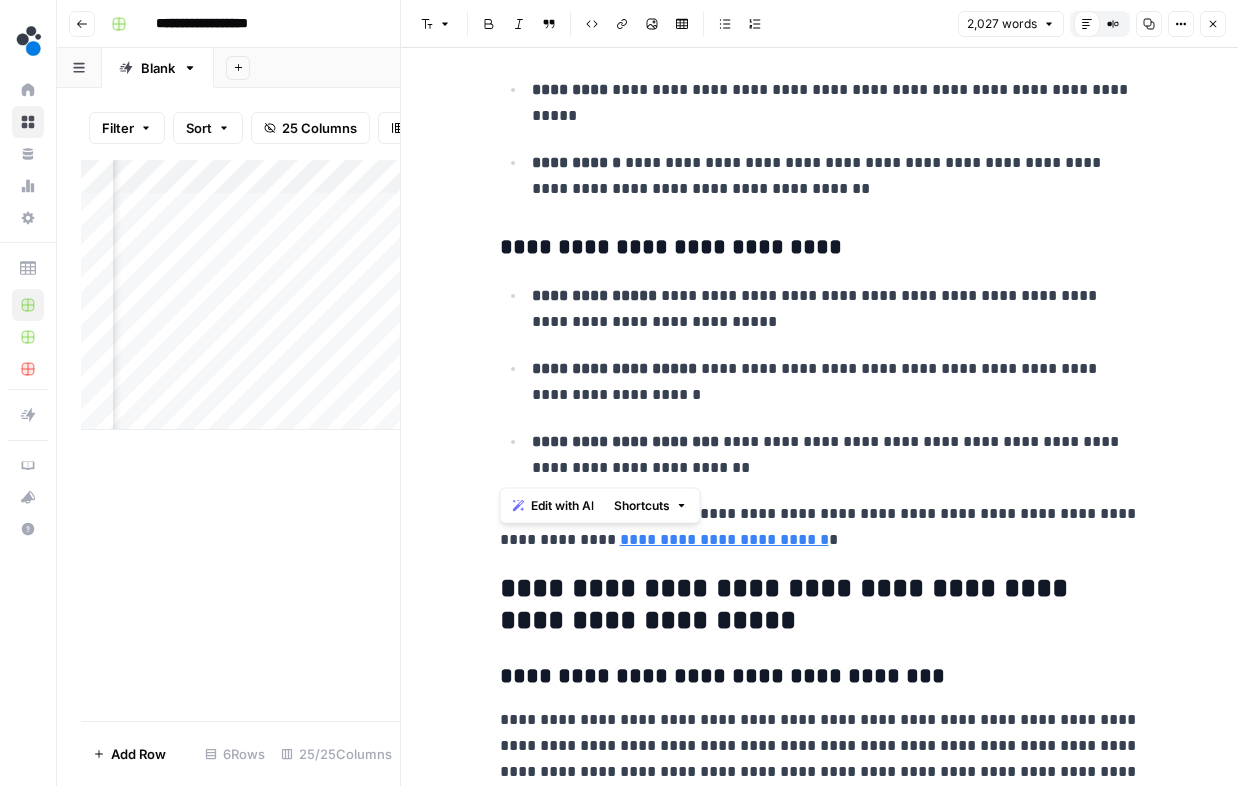 drag, startPoint x: 498, startPoint y: 242, endPoint x: 752, endPoint y: 477, distance: 346.03613 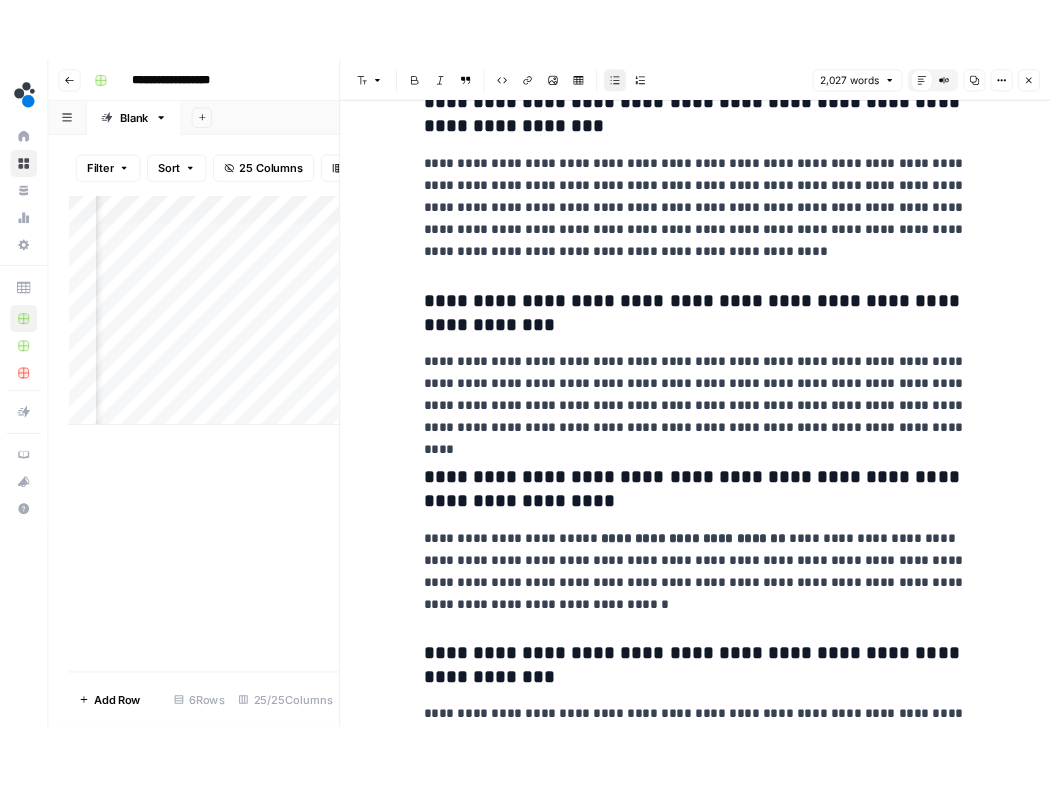 scroll, scrollTop: 8215, scrollLeft: 0, axis: vertical 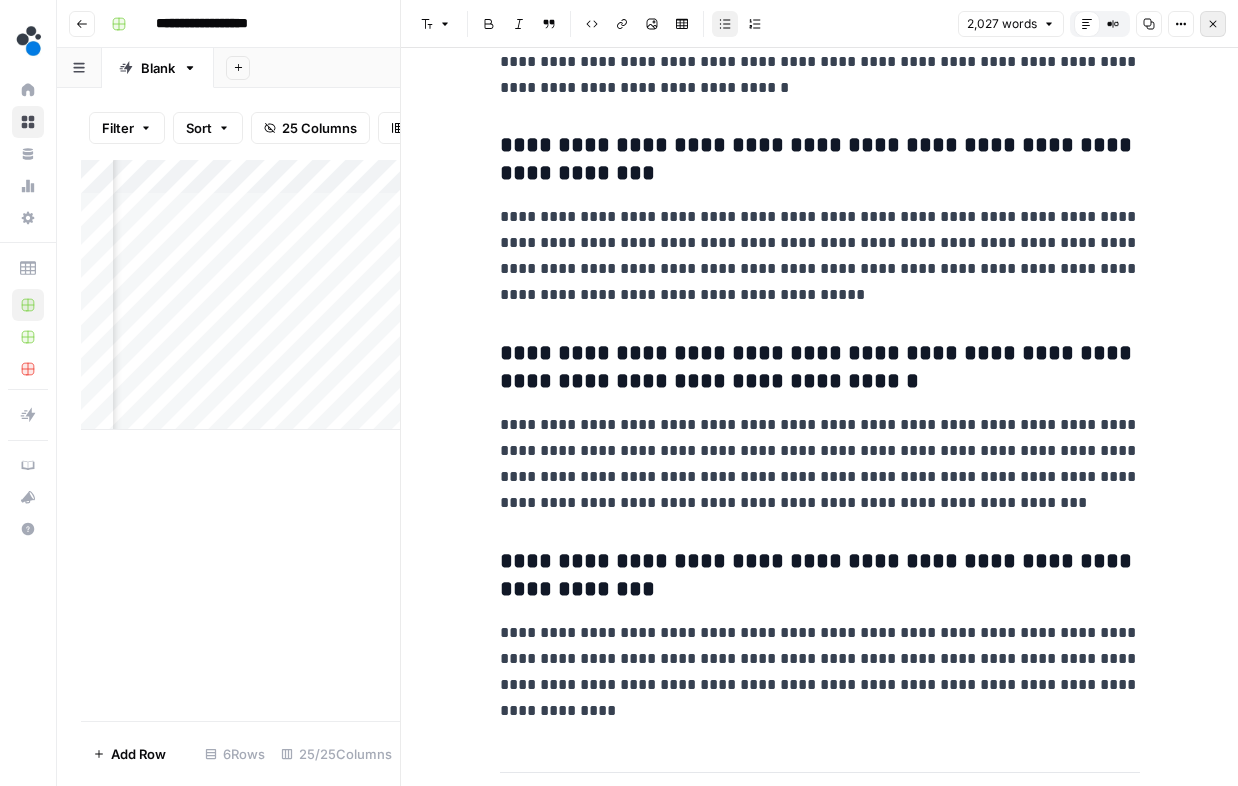 click 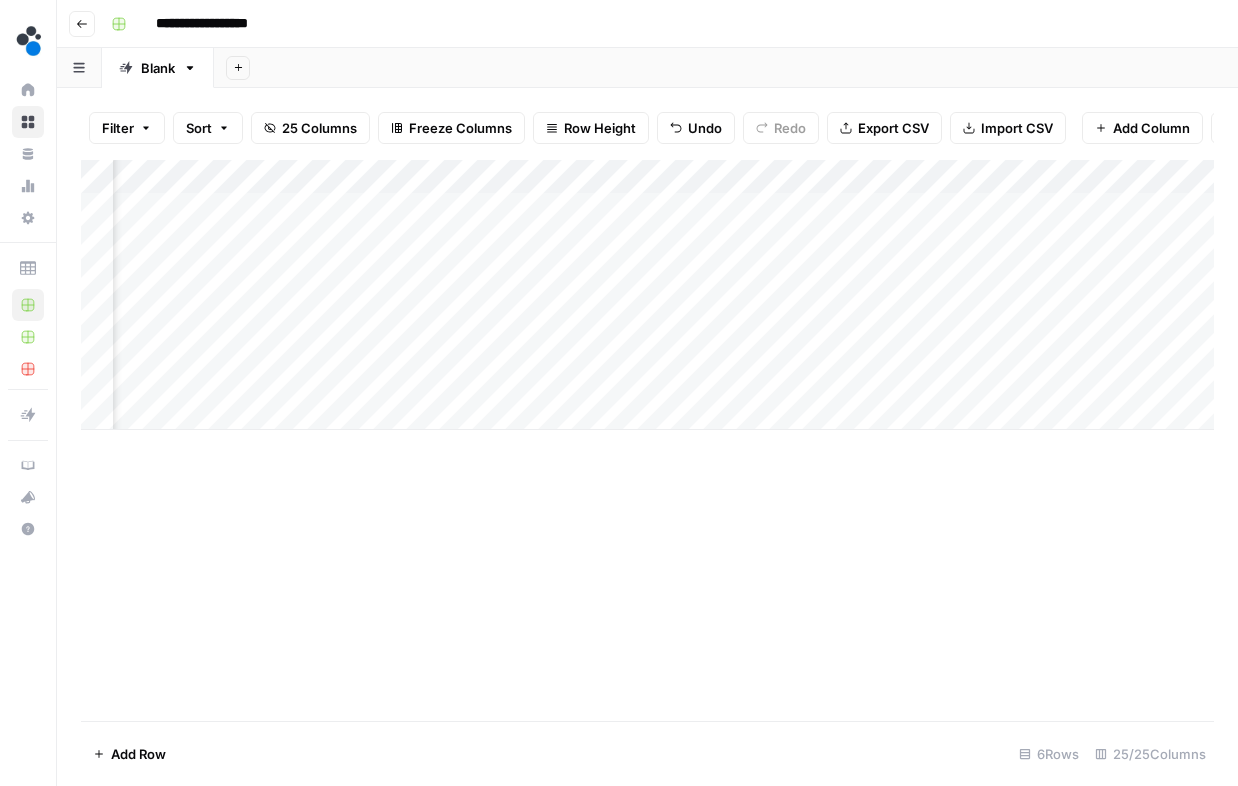 click on "Add Column" at bounding box center [647, 295] 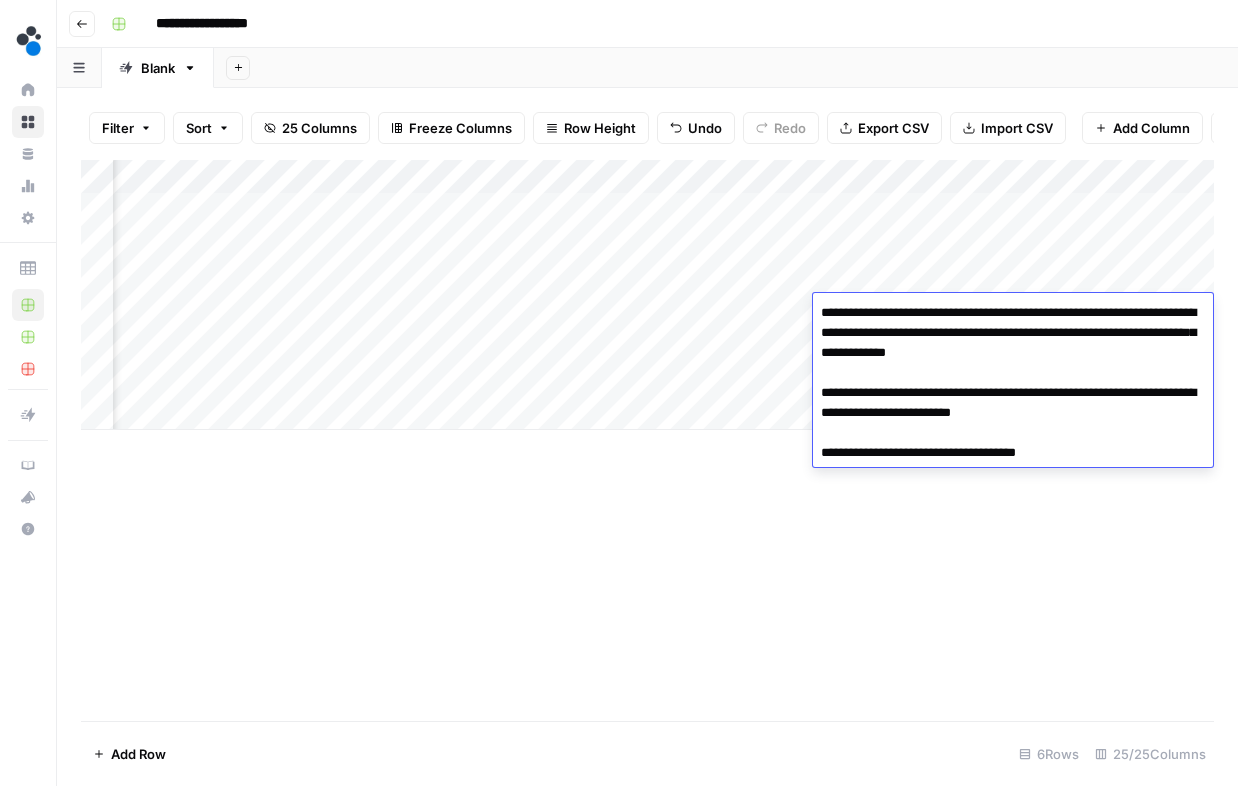 click on "Add Column" at bounding box center [647, 440] 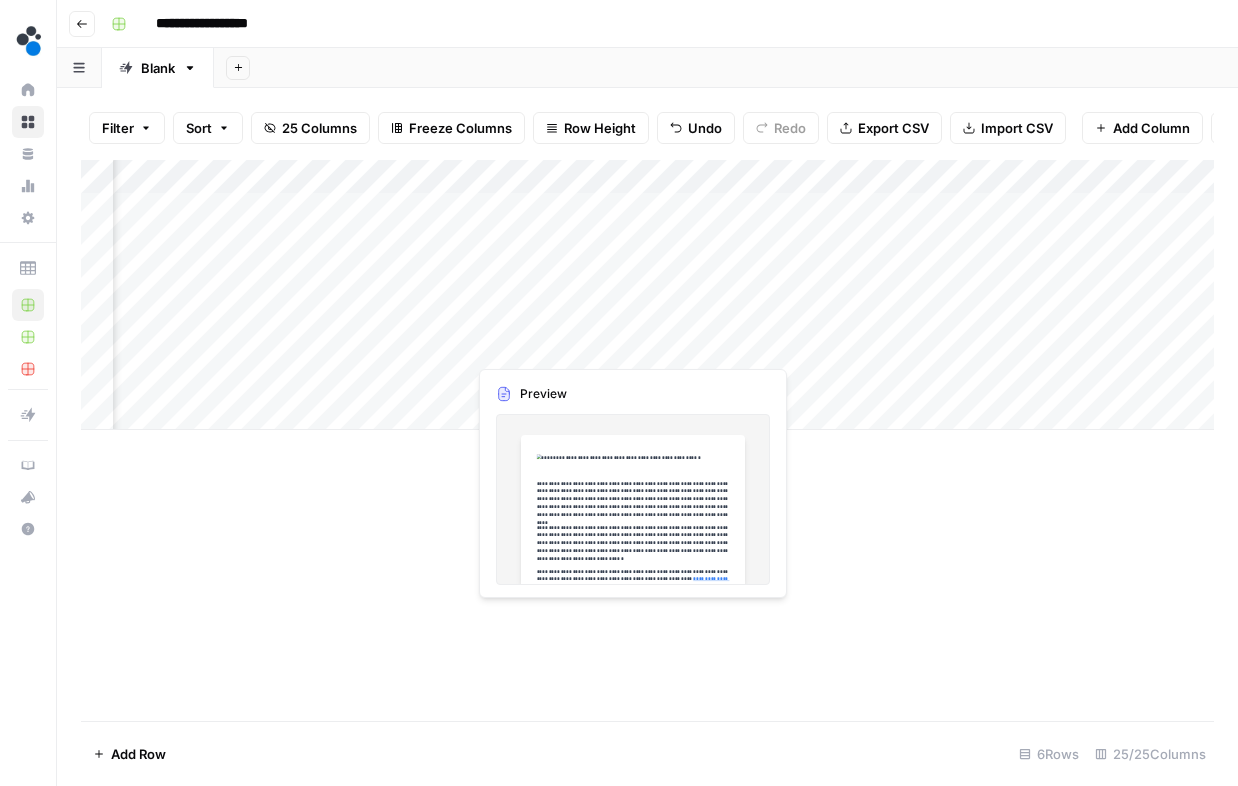 click on "Add Column" at bounding box center (647, 295) 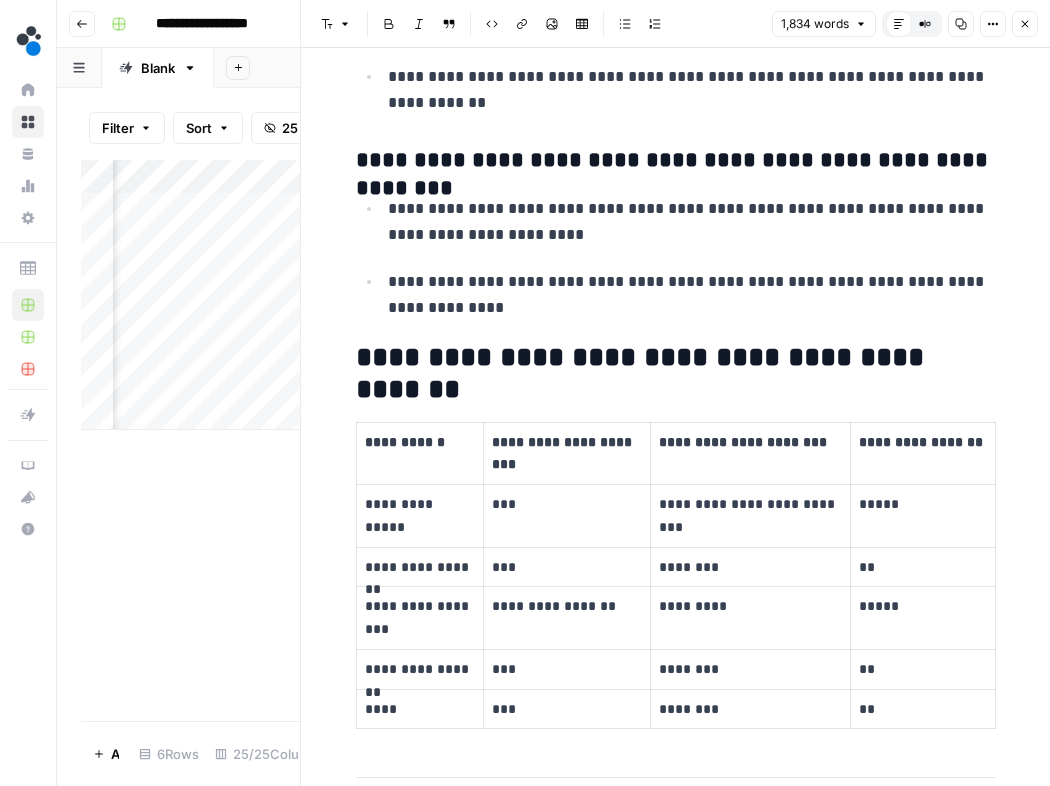scroll, scrollTop: 4232, scrollLeft: 0, axis: vertical 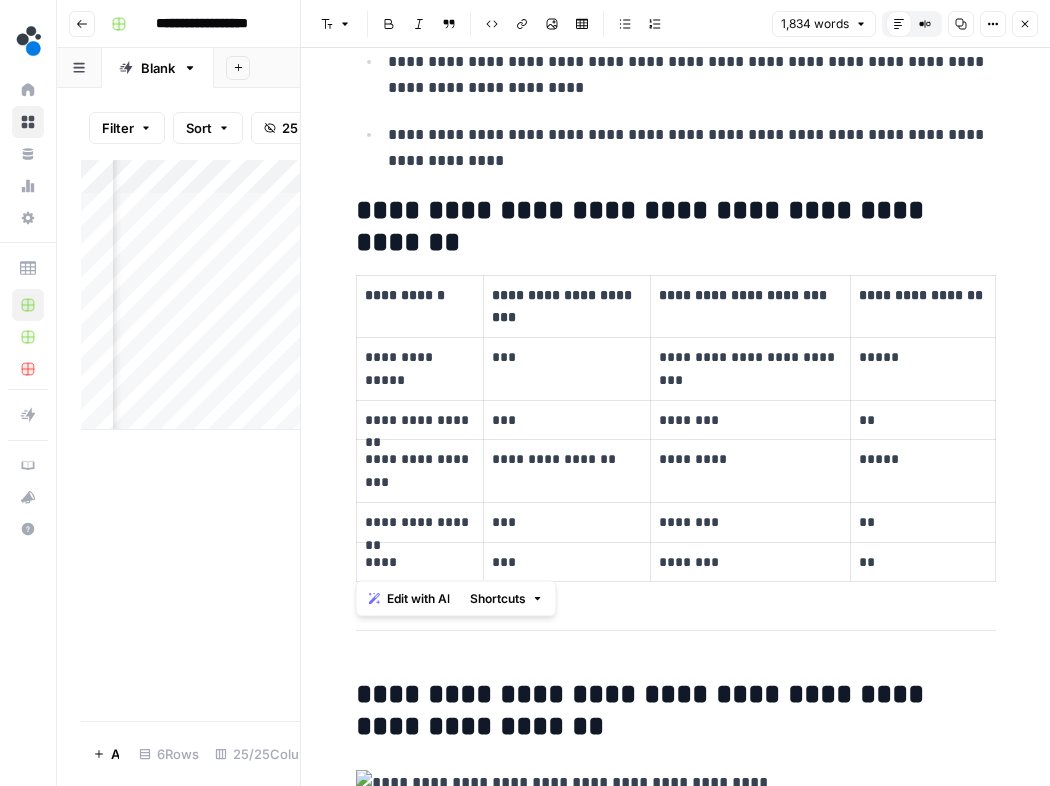 drag, startPoint x: 356, startPoint y: 214, endPoint x: 1009, endPoint y: 625, distance: 771.5763 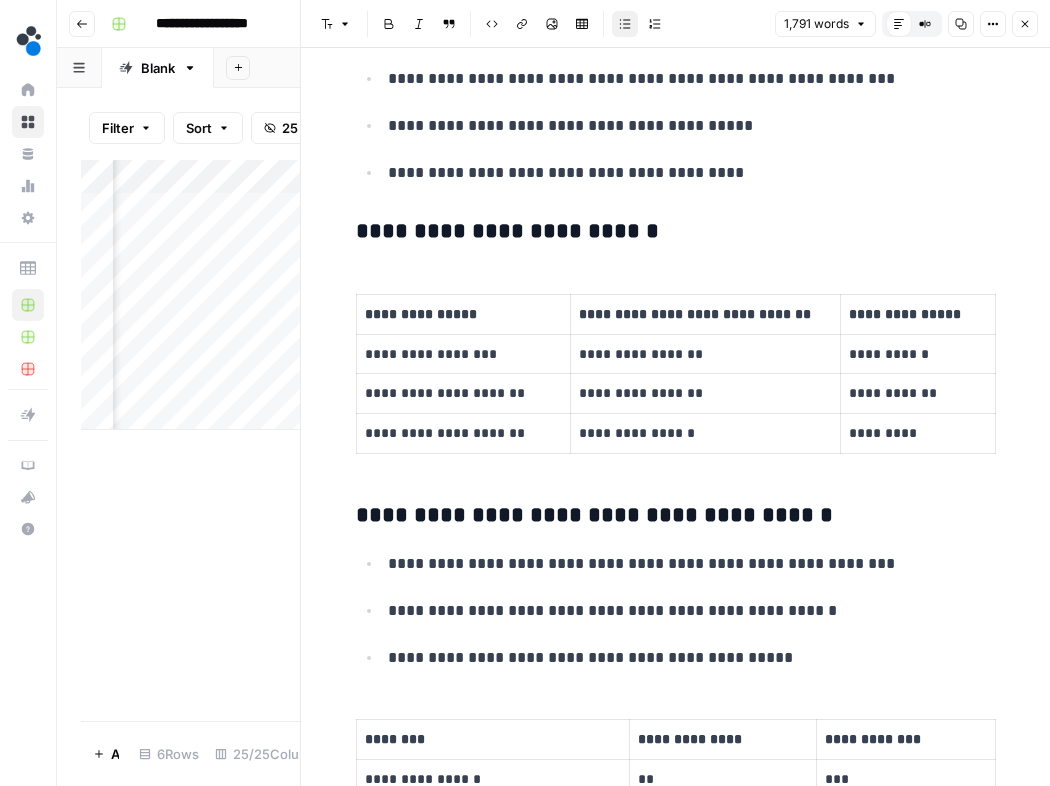 scroll, scrollTop: 6131, scrollLeft: 0, axis: vertical 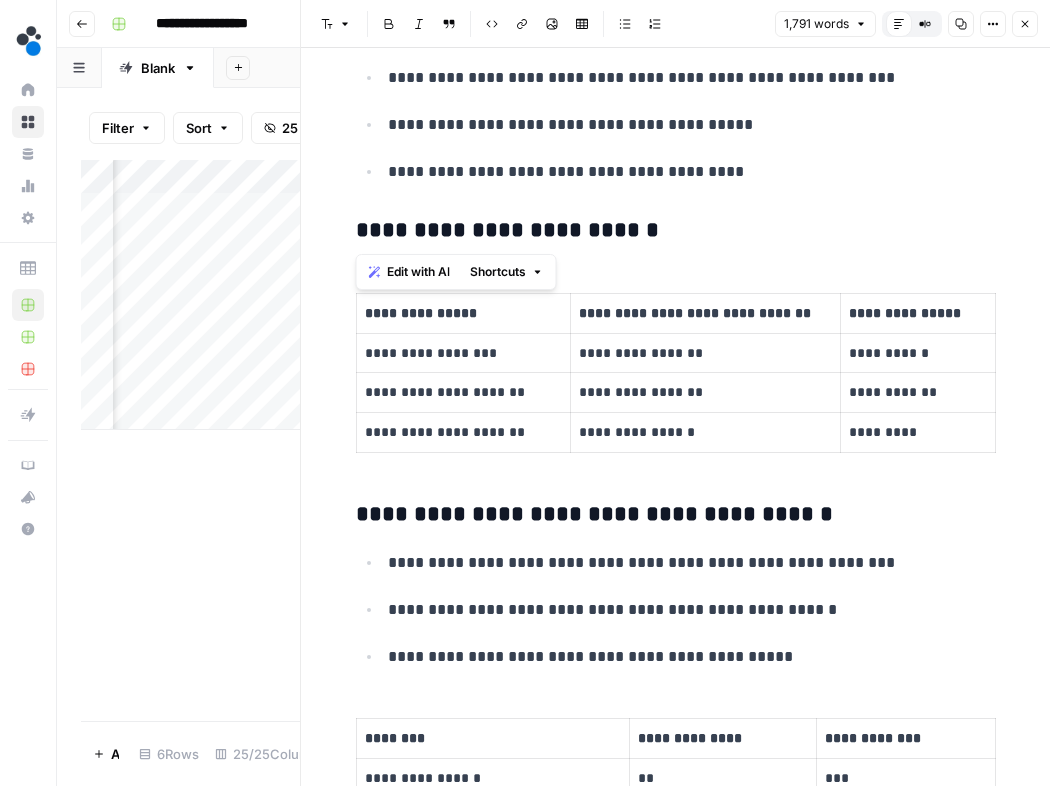 drag, startPoint x: 353, startPoint y: 230, endPoint x: 998, endPoint y: 423, distance: 673.2563 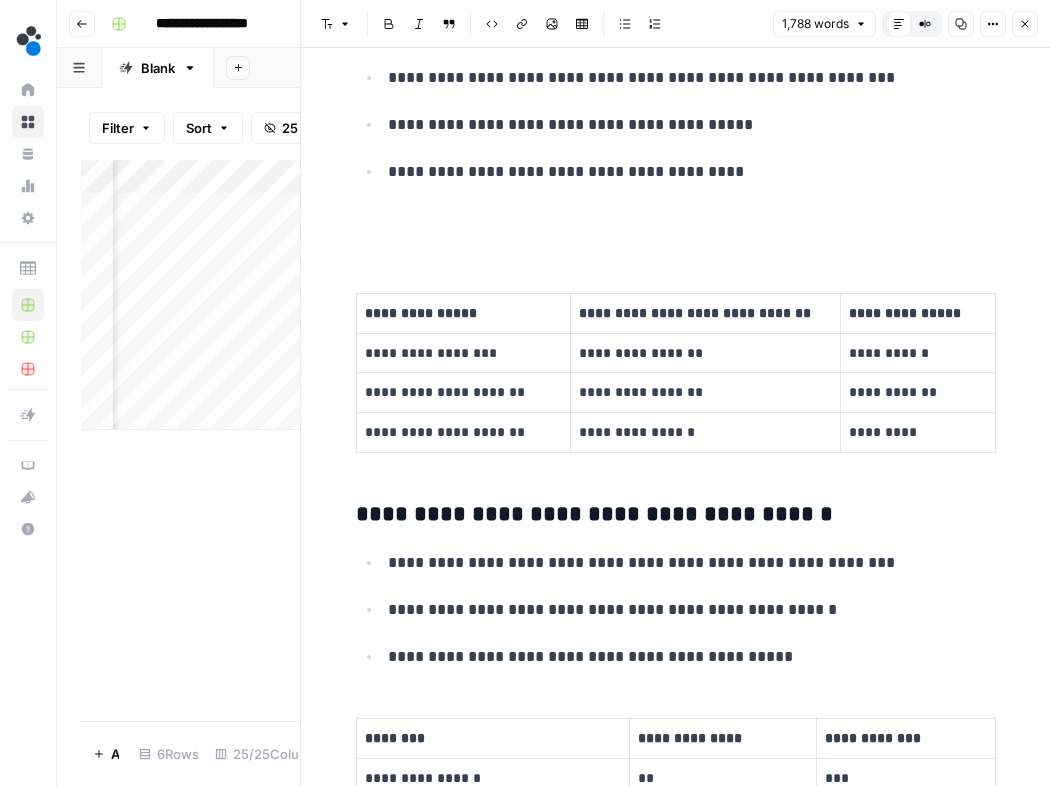 click on "**********" at bounding box center [676, -1180] 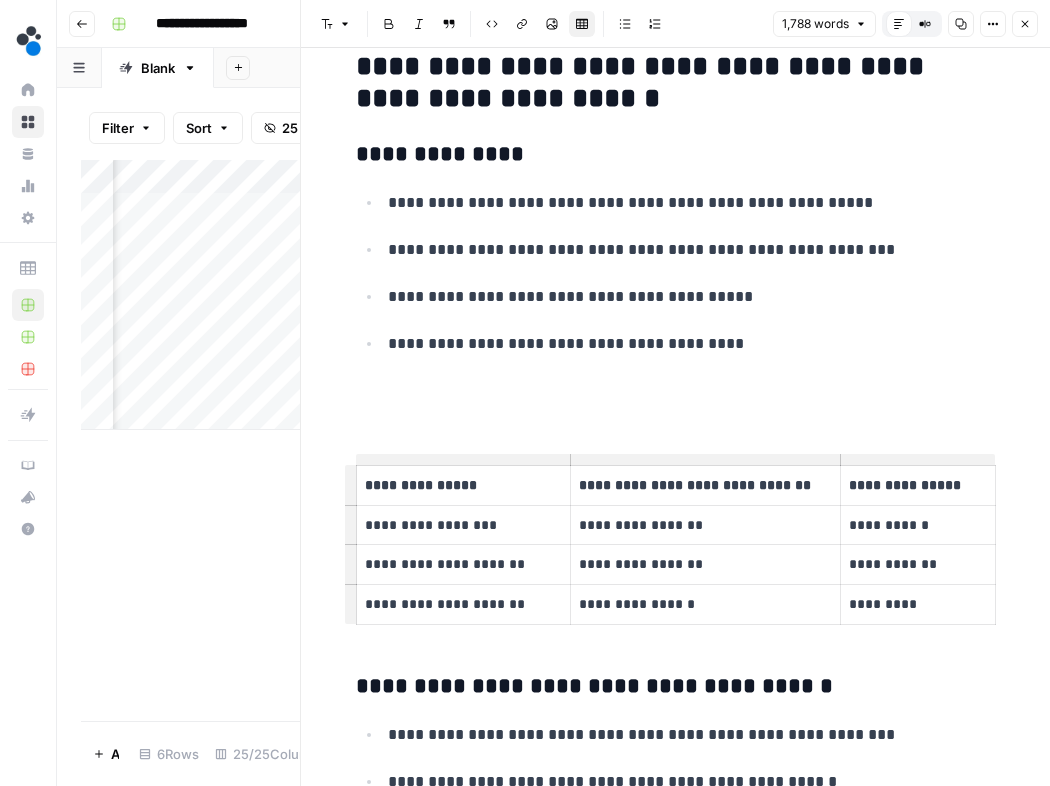 scroll, scrollTop: 5960, scrollLeft: 0, axis: vertical 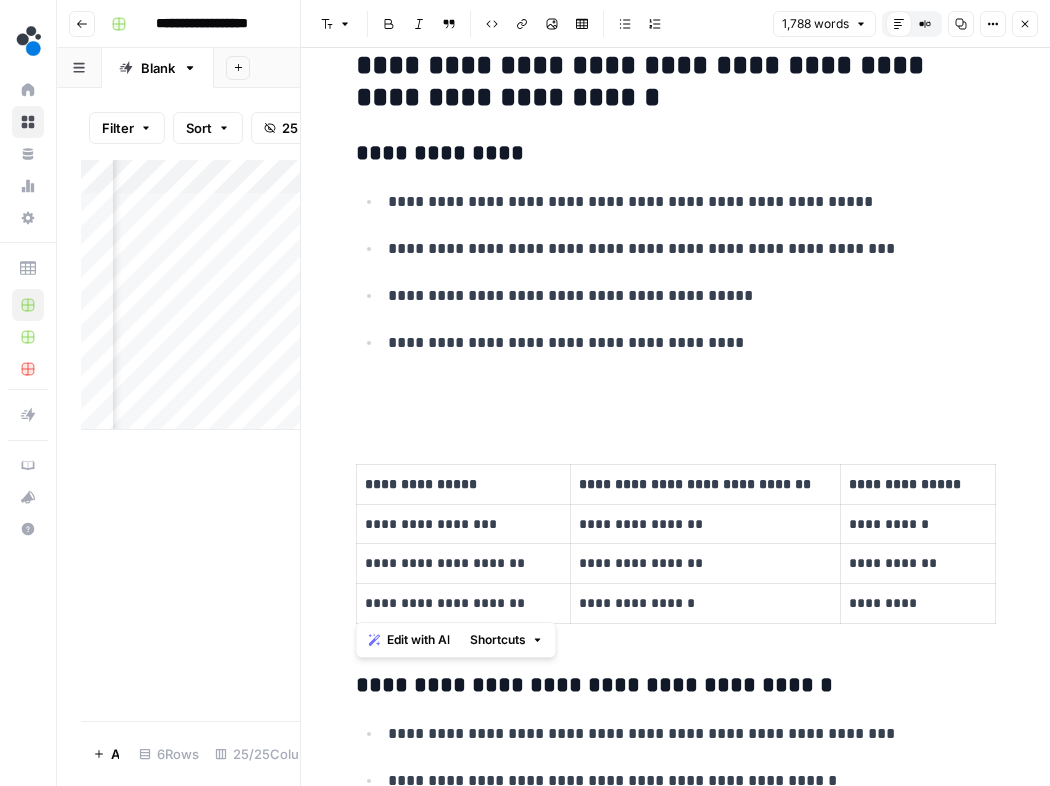 drag, startPoint x: 346, startPoint y: 158, endPoint x: 970, endPoint y: 617, distance: 774.6335 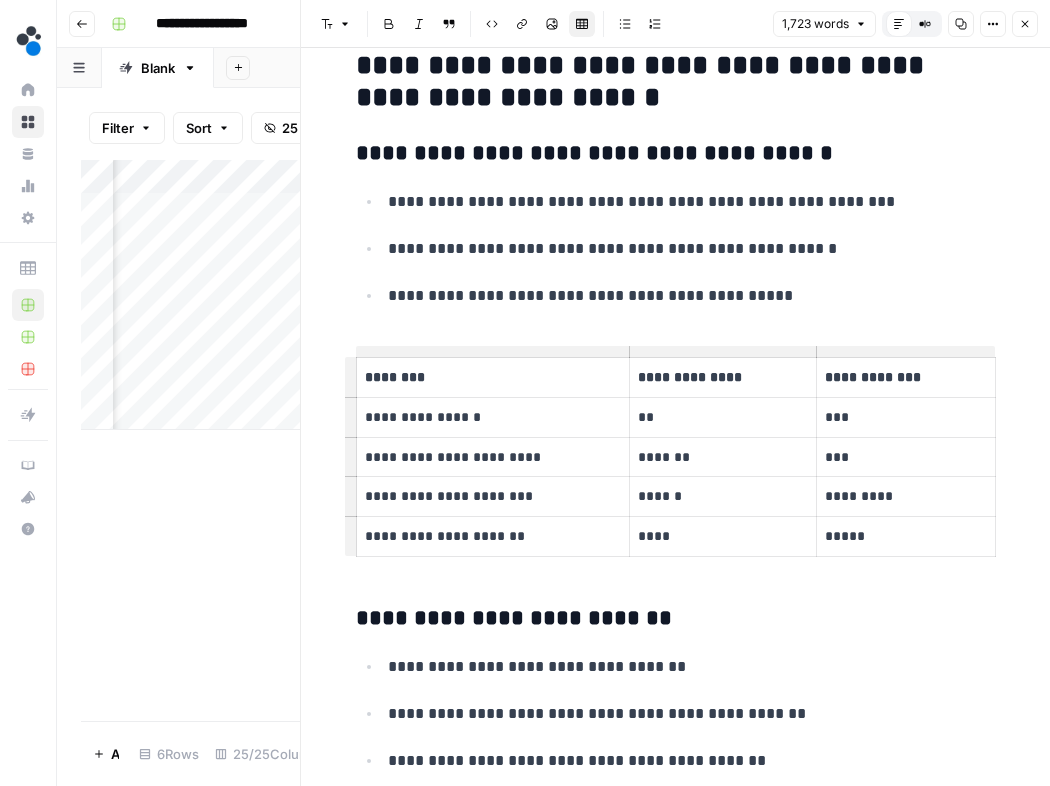 drag, startPoint x: 407, startPoint y: 335, endPoint x: 645, endPoint y: 480, distance: 278.6916 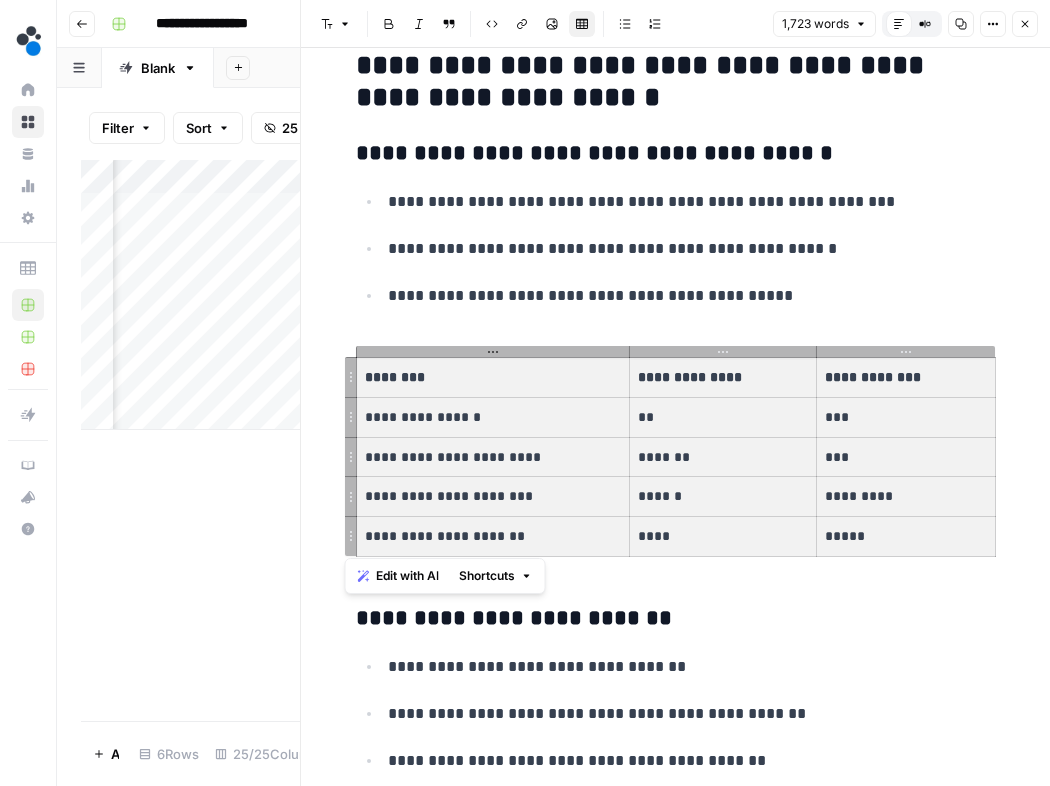 drag, startPoint x: 914, startPoint y: 522, endPoint x: 380, endPoint y: 347, distance: 561.944 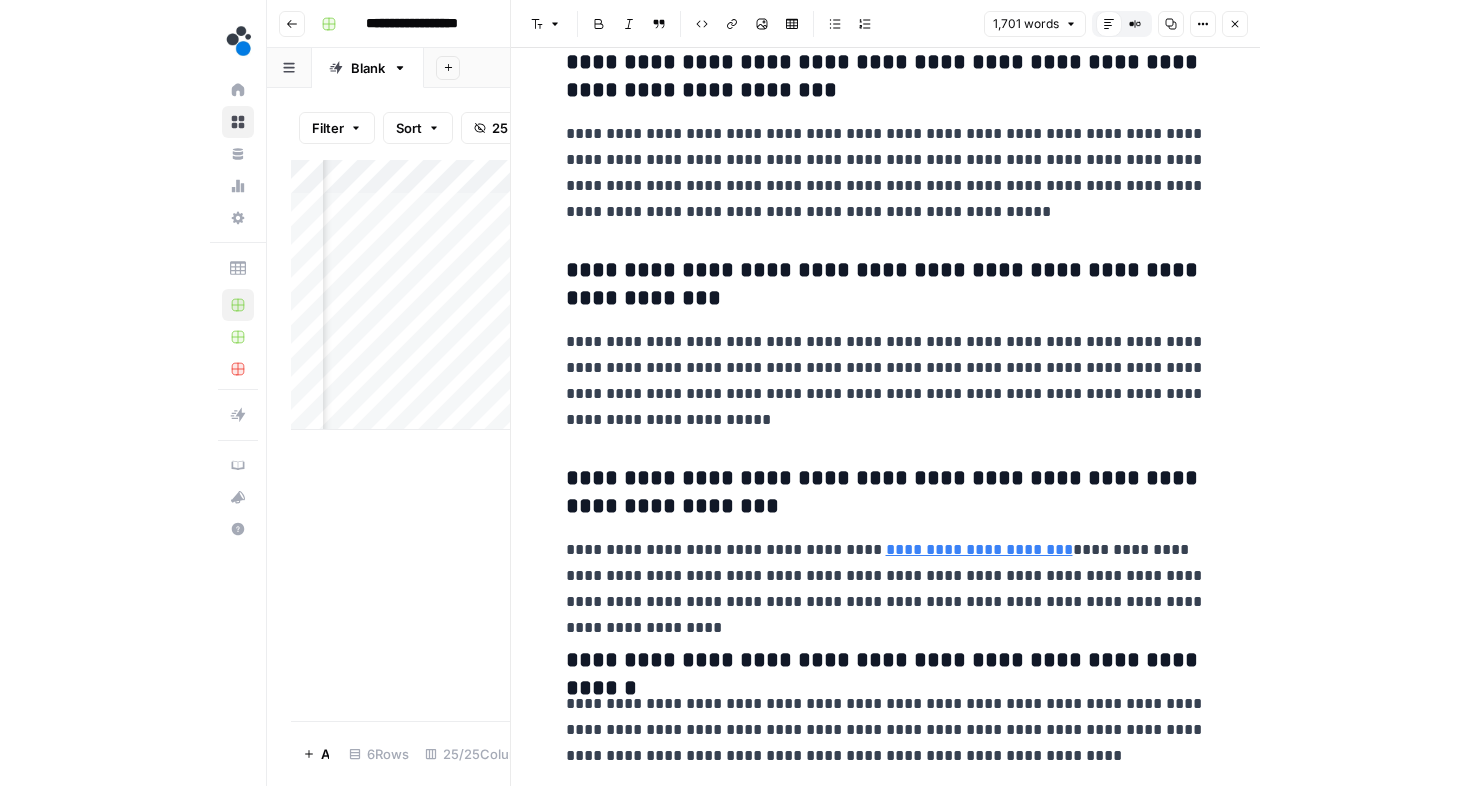 scroll, scrollTop: 7485, scrollLeft: 0, axis: vertical 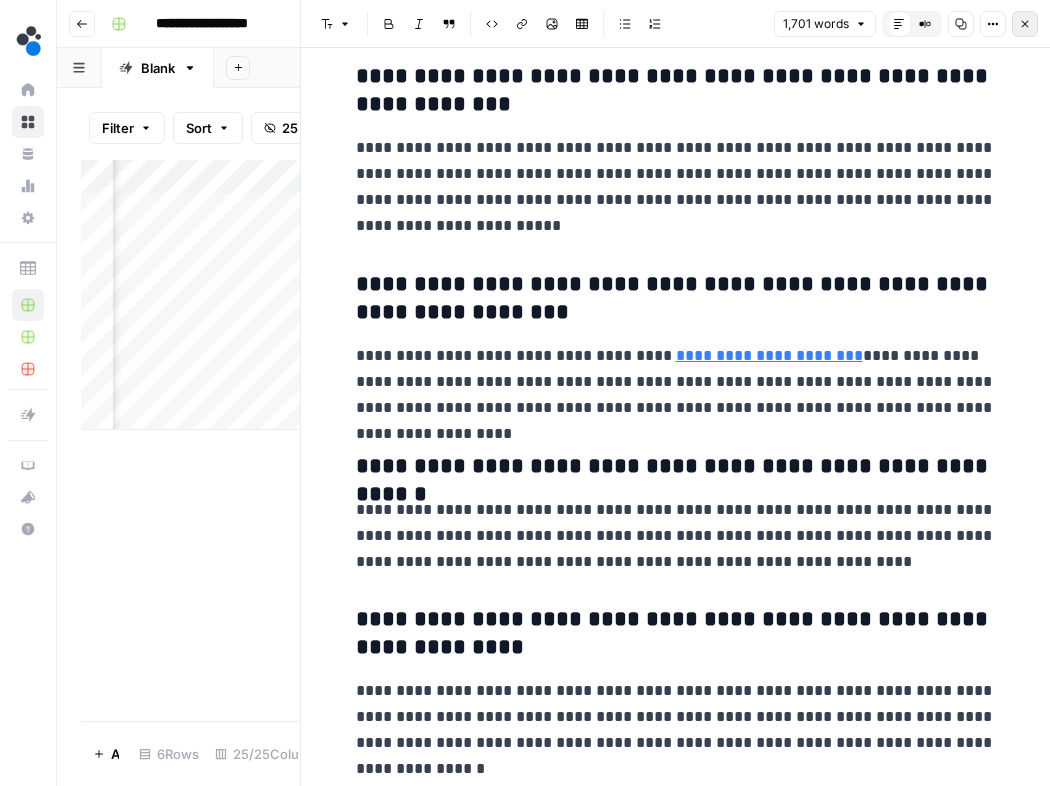 click 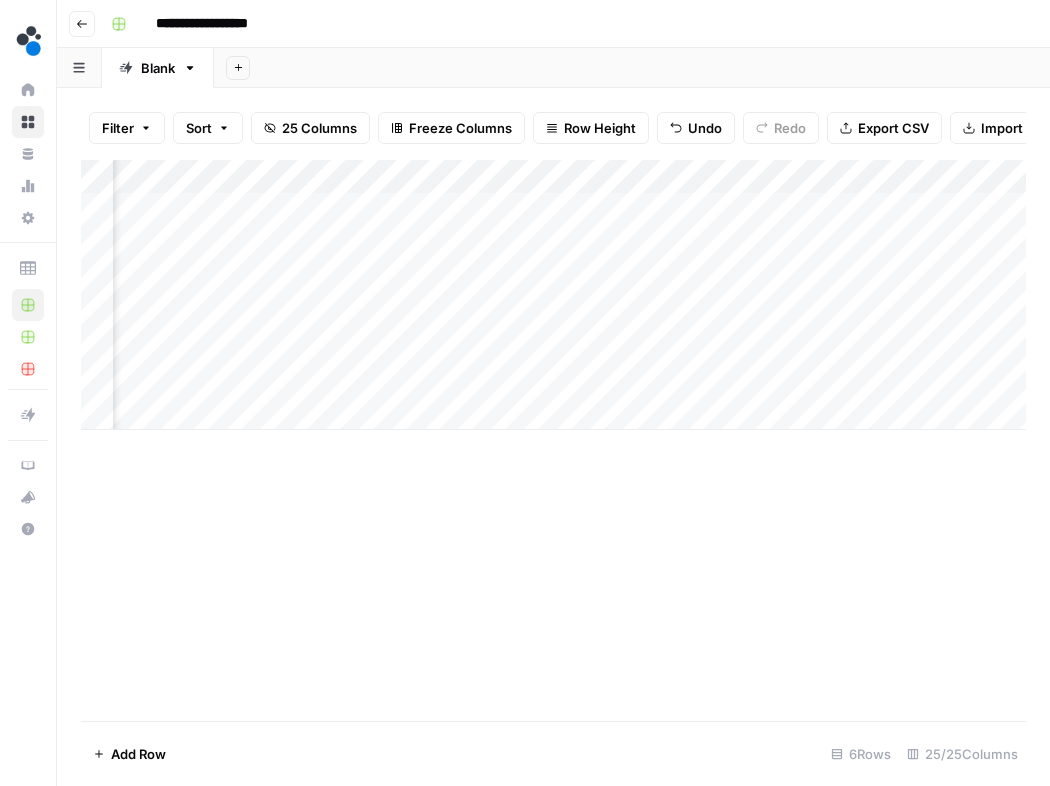 click on "Add Column" at bounding box center (553, 295) 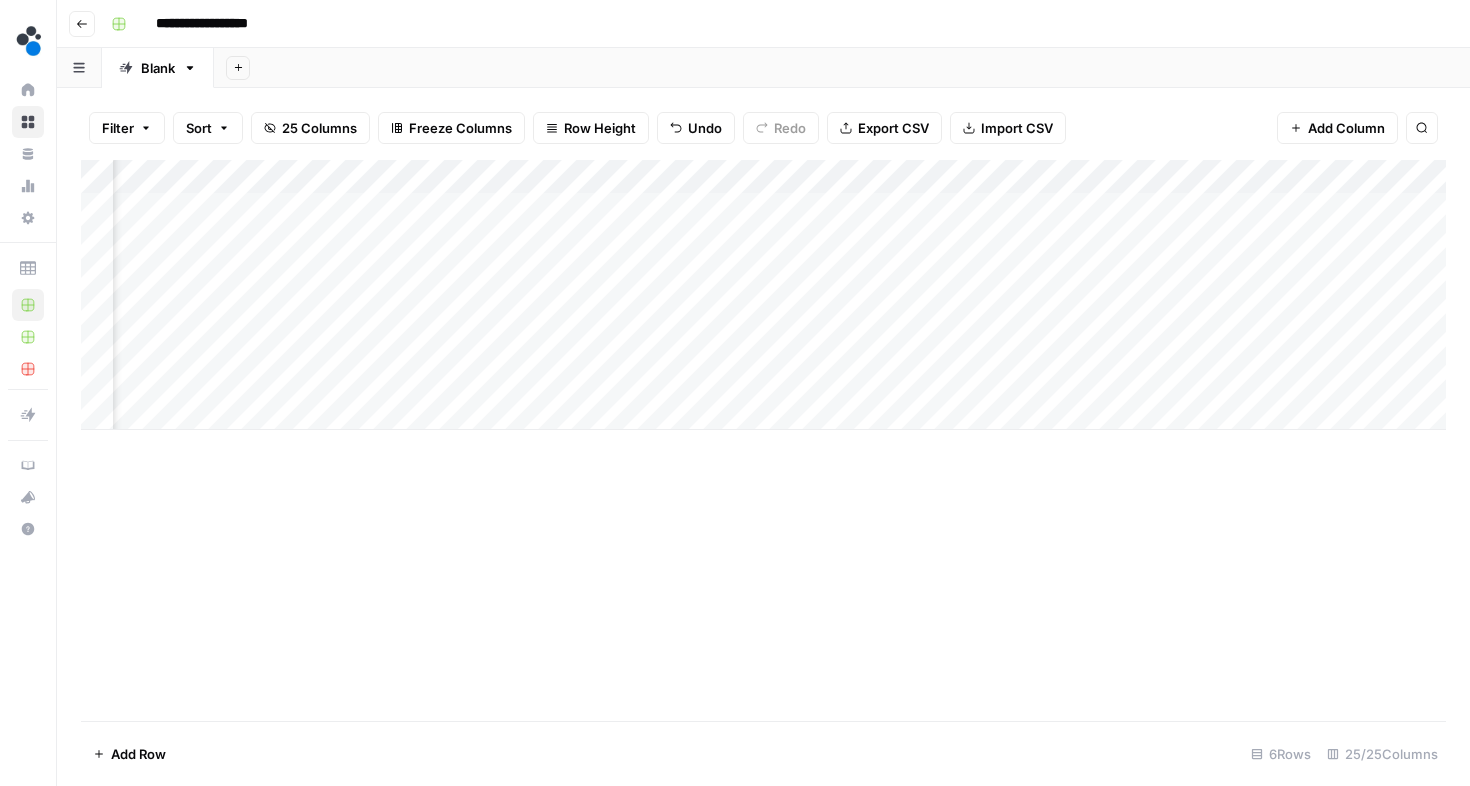 click on "Add Column" at bounding box center [763, 295] 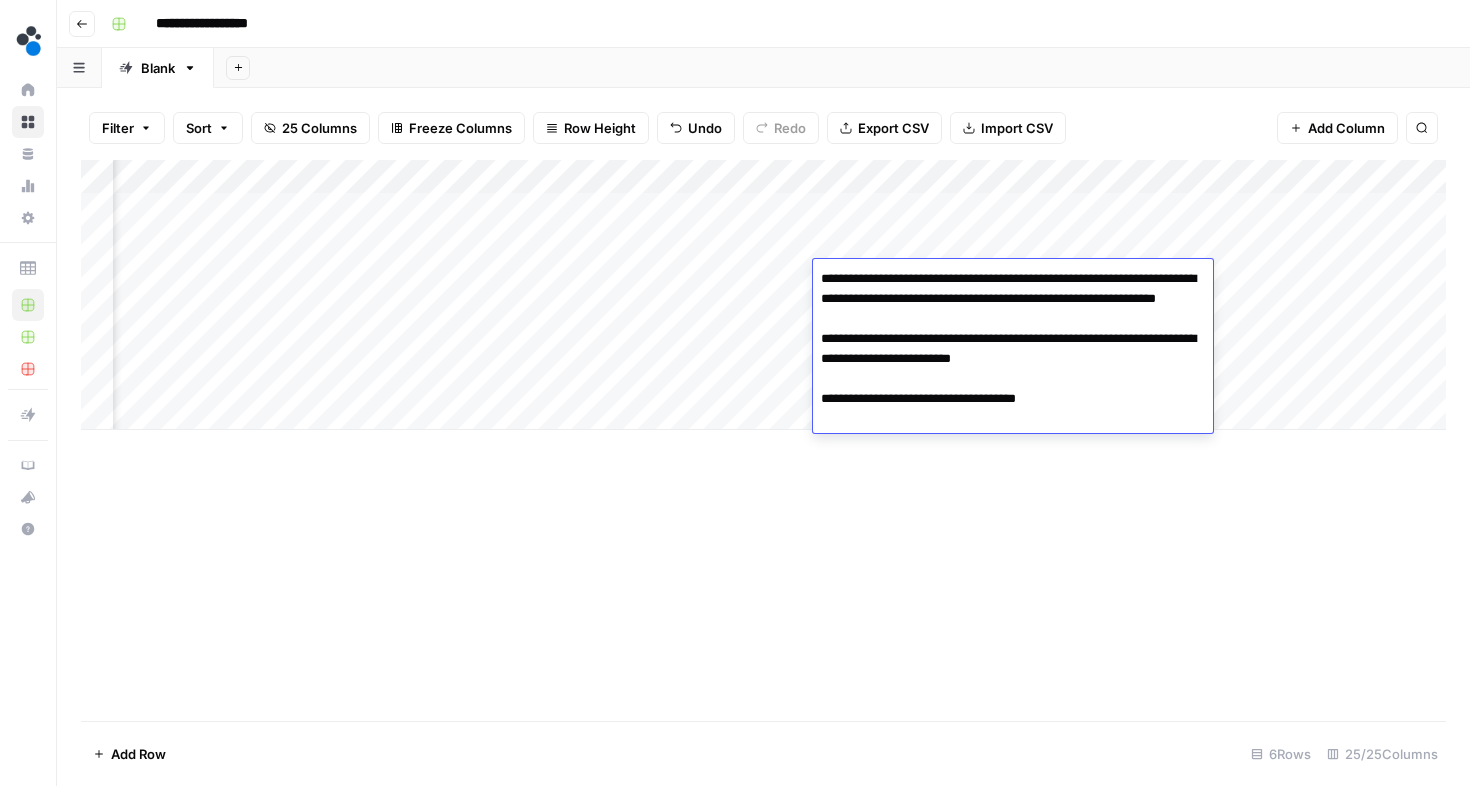 click on "**********" at bounding box center (1013, 349) 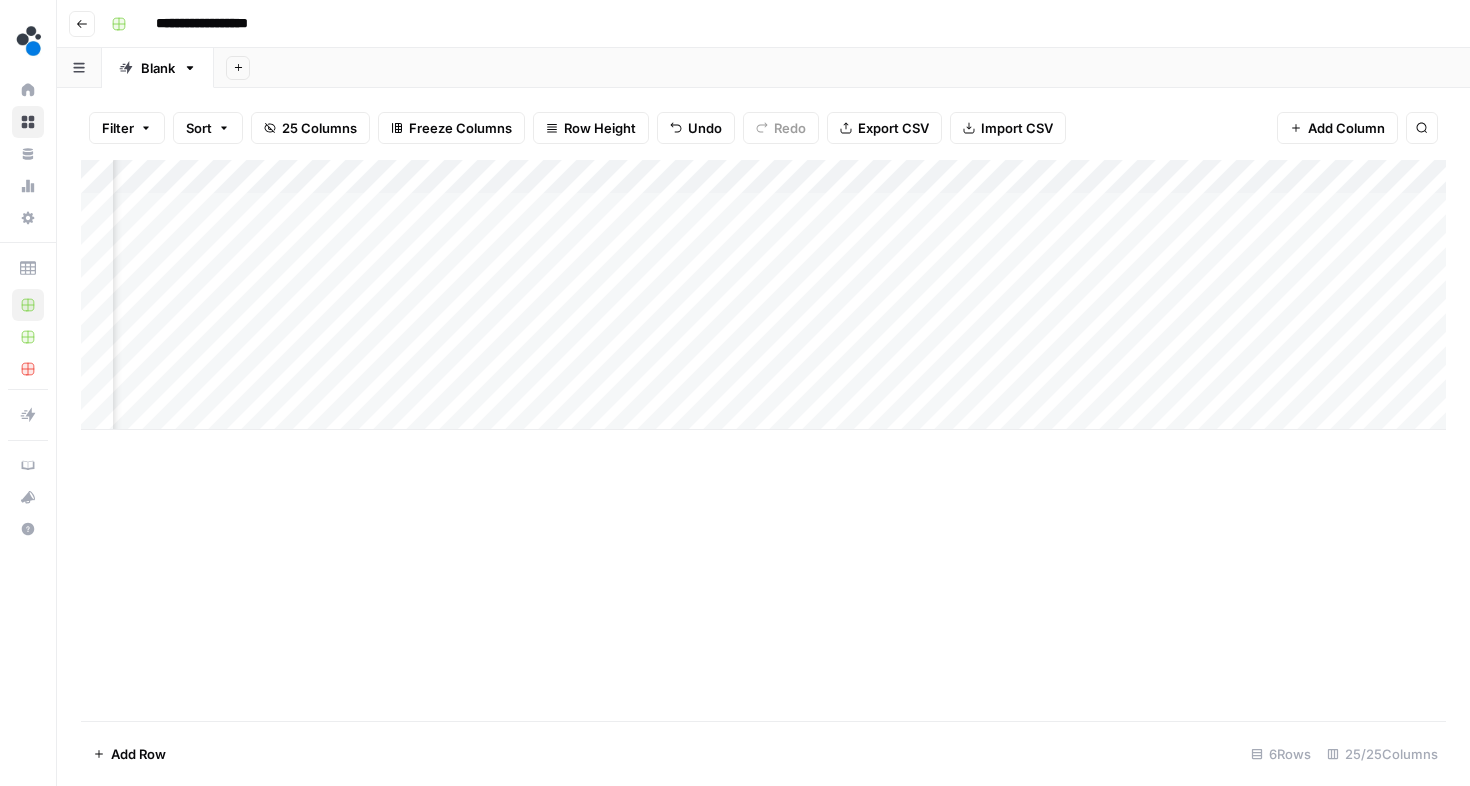 click on "Add Column" at bounding box center (763, 295) 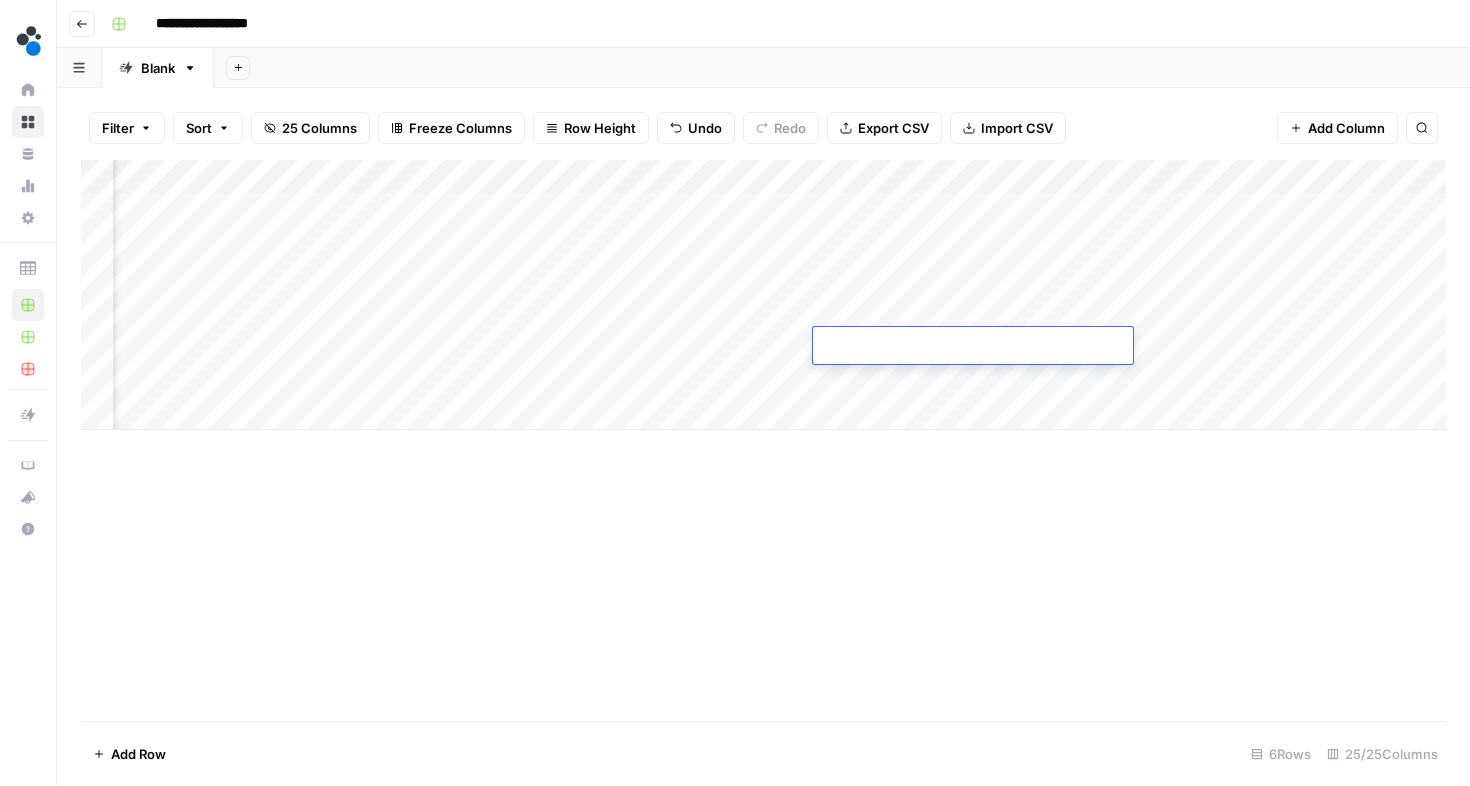 type on "**********" 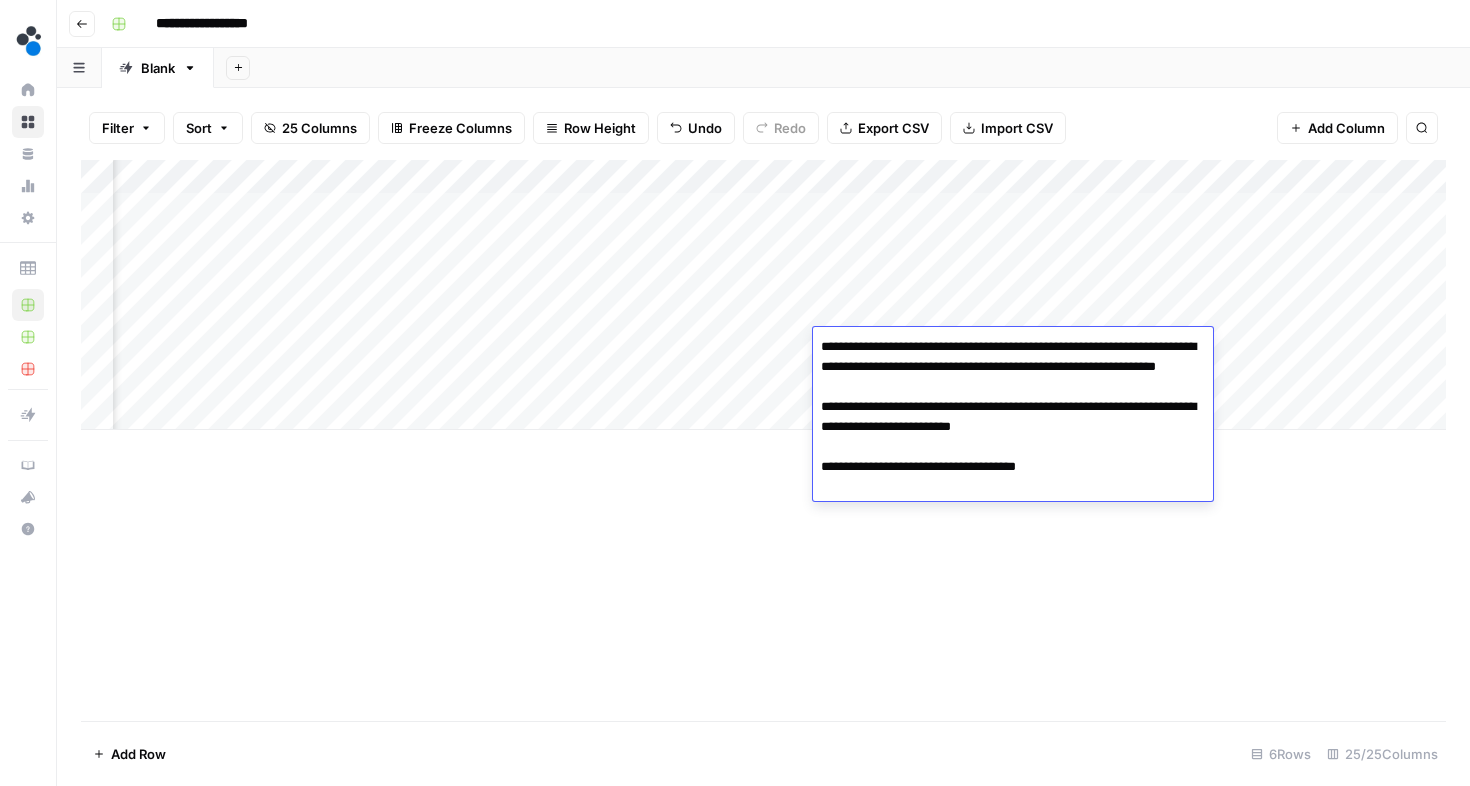 click on "Add Column" at bounding box center [763, 440] 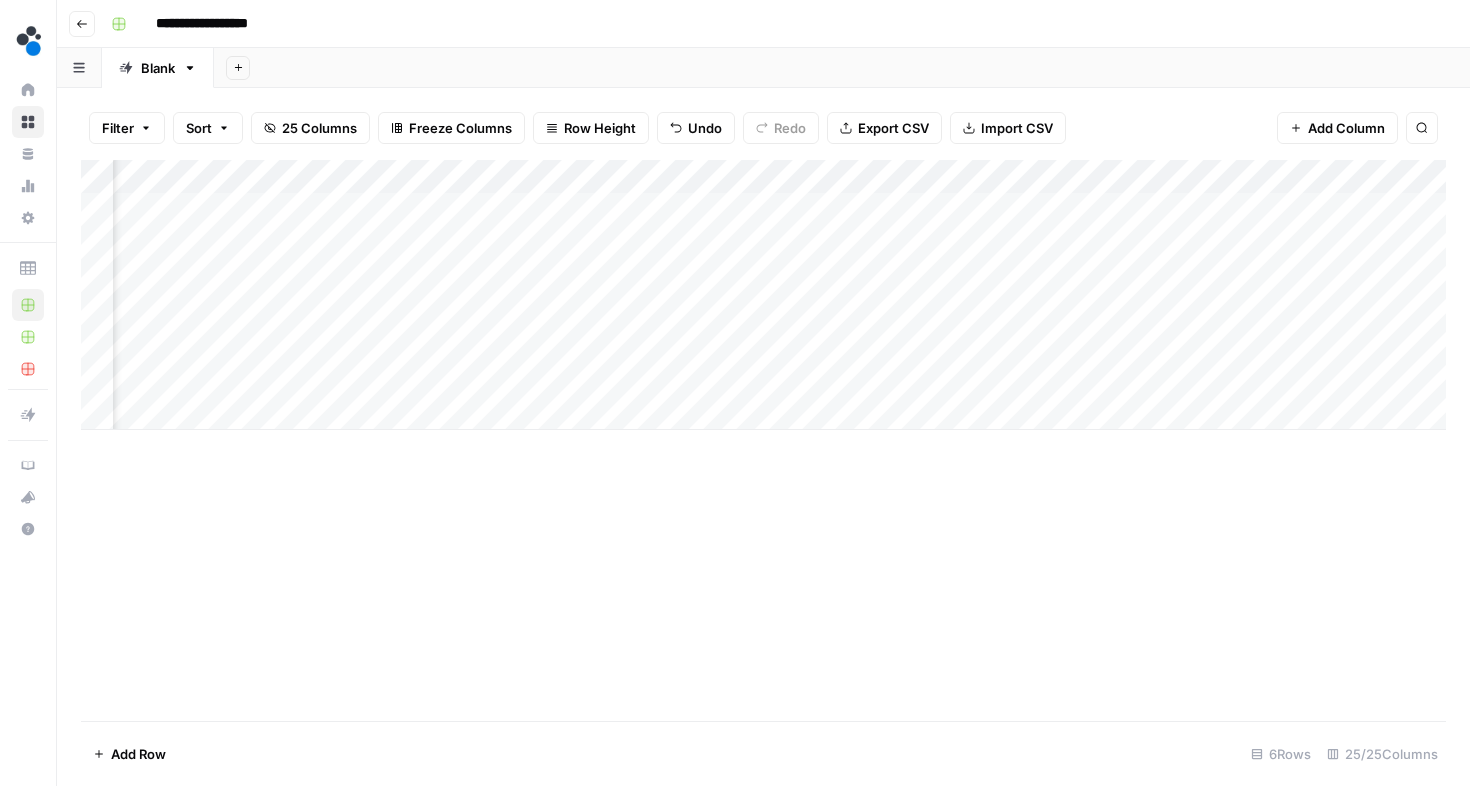 click on "Add Column" at bounding box center [763, 295] 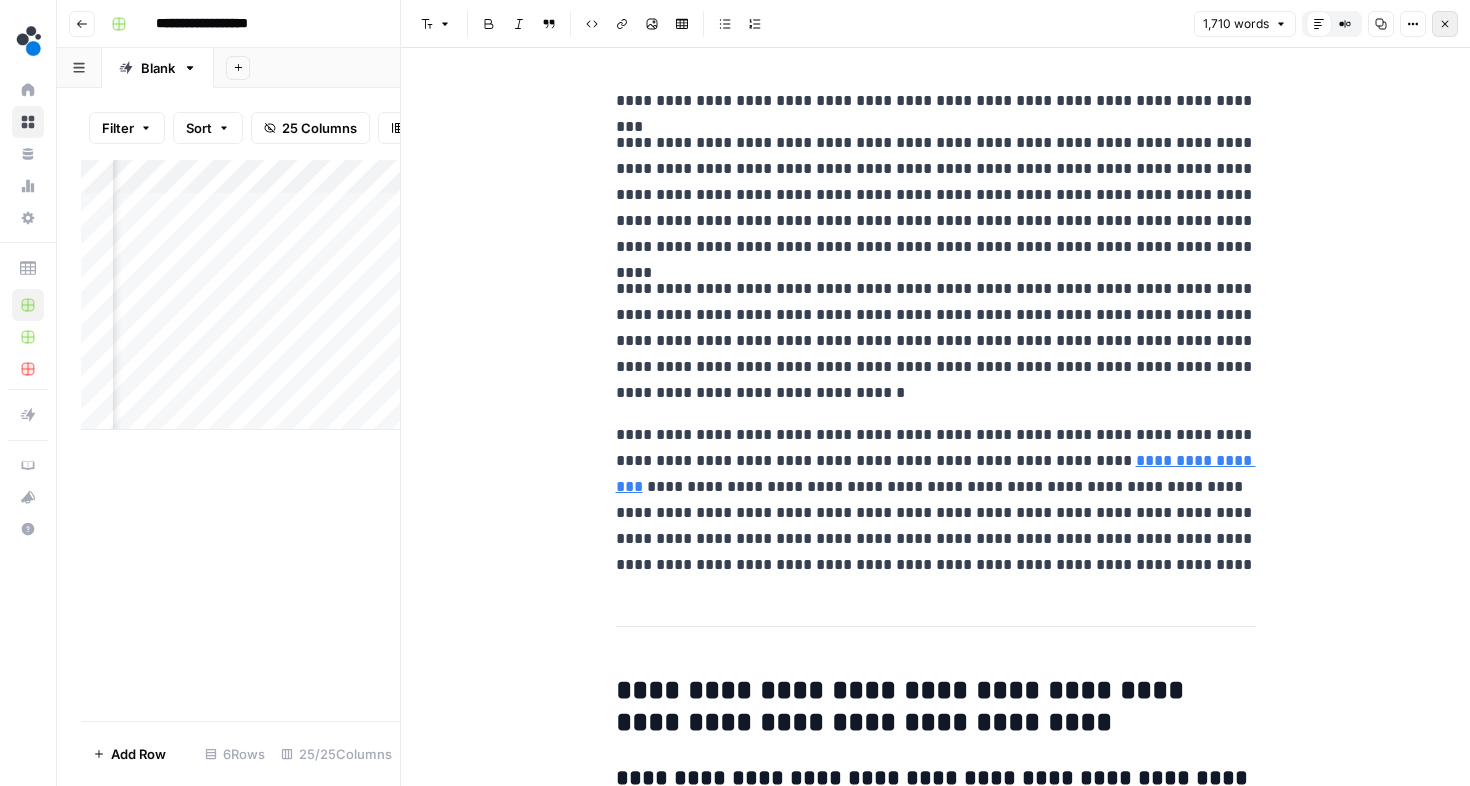 click on "Close" at bounding box center (1445, 24) 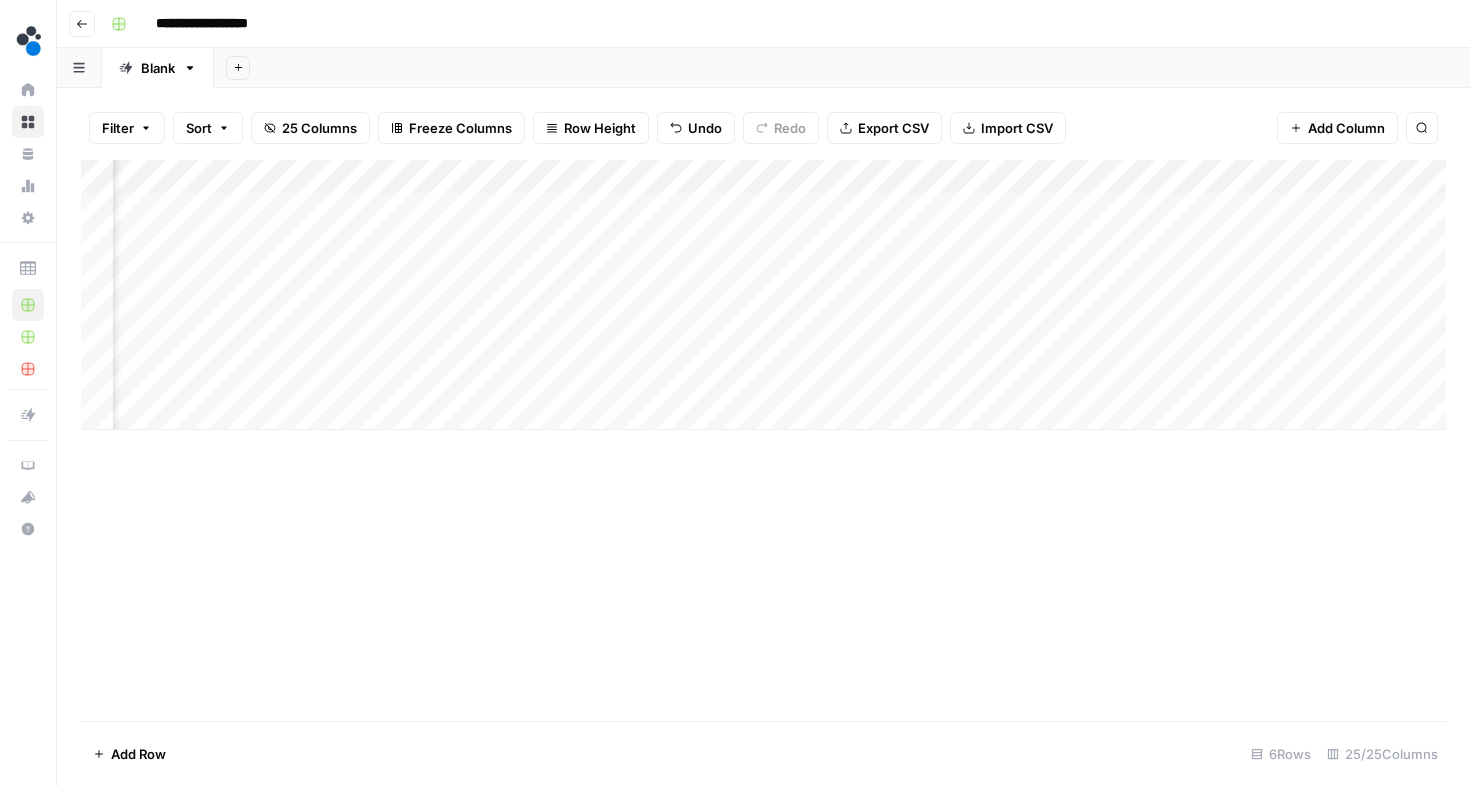 click on "Add Column" at bounding box center (763, 295) 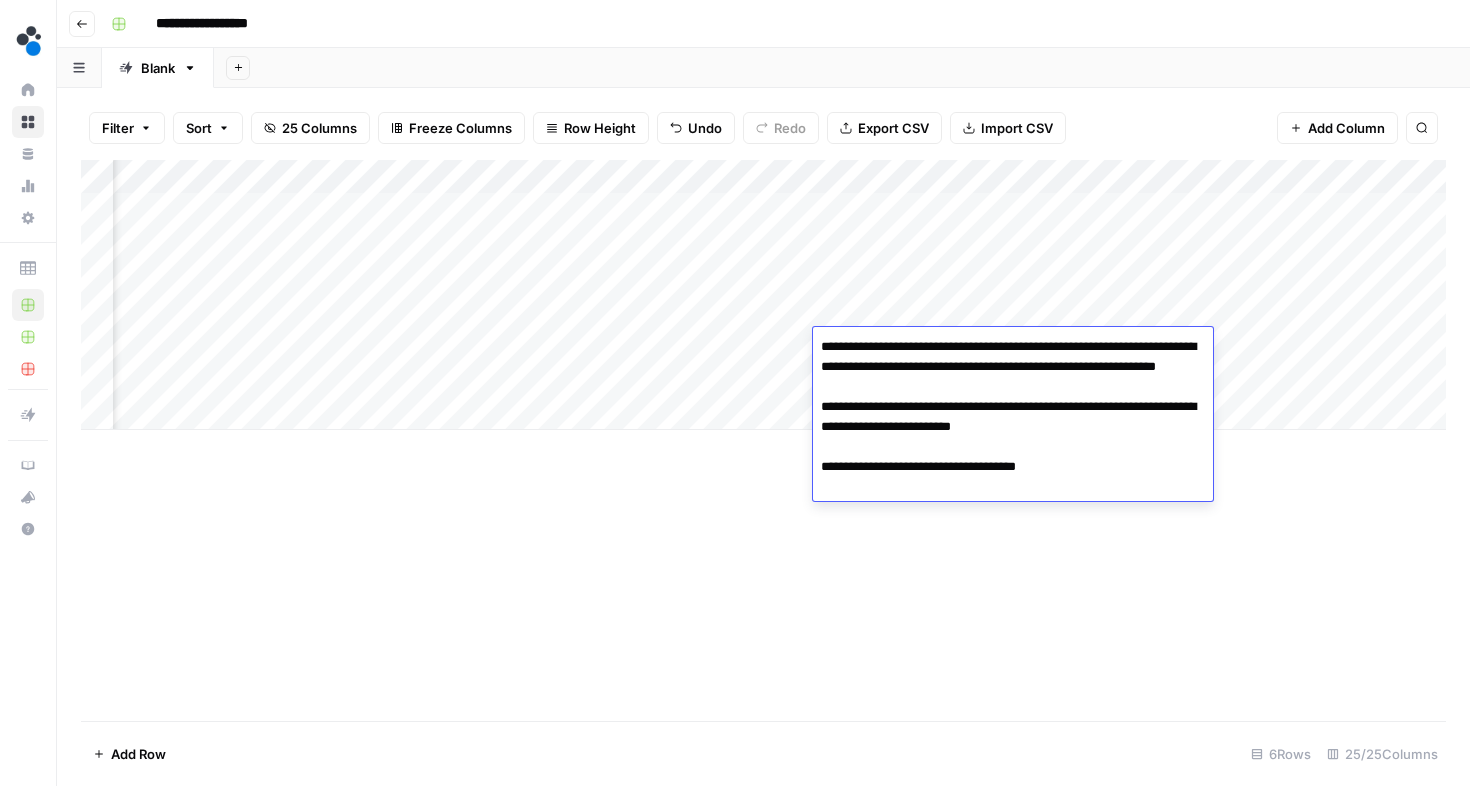 drag, startPoint x: 1065, startPoint y: 346, endPoint x: 936, endPoint y: 376, distance: 132.44244 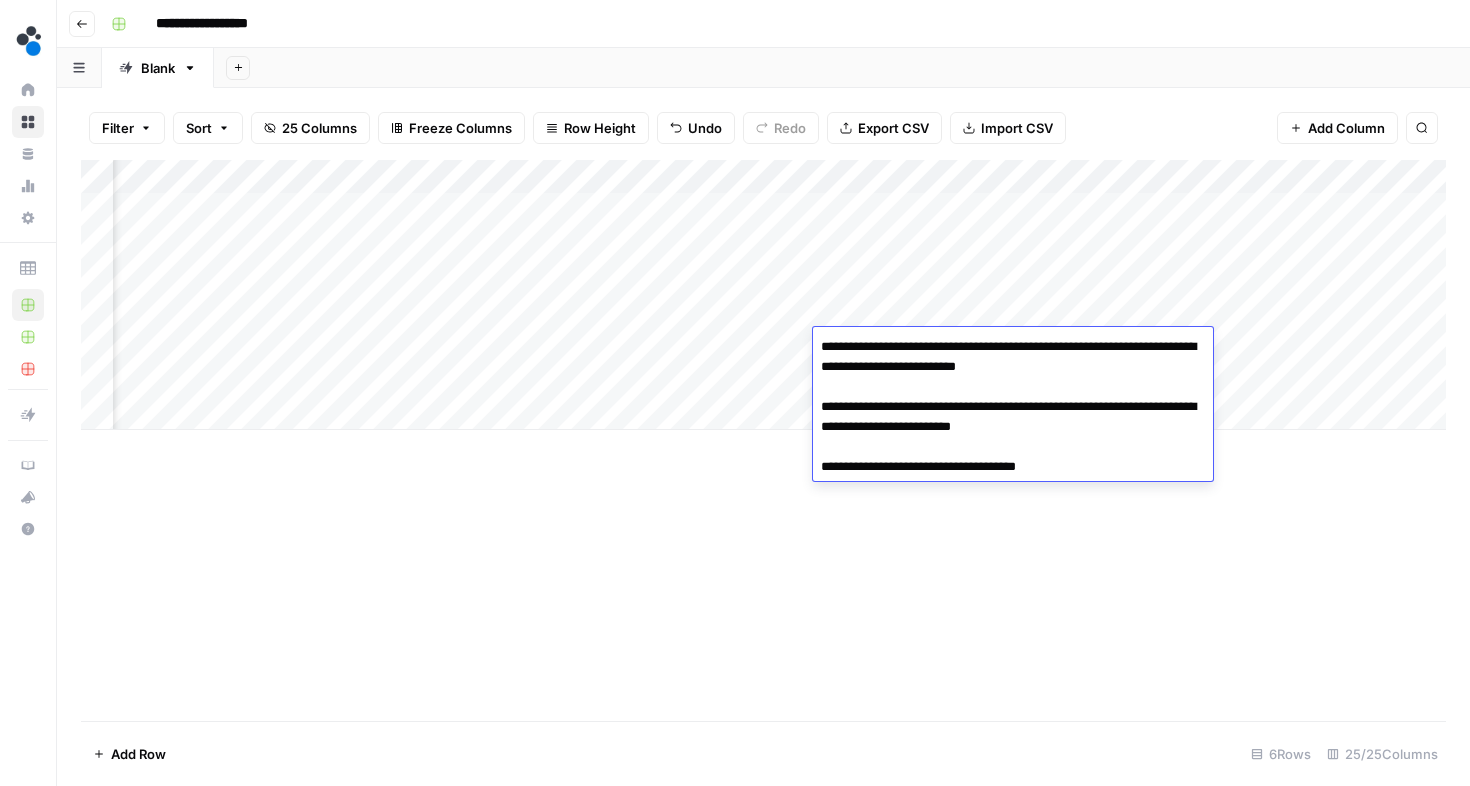 type on "**********" 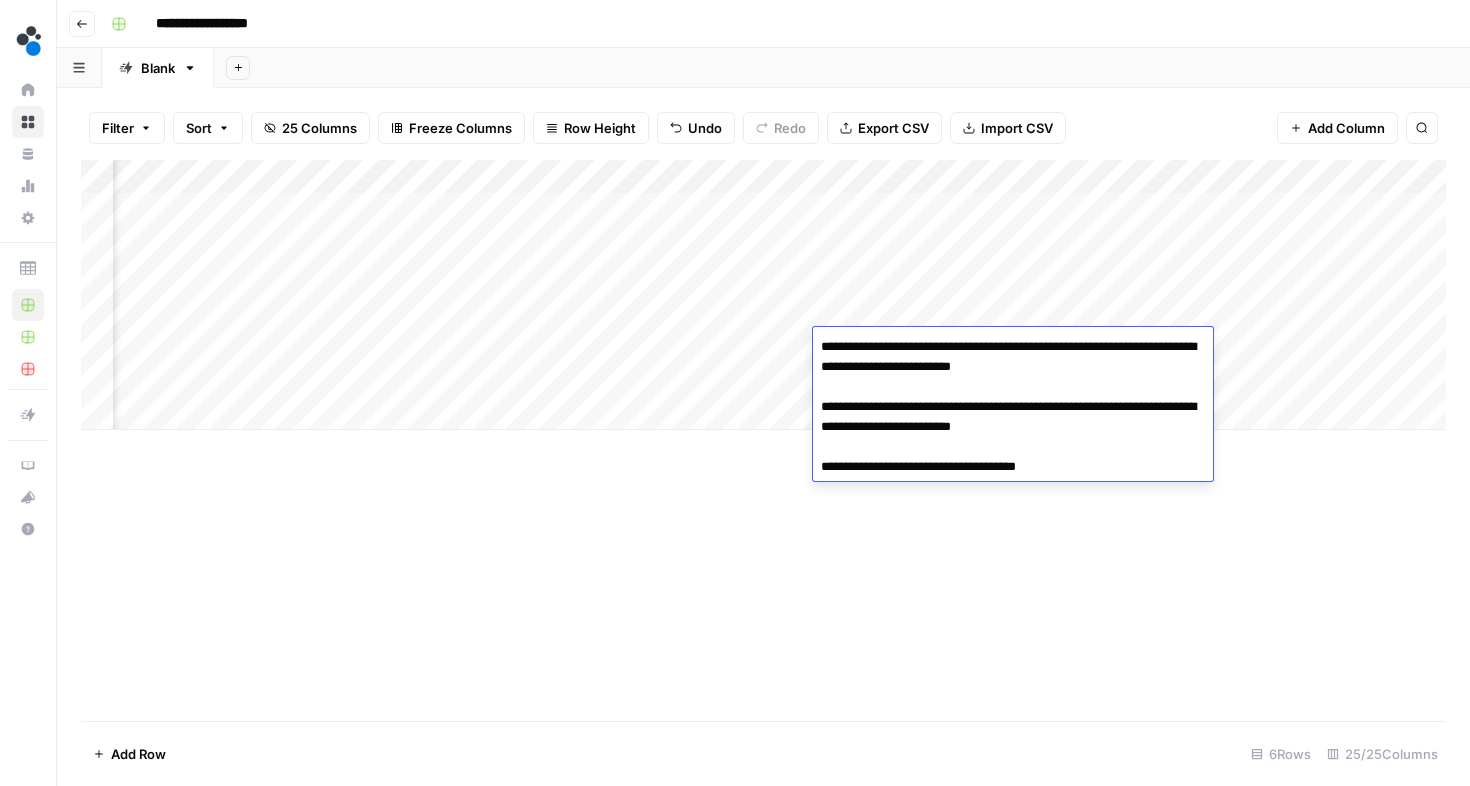 click on "Add Column" at bounding box center [763, 440] 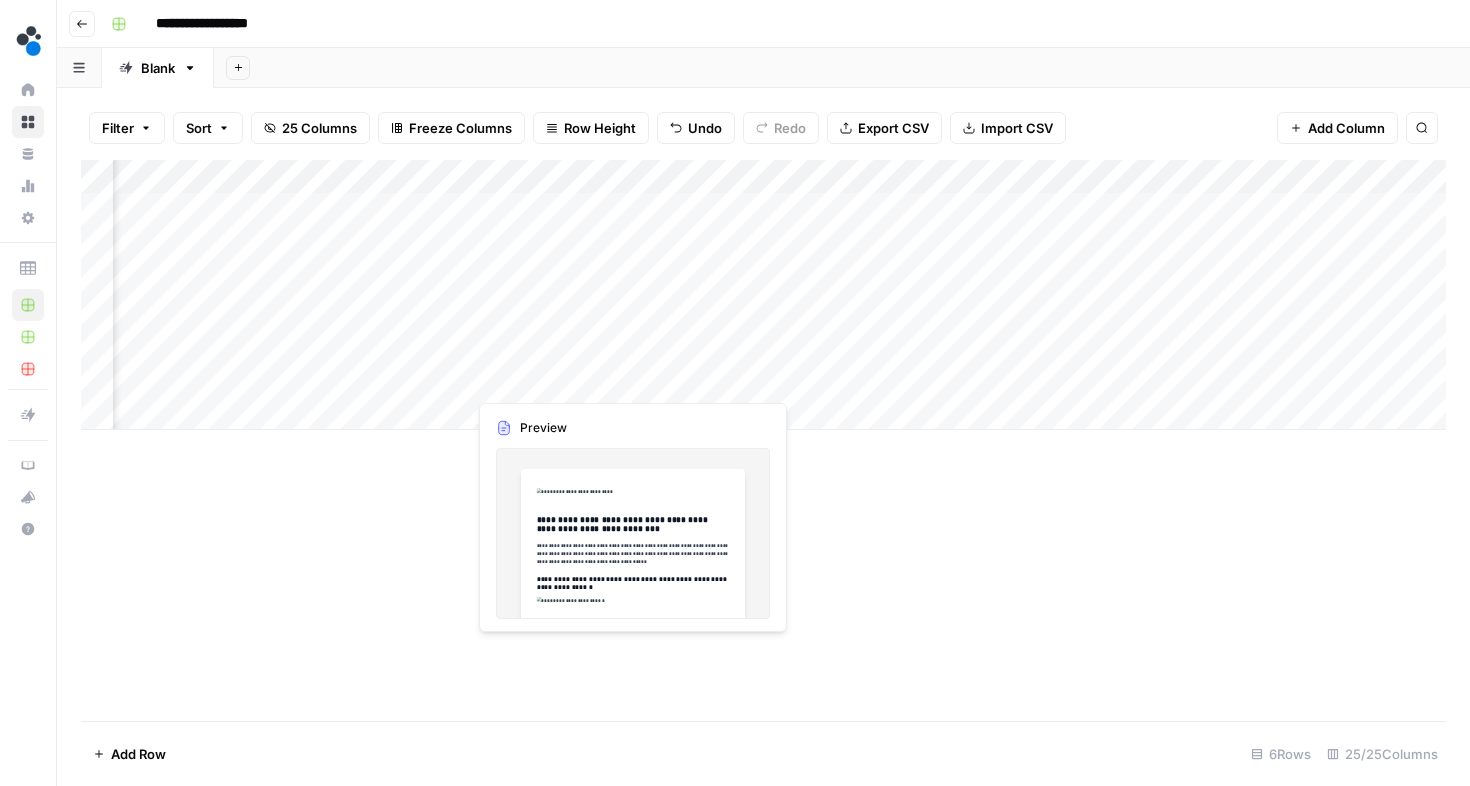 click on "Add Column" at bounding box center [763, 295] 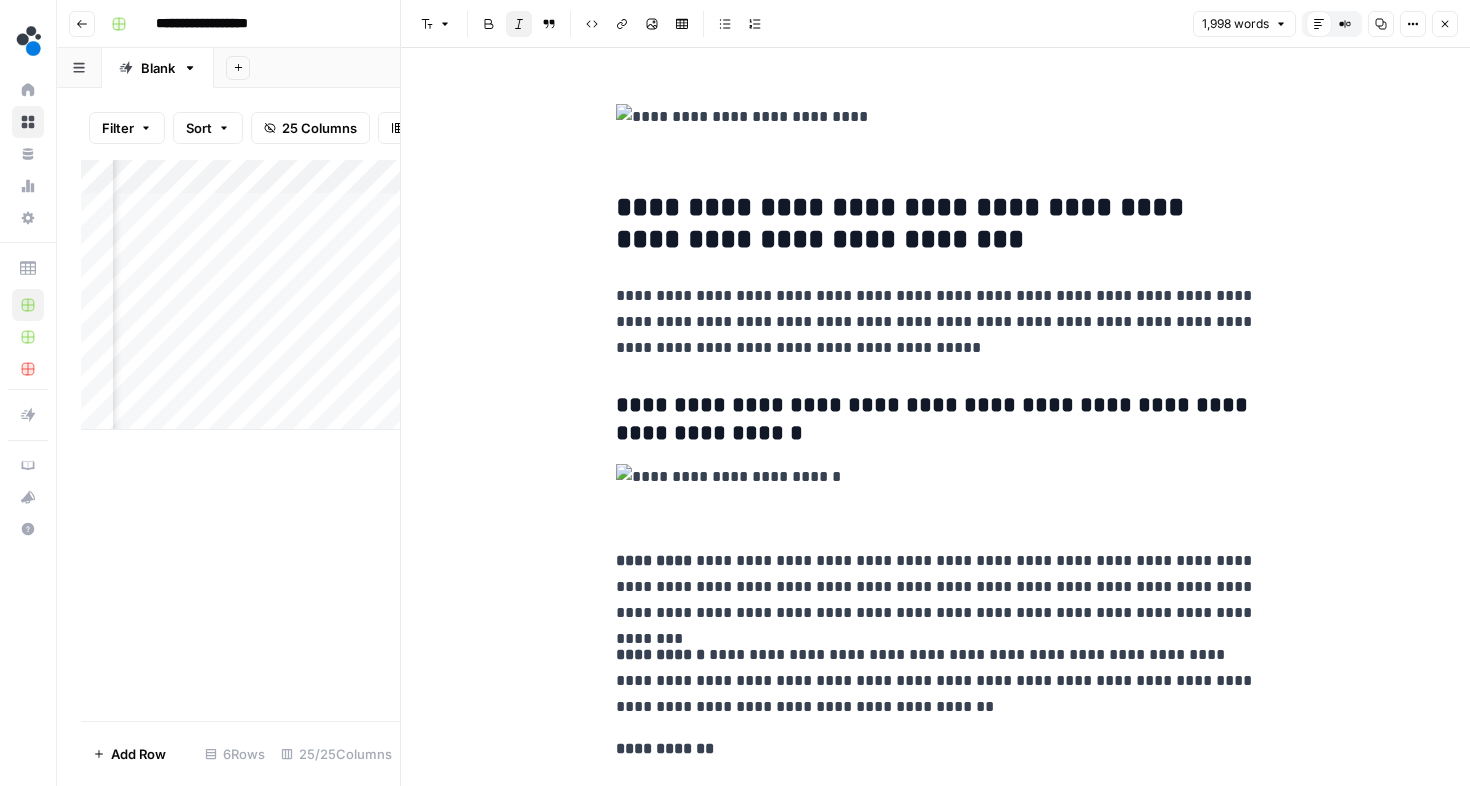 click at bounding box center (641, 379) 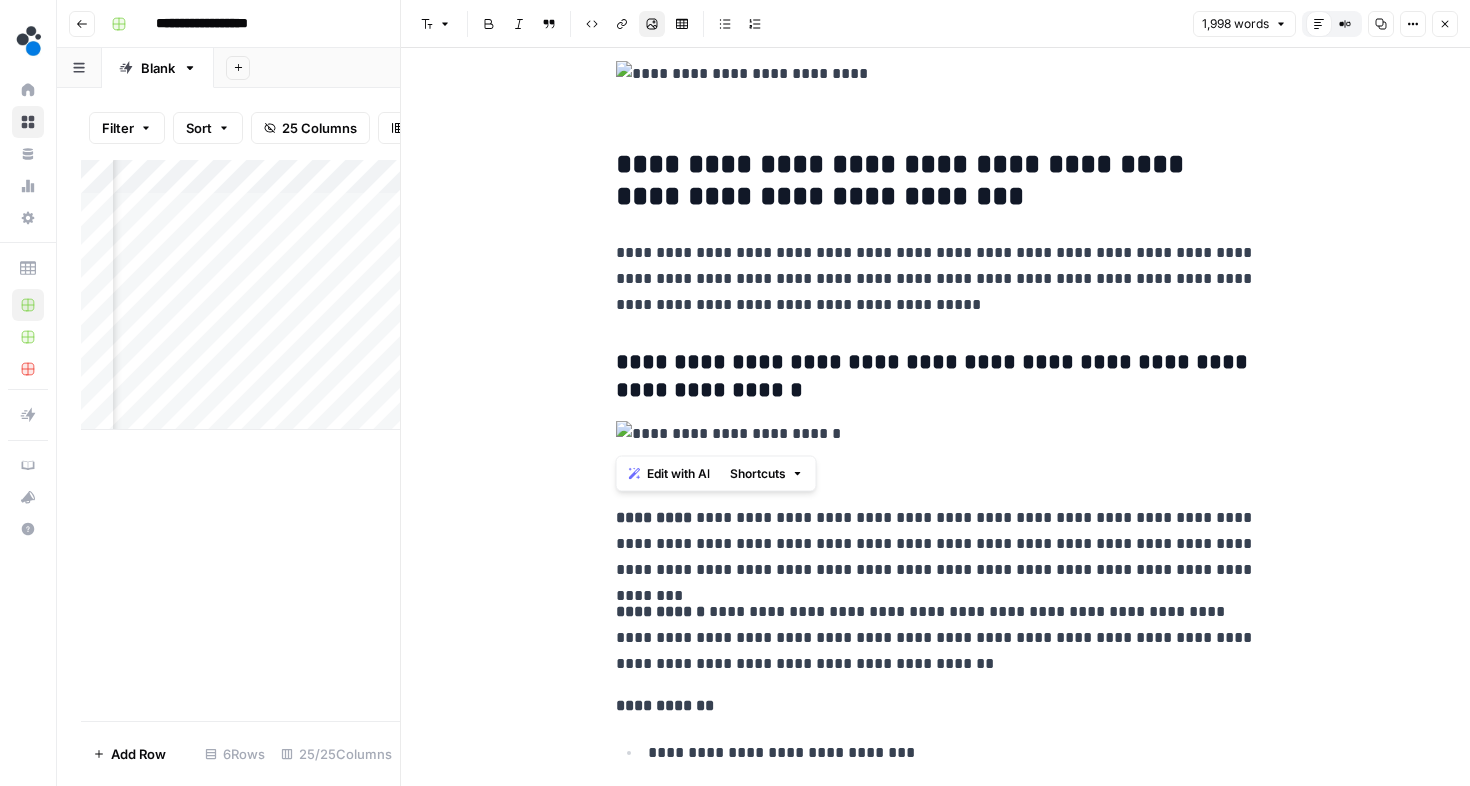 scroll, scrollTop: 45, scrollLeft: 0, axis: vertical 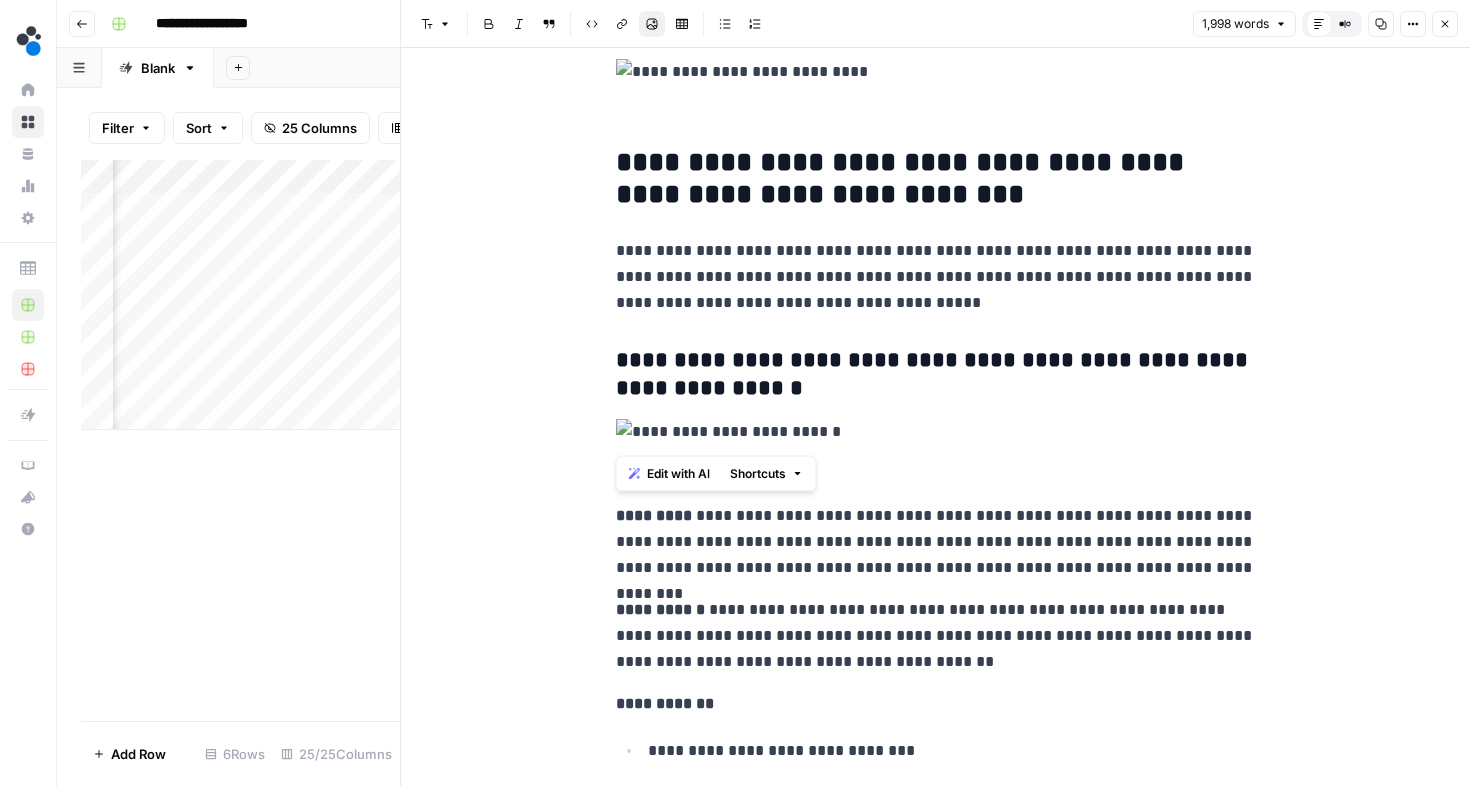 click at bounding box center (936, 453) 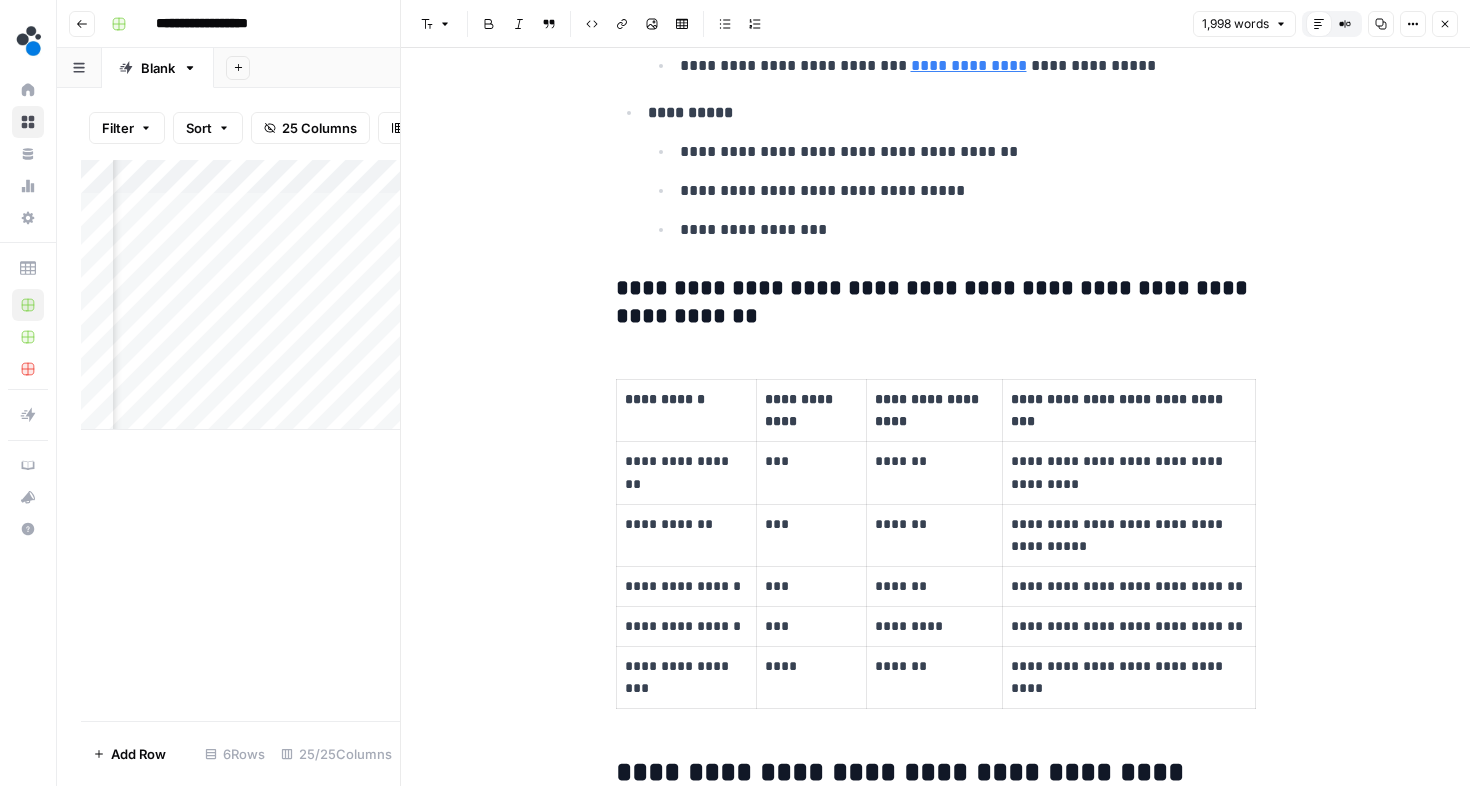 scroll, scrollTop: 6681, scrollLeft: 0, axis: vertical 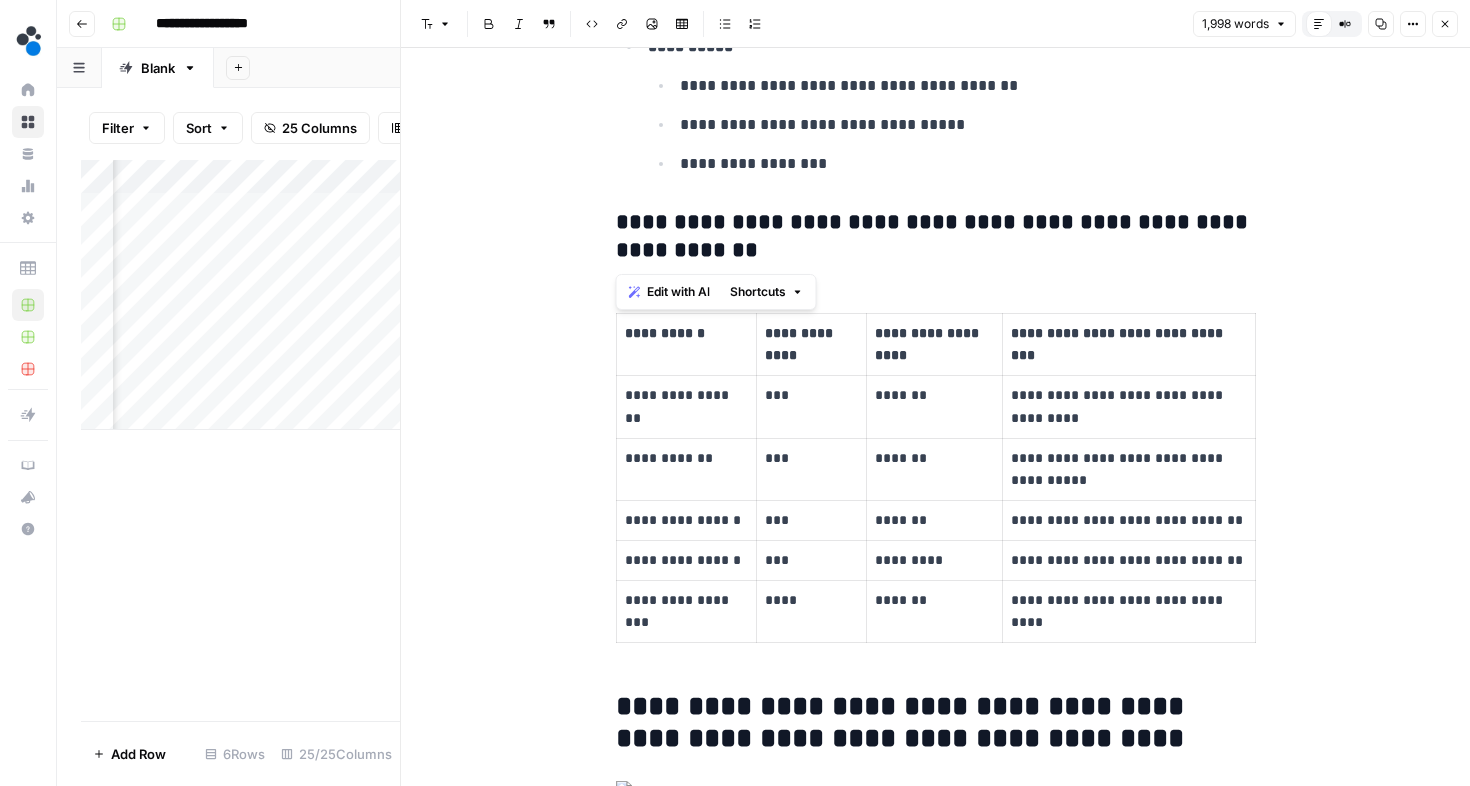 drag, startPoint x: 617, startPoint y: 218, endPoint x: 1315, endPoint y: 627, distance: 809.0025 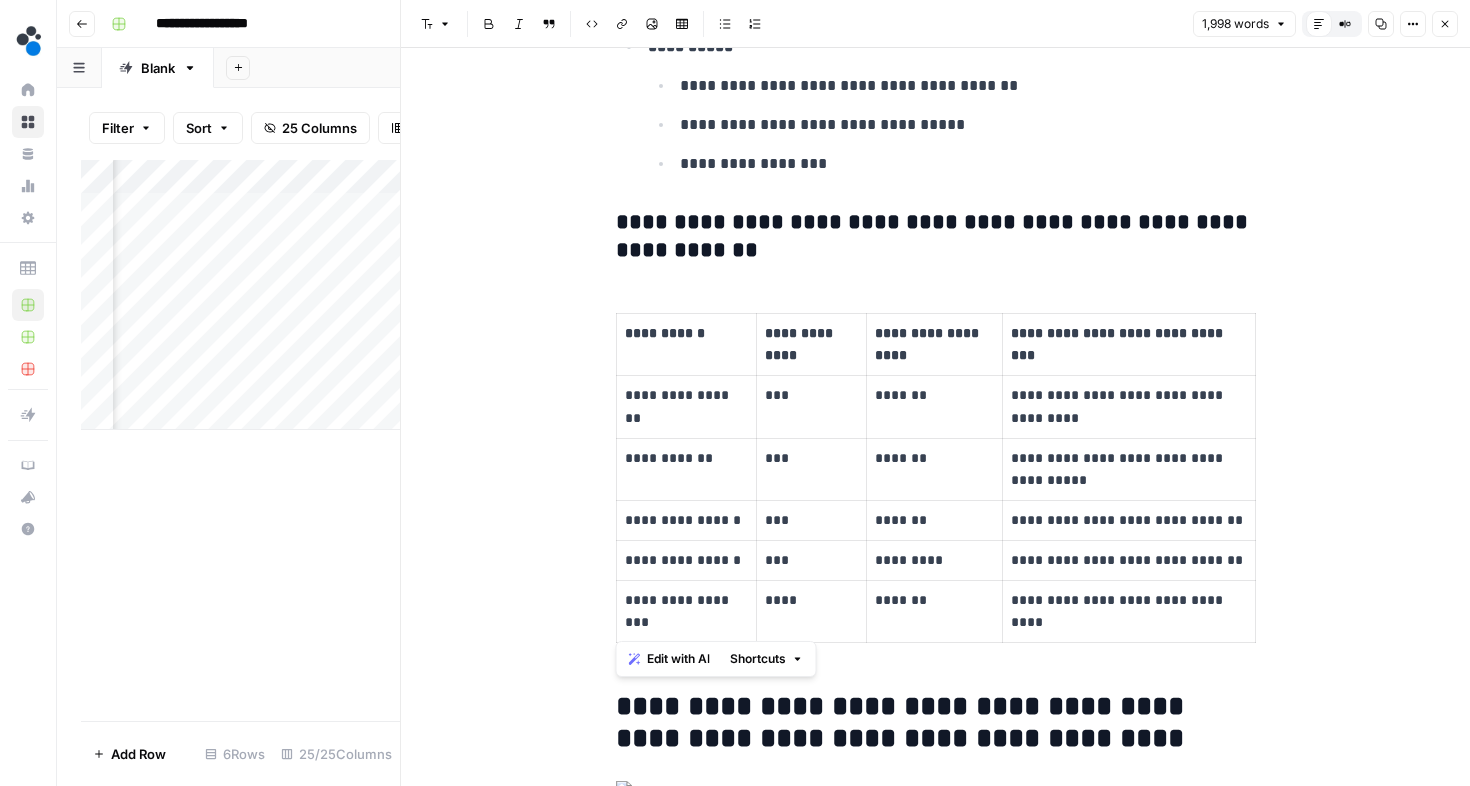 drag, startPoint x: 614, startPoint y: 220, endPoint x: 1243, endPoint y: 627, distance: 749.1929 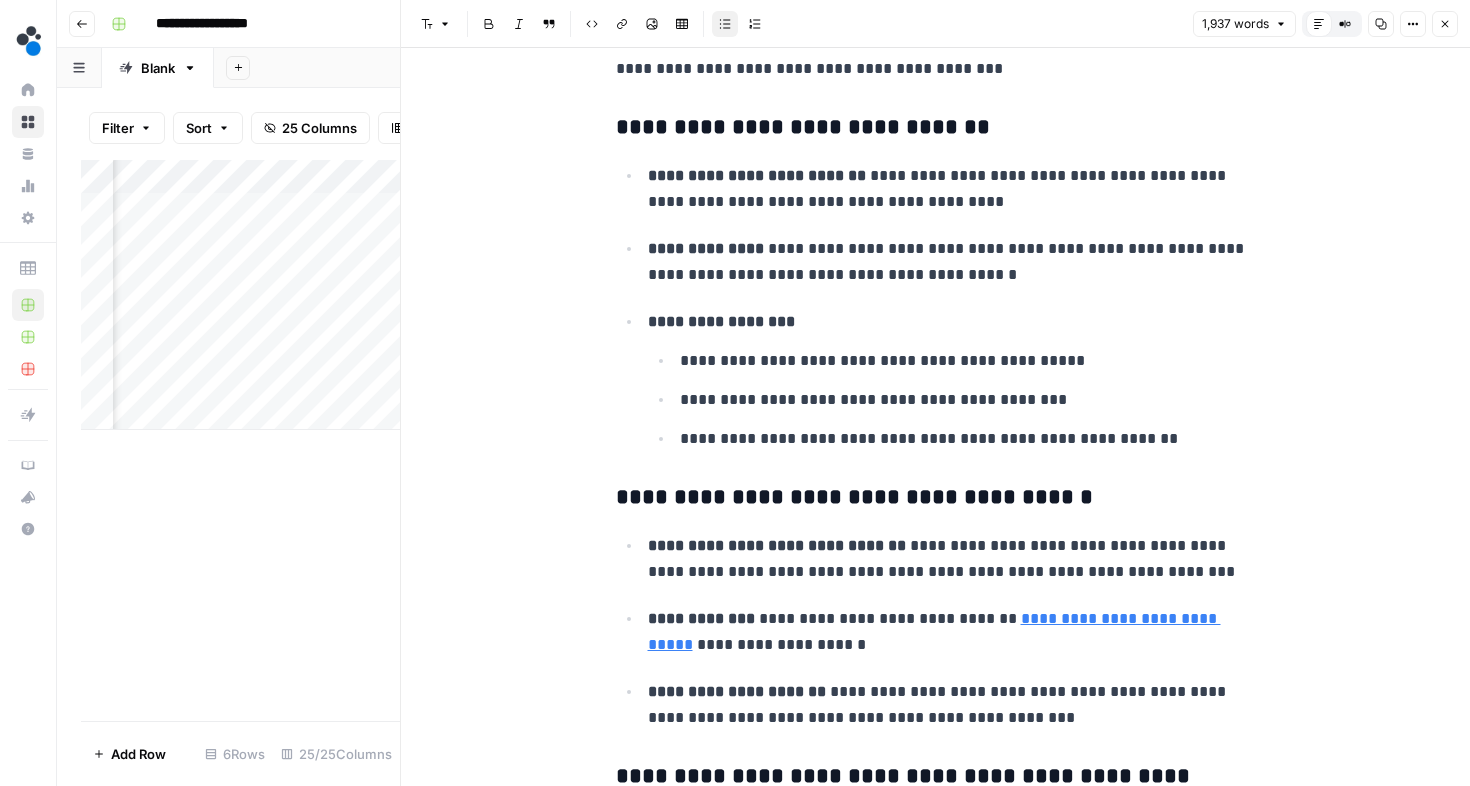 scroll, scrollTop: 8026, scrollLeft: 0, axis: vertical 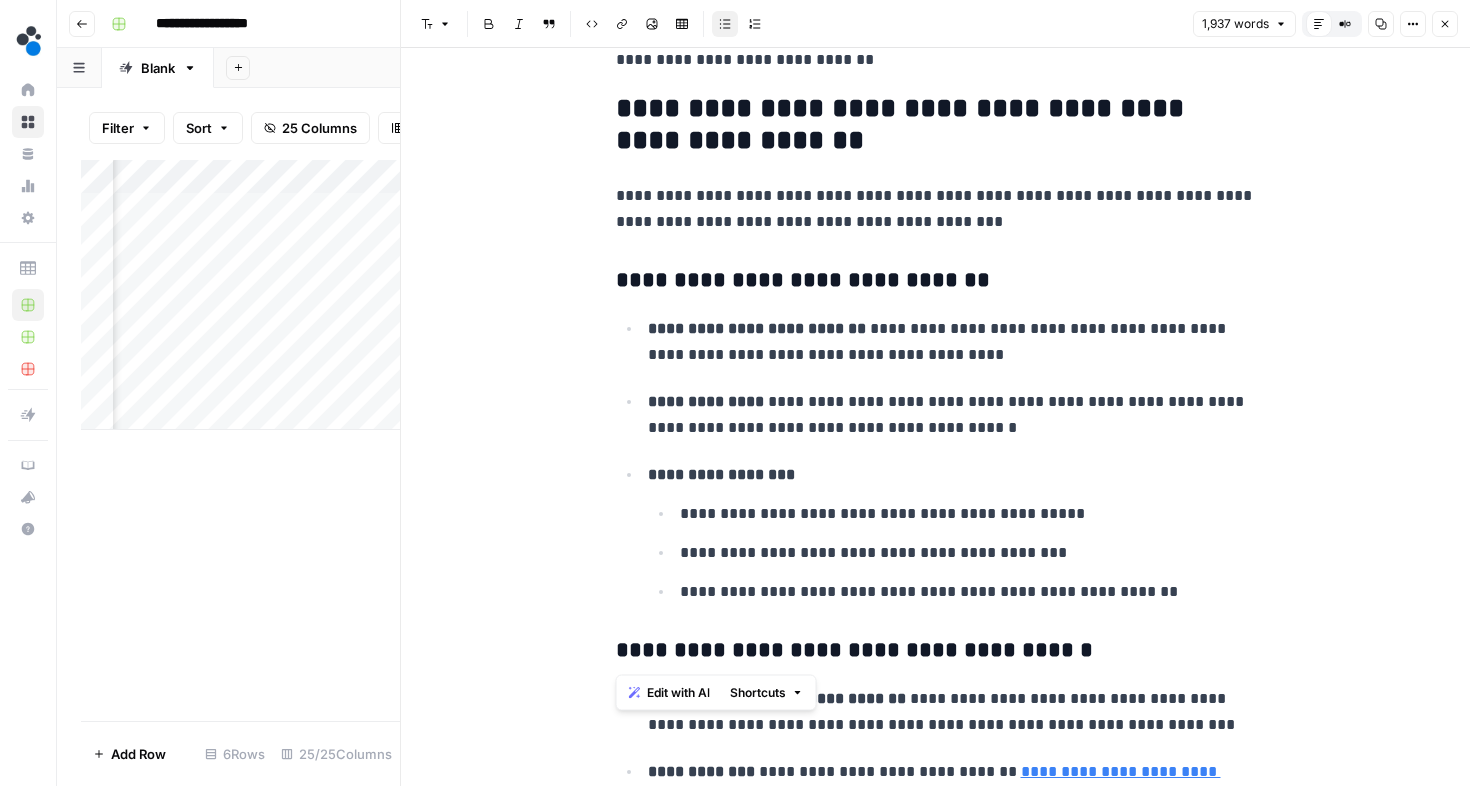 drag, startPoint x: 614, startPoint y: 278, endPoint x: 1209, endPoint y: 618, distance: 685.29193 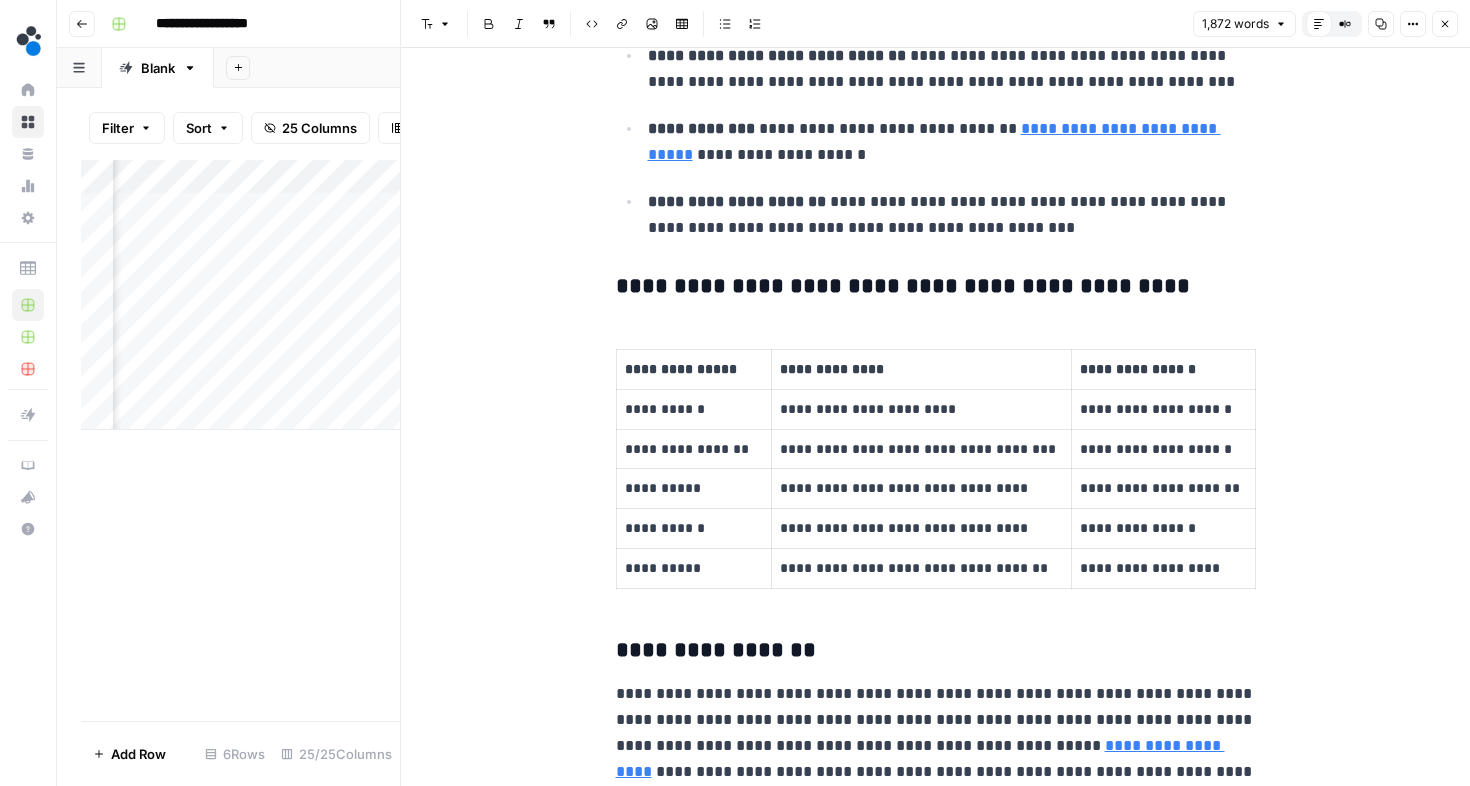 scroll, scrollTop: 8426, scrollLeft: 0, axis: vertical 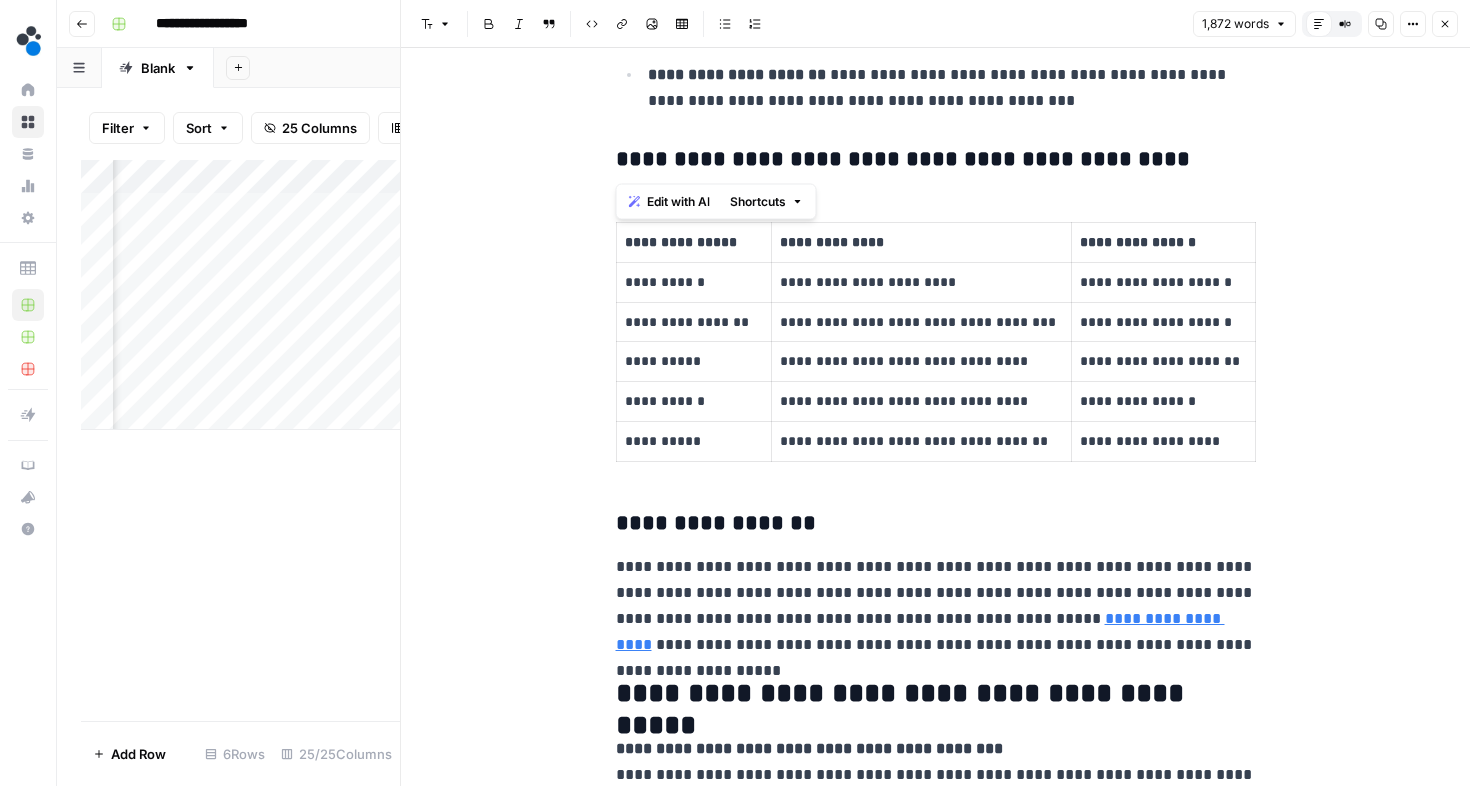 drag, startPoint x: 617, startPoint y: 157, endPoint x: 1323, endPoint y: 448, distance: 763.621 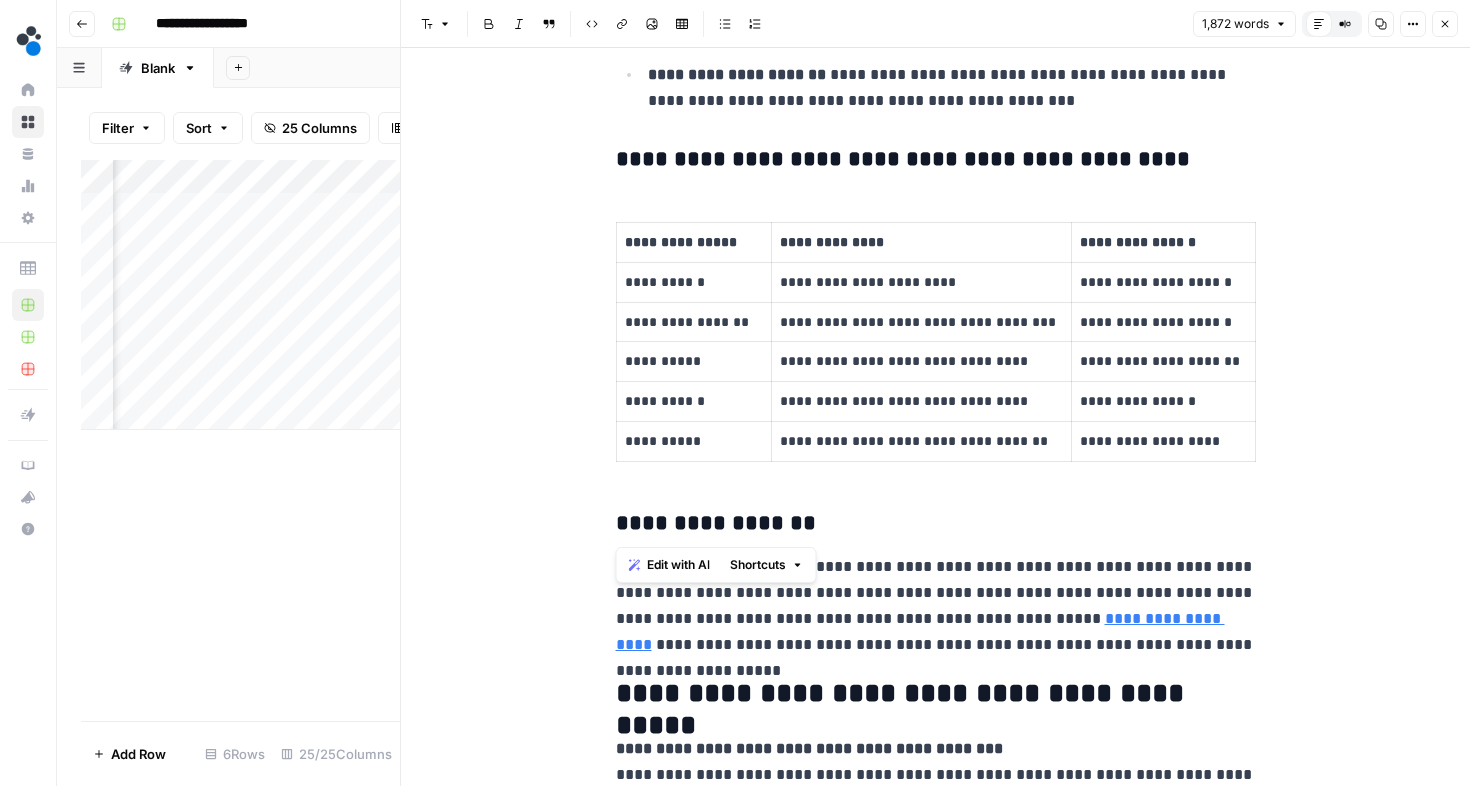 drag, startPoint x: 613, startPoint y: 158, endPoint x: 1317, endPoint y: 464, distance: 767.6275 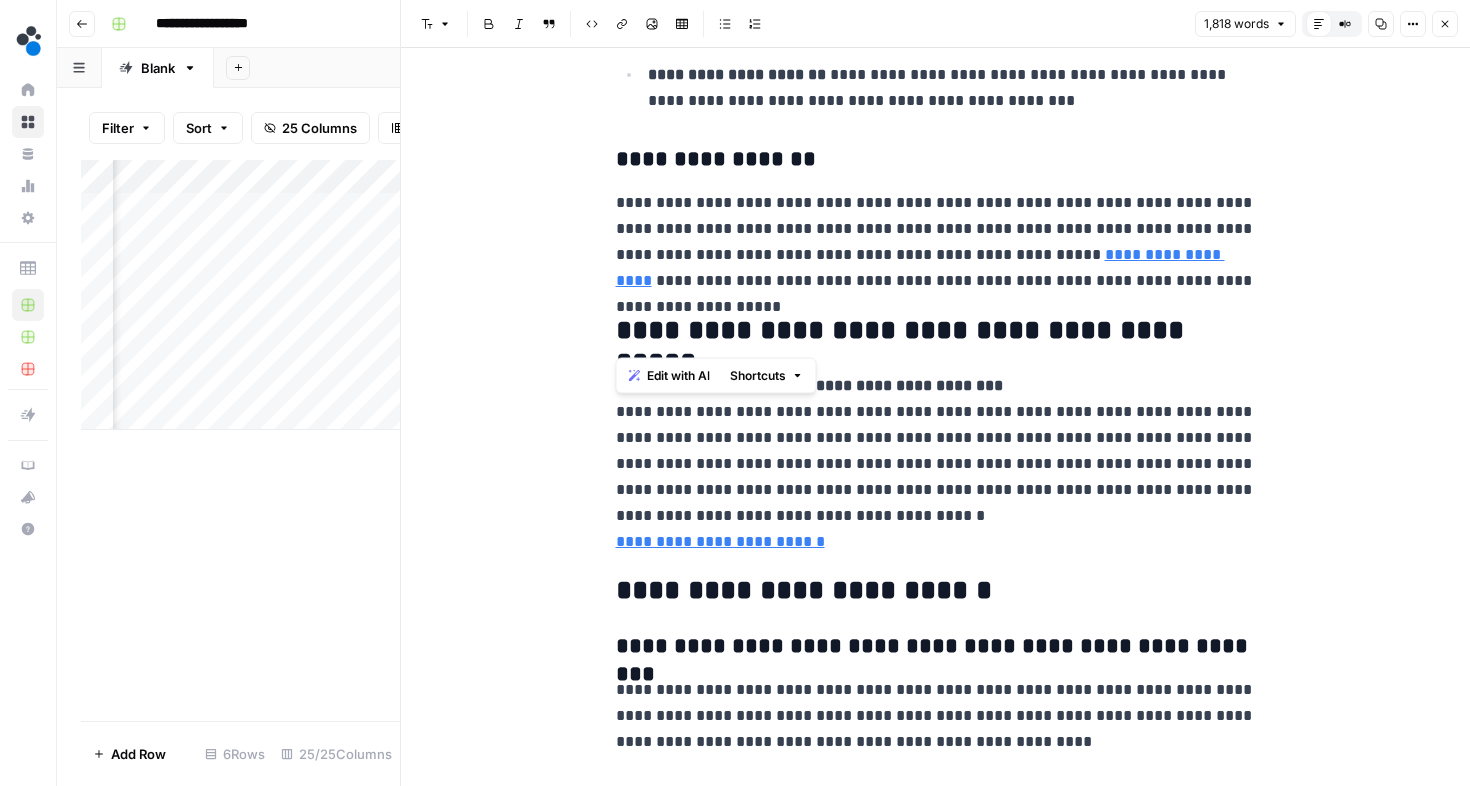 drag, startPoint x: 617, startPoint y: 158, endPoint x: 1244, endPoint y: 297, distance: 642.2227 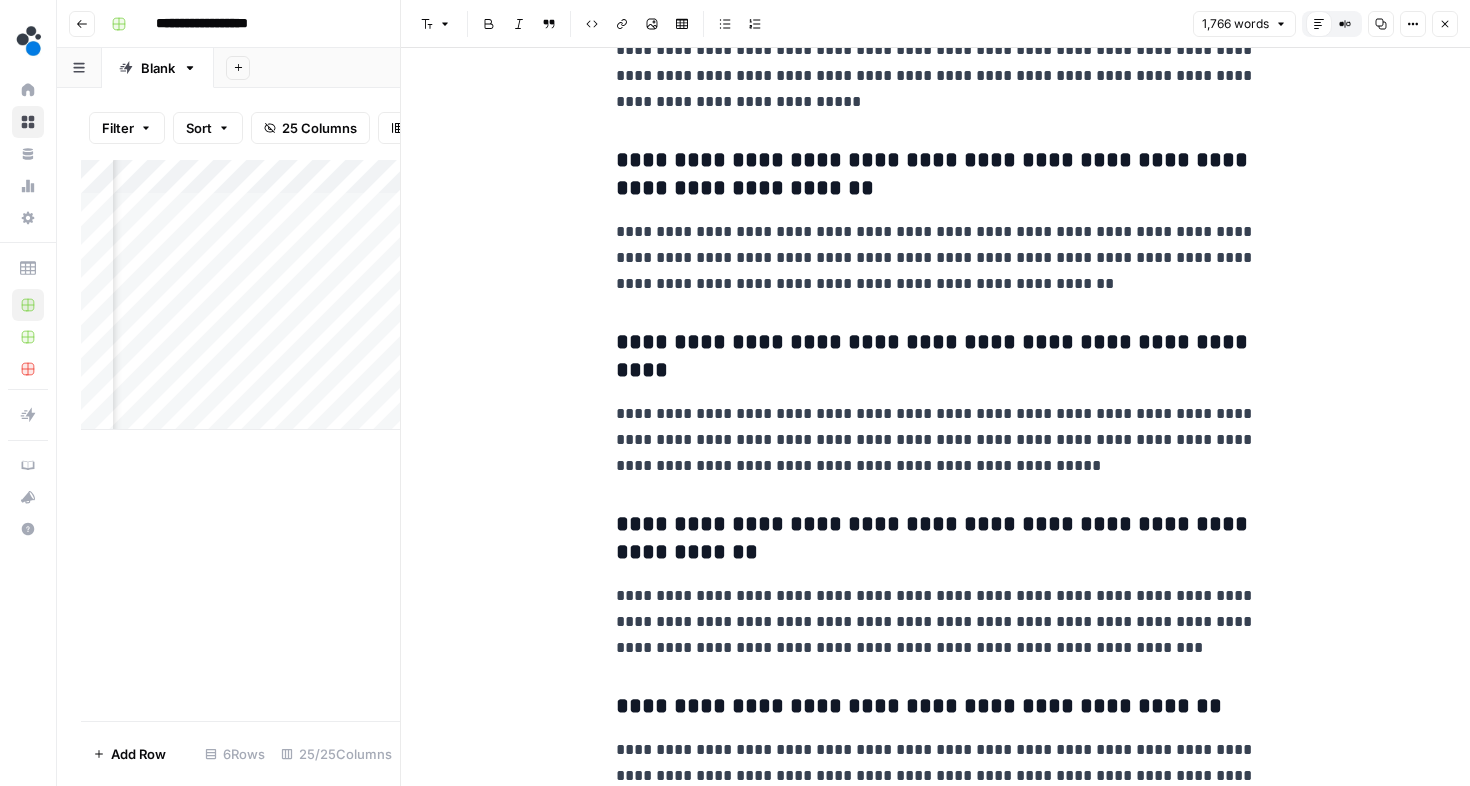 scroll, scrollTop: 9431, scrollLeft: 0, axis: vertical 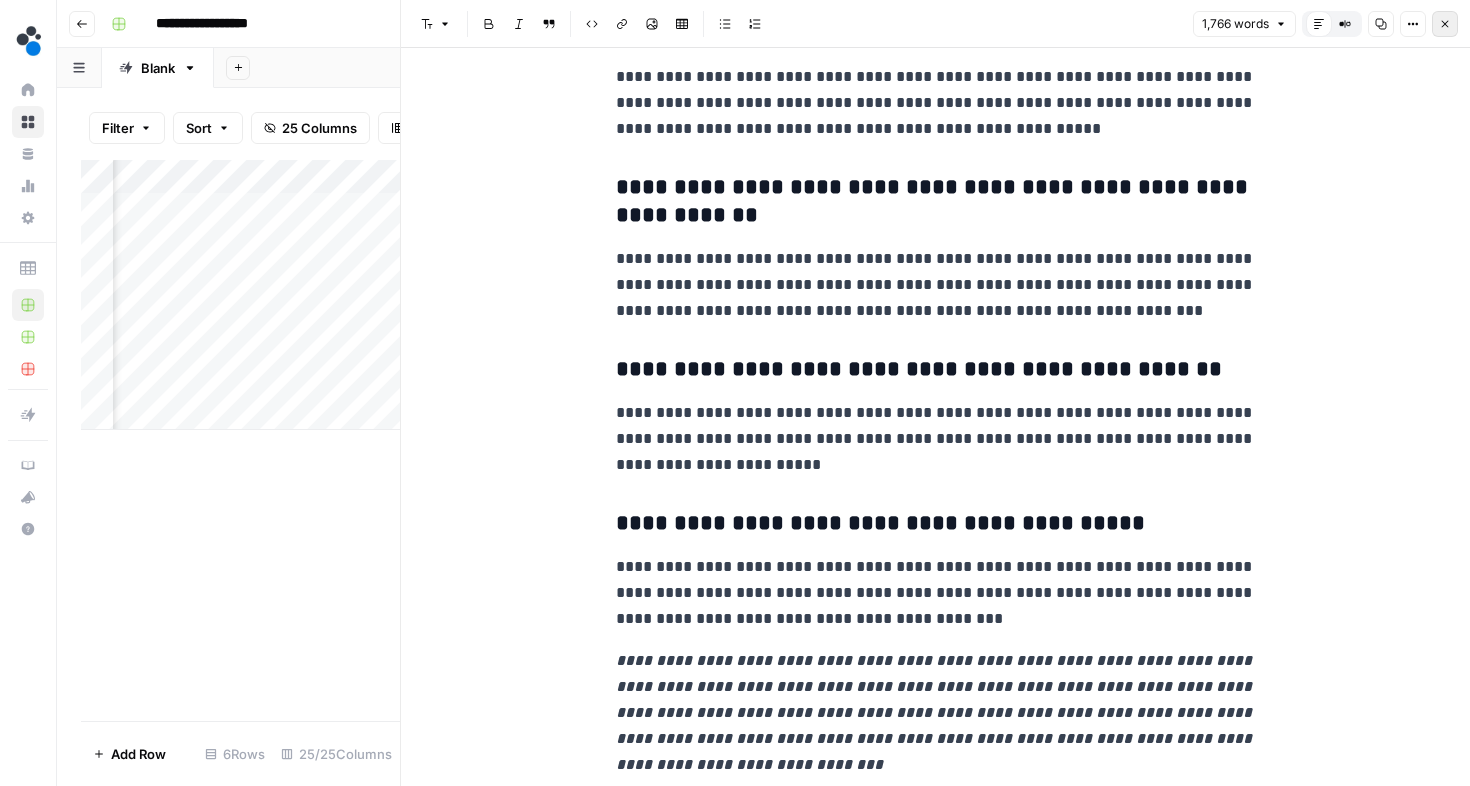 click 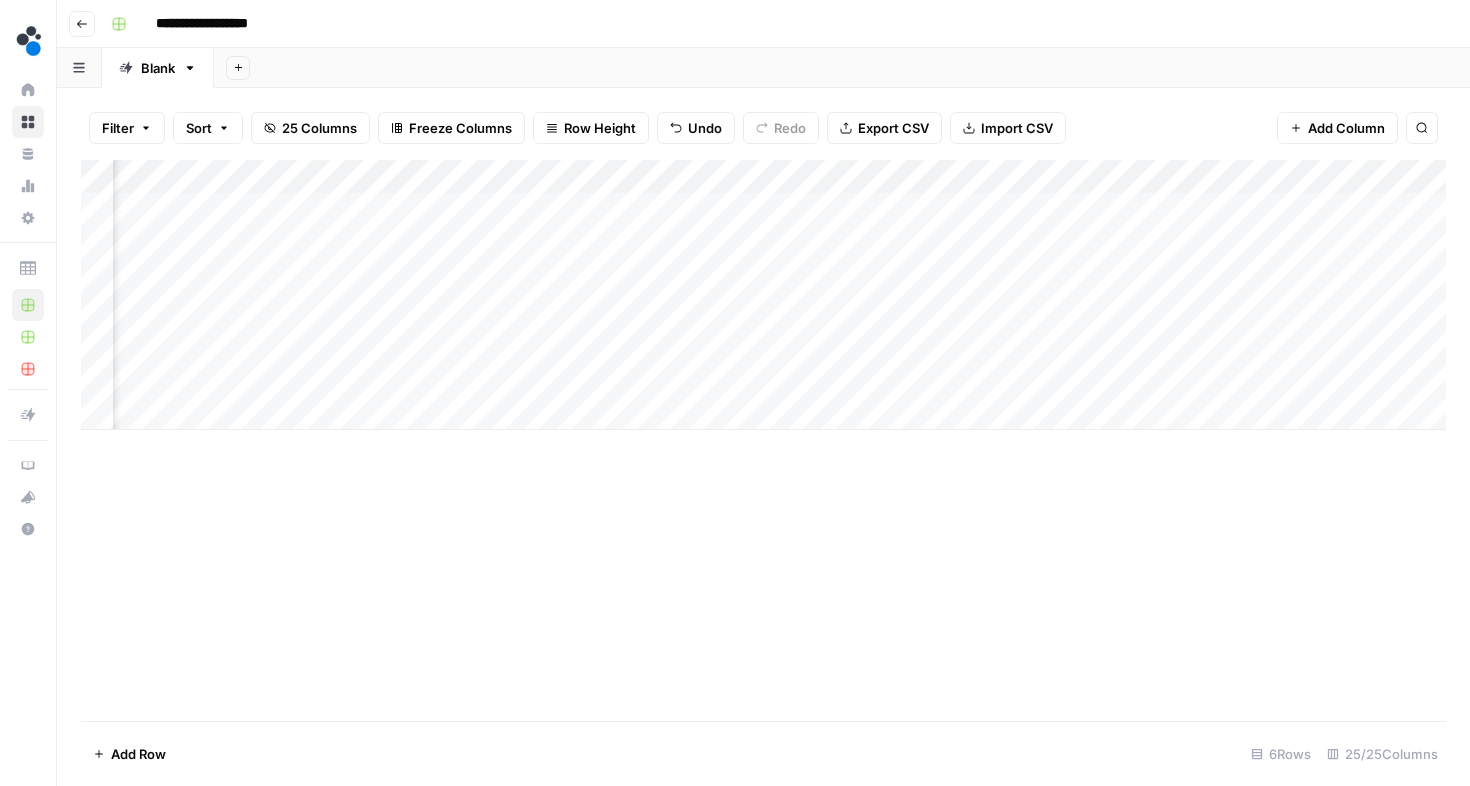 click on "Add Column" at bounding box center (763, 295) 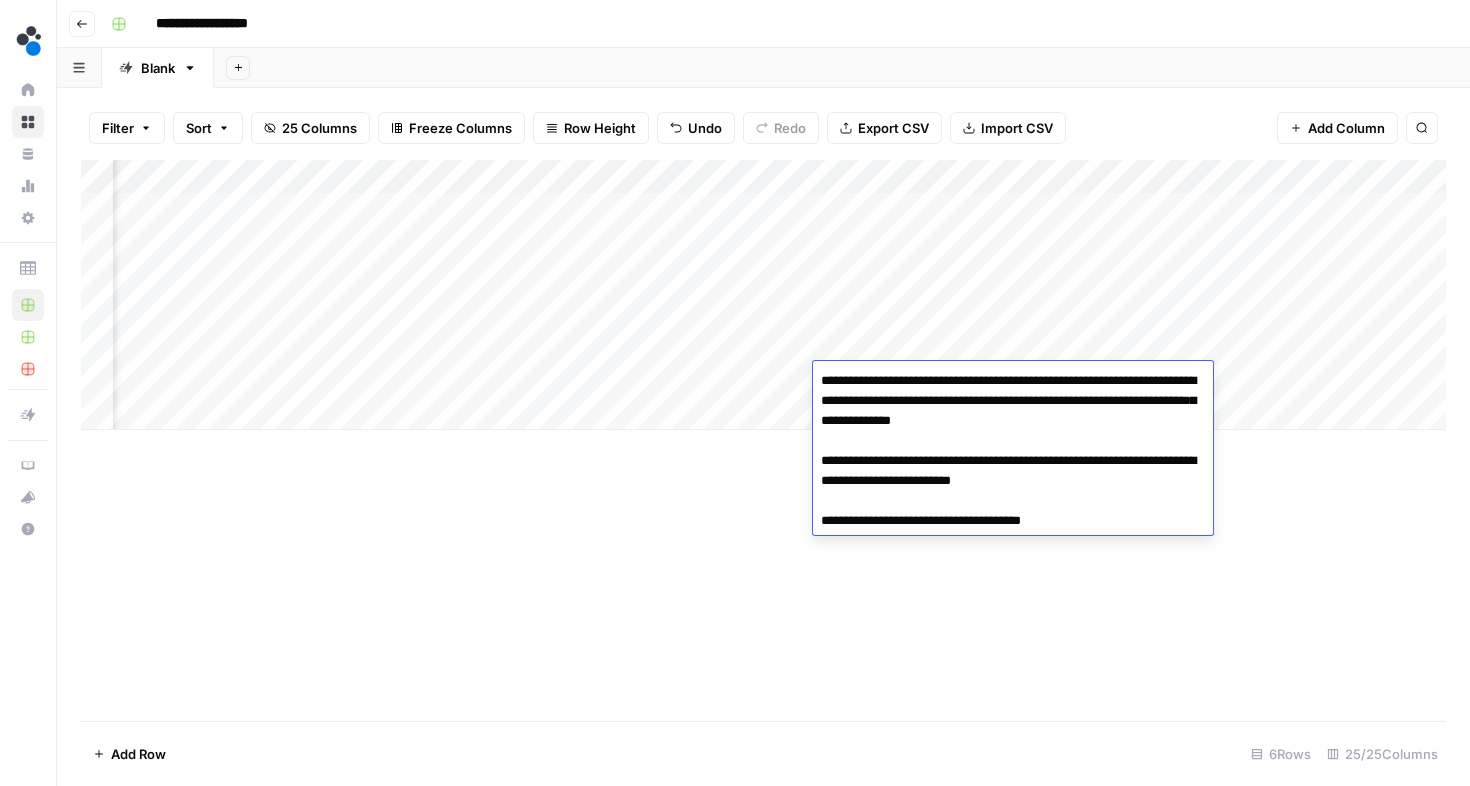 click on "**********" at bounding box center [1013, 451] 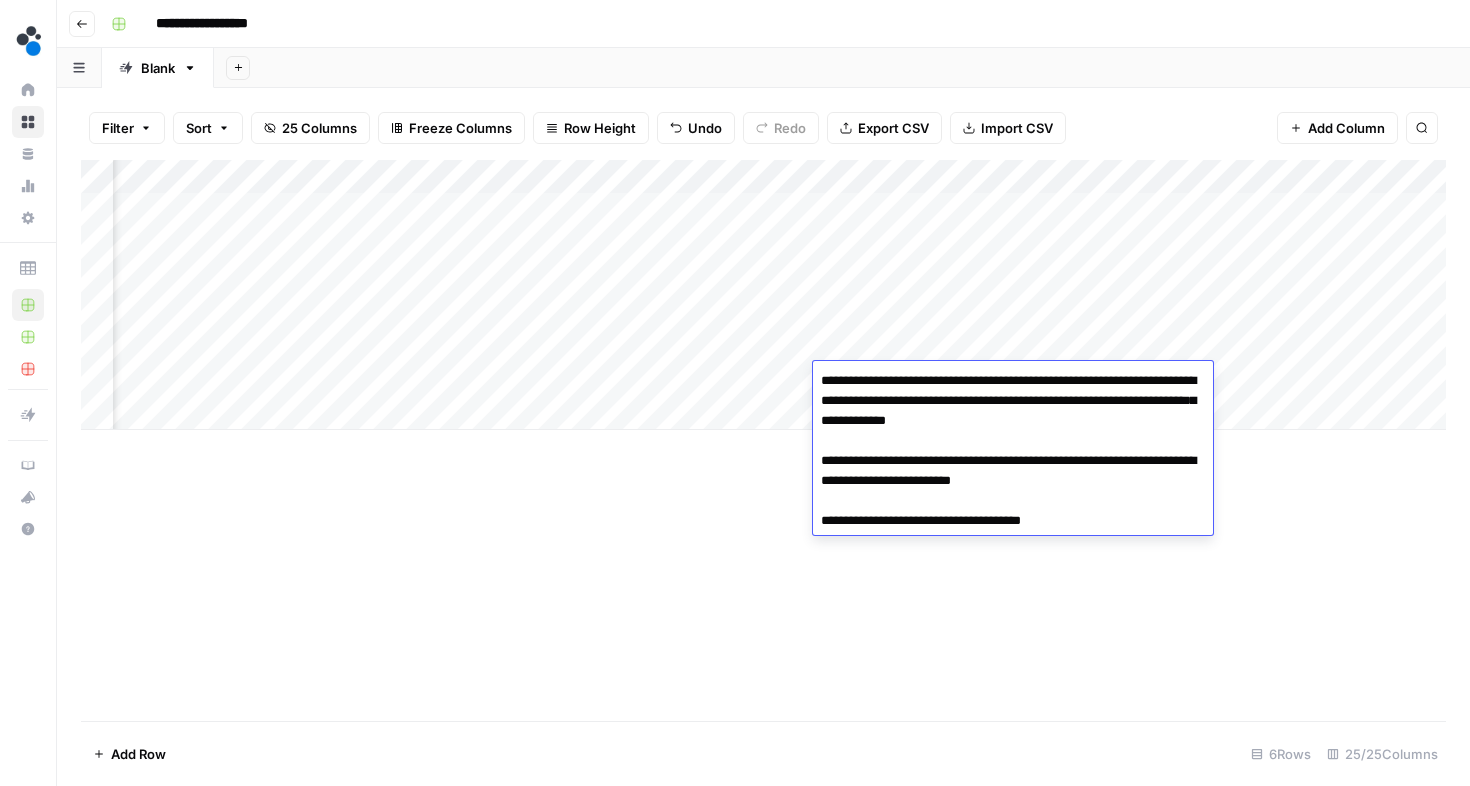 drag, startPoint x: 1059, startPoint y: 382, endPoint x: 1101, endPoint y: 396, distance: 44.27189 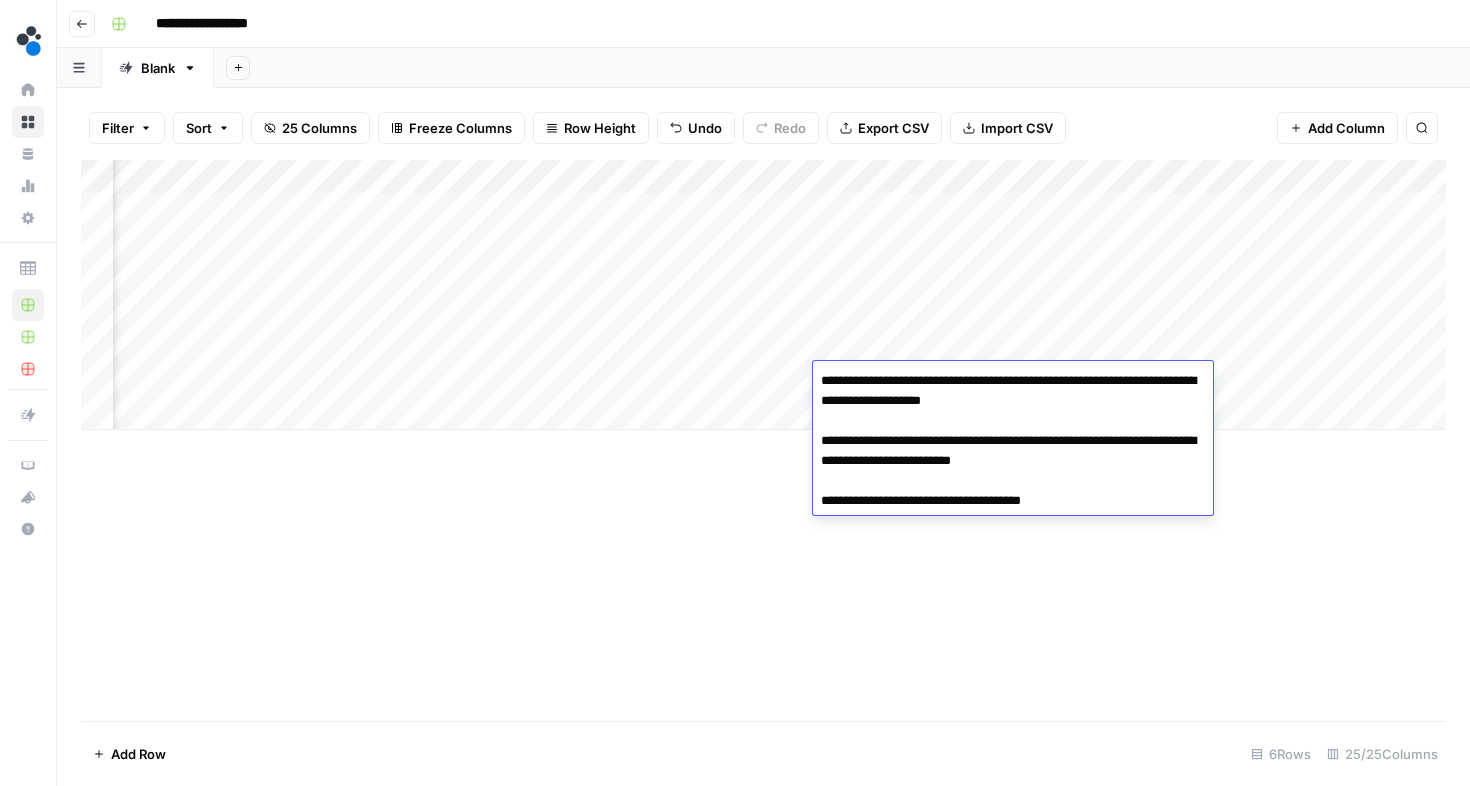 click on "**********" at bounding box center (1013, 441) 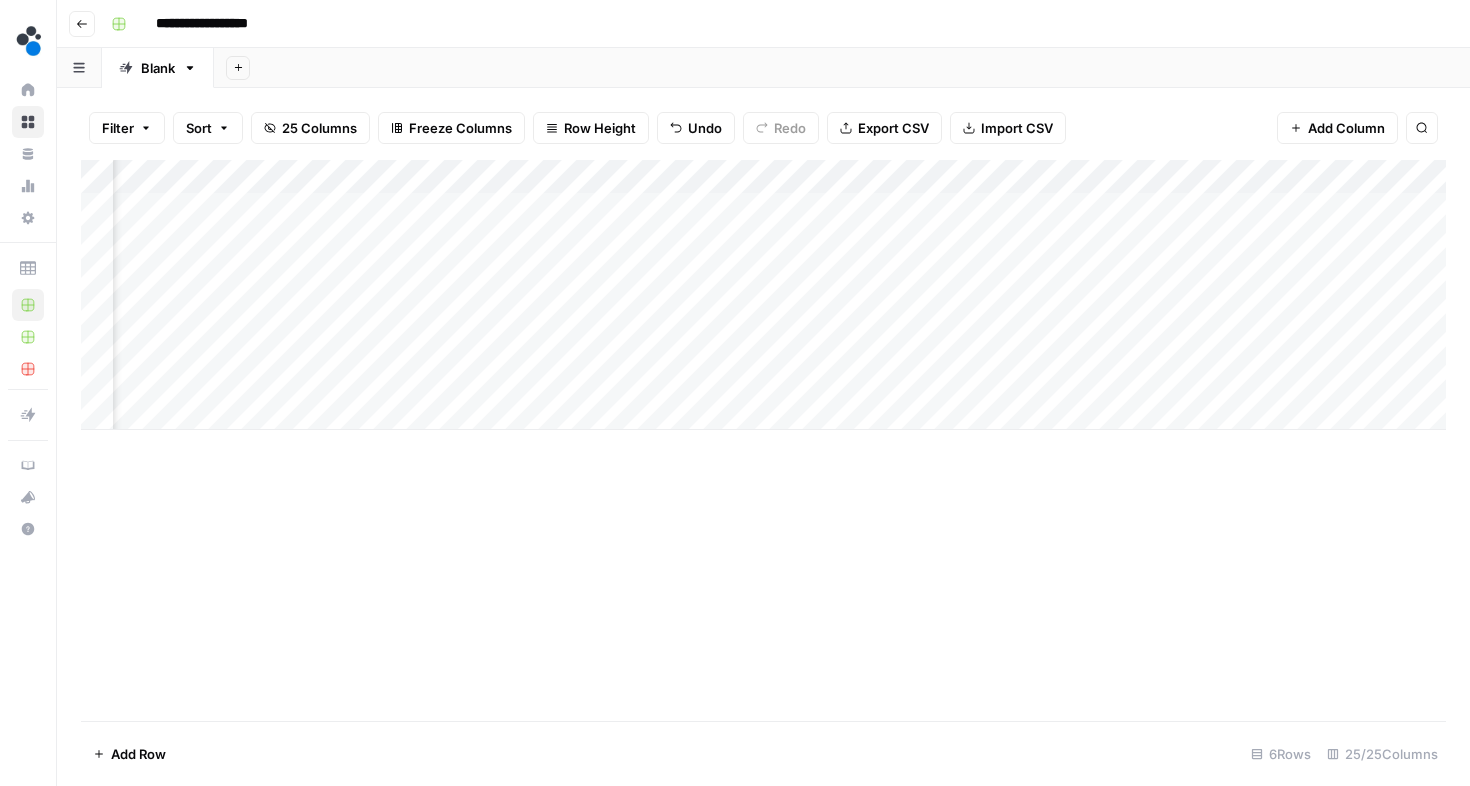 click on "Add Column" at bounding box center [763, 440] 